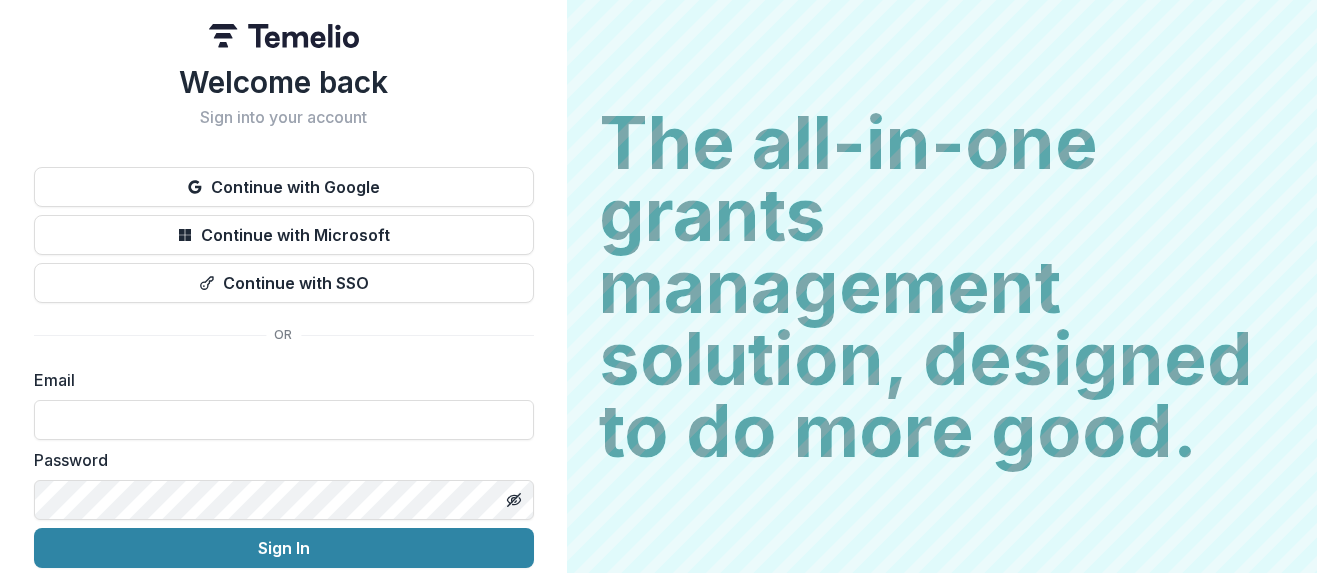 scroll, scrollTop: 0, scrollLeft: 0, axis: both 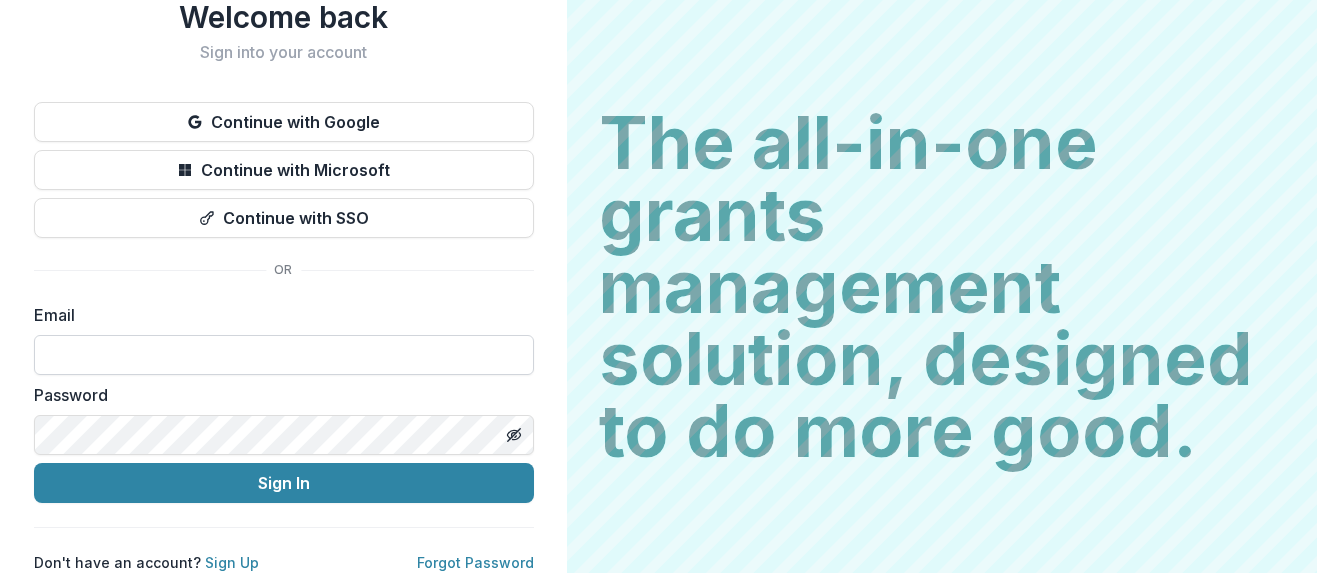 click at bounding box center (284, 355) 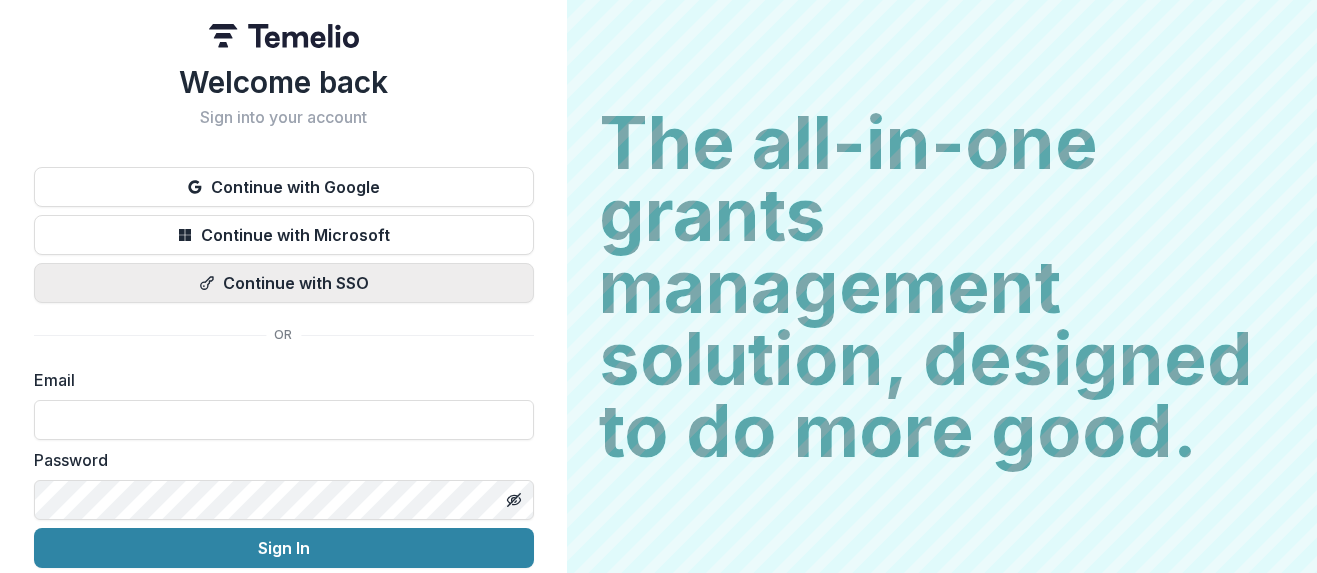 scroll, scrollTop: 81, scrollLeft: 0, axis: vertical 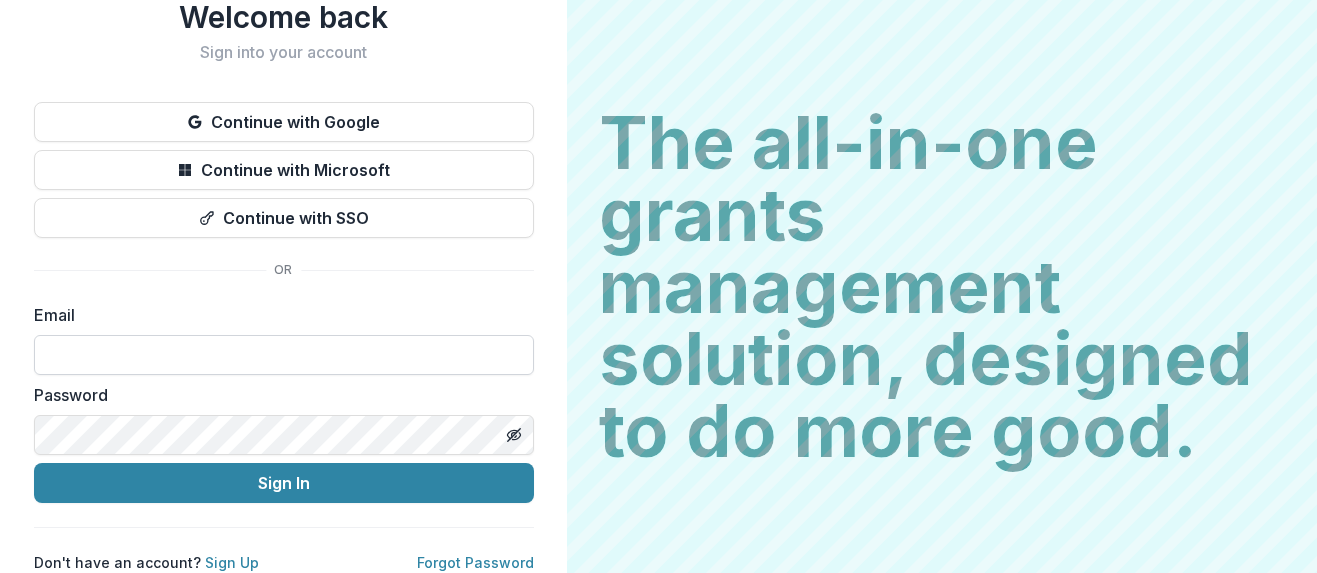 click at bounding box center [284, 355] 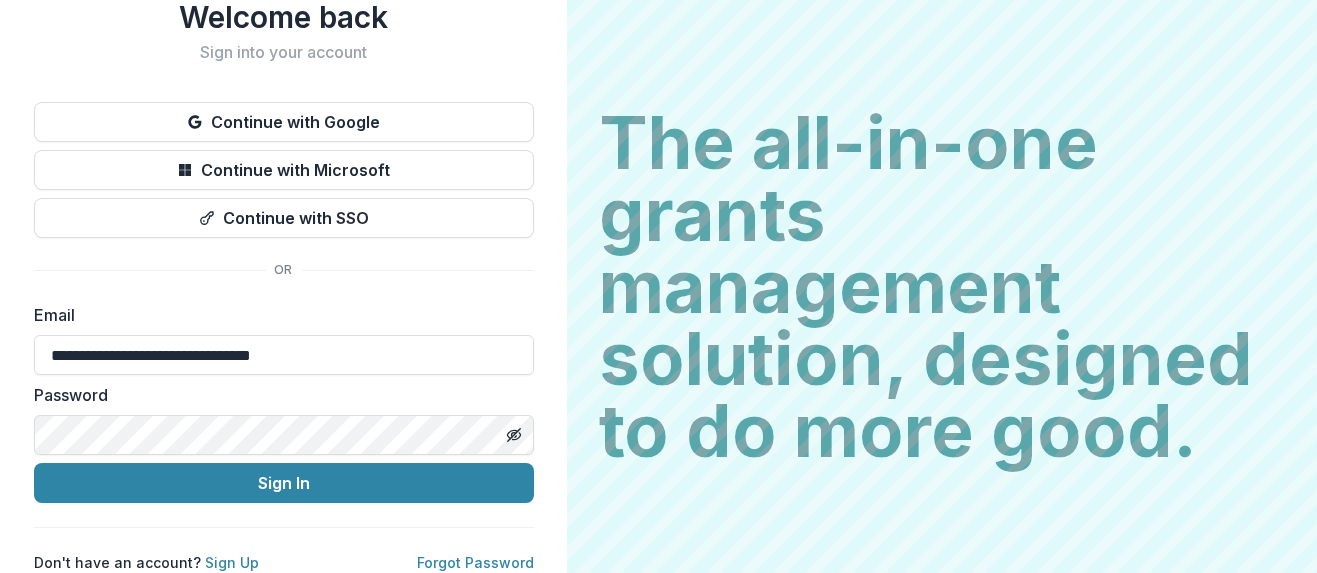 type on "**********" 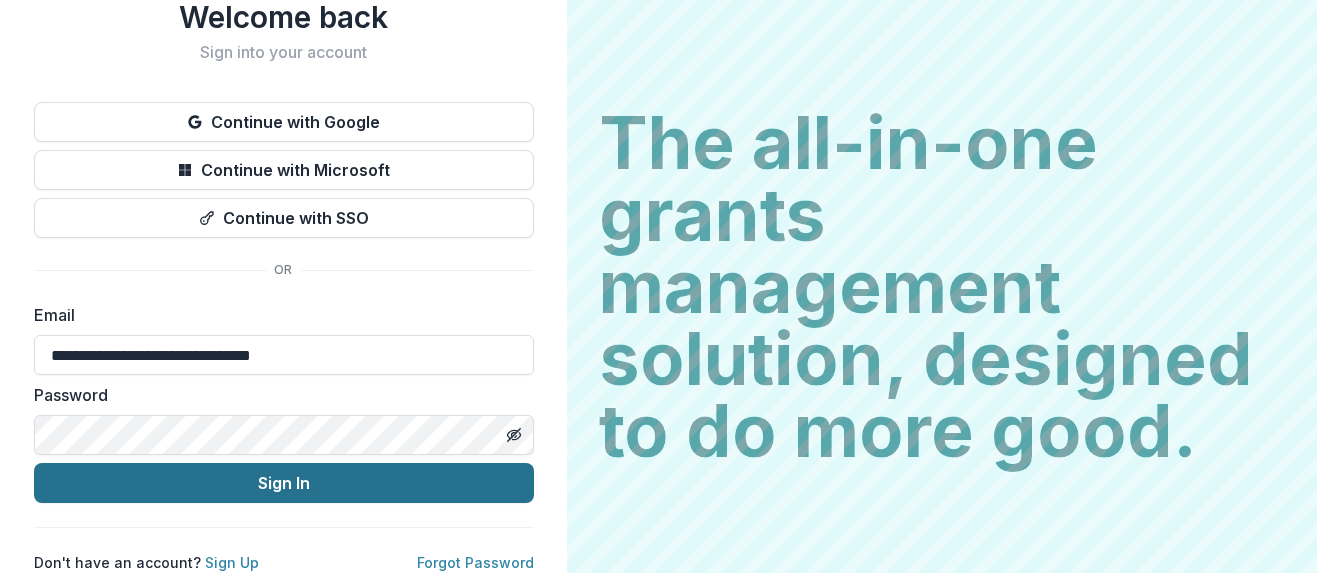 click on "Sign In" at bounding box center (284, 483) 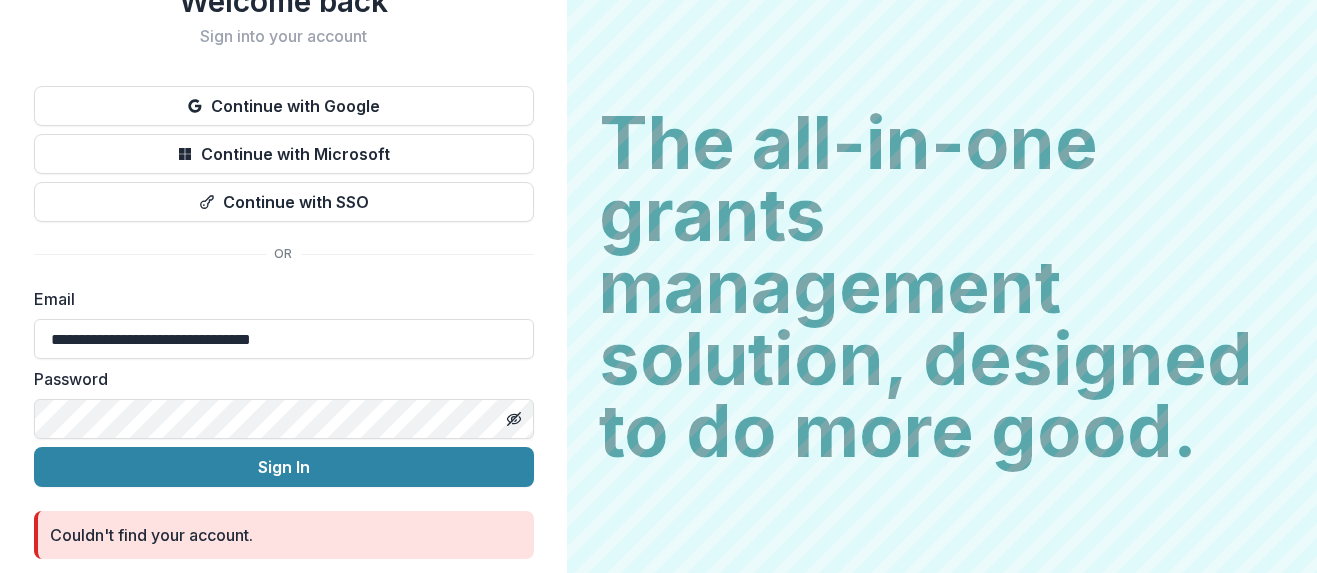 click on "**********" at bounding box center (658, 286) 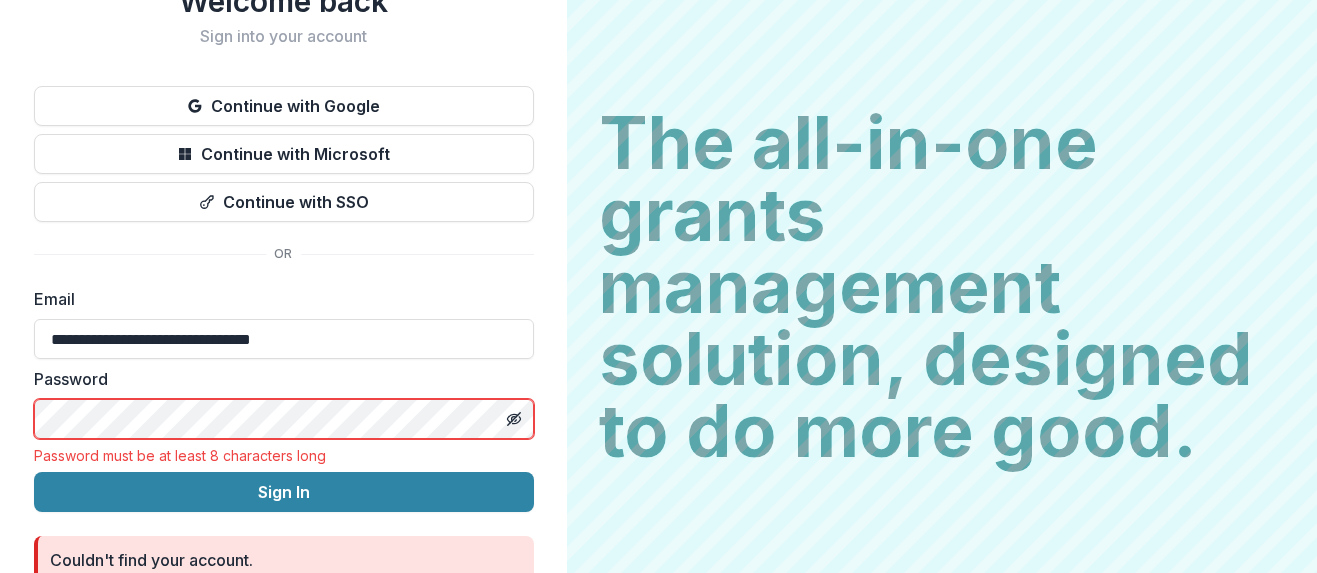 drag, startPoint x: 311, startPoint y: 335, endPoint x: -43, endPoint y: 335, distance: 354 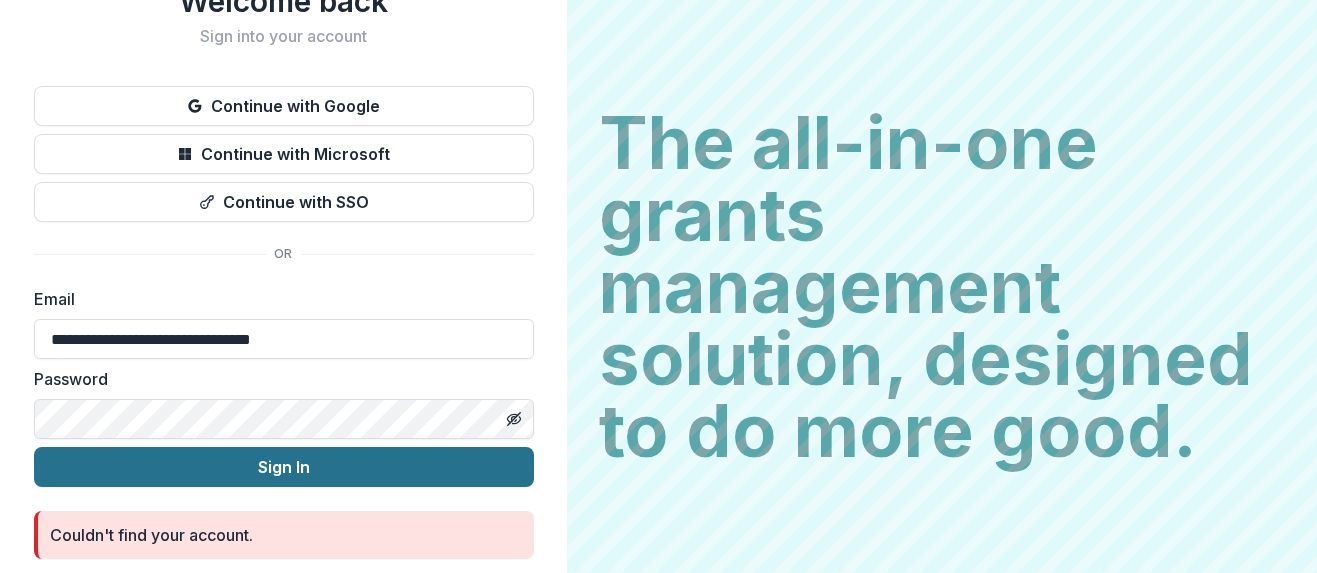 click on "Sign In" at bounding box center [284, 467] 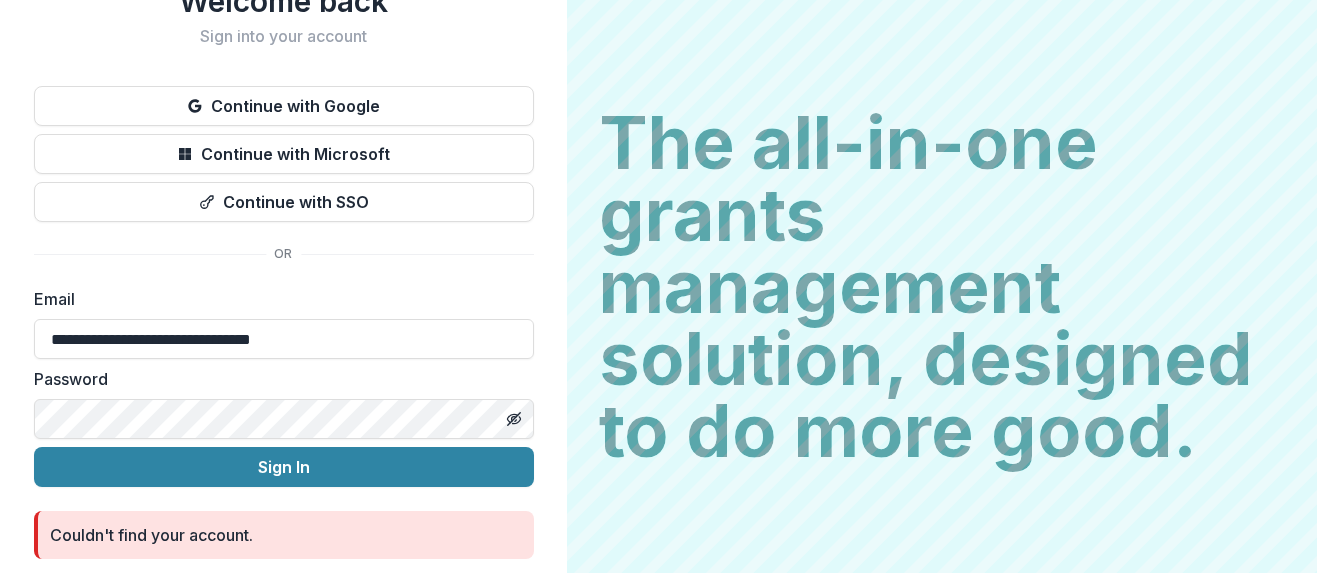 drag, startPoint x: 332, startPoint y: 337, endPoint x: -43, endPoint y: 337, distance: 375 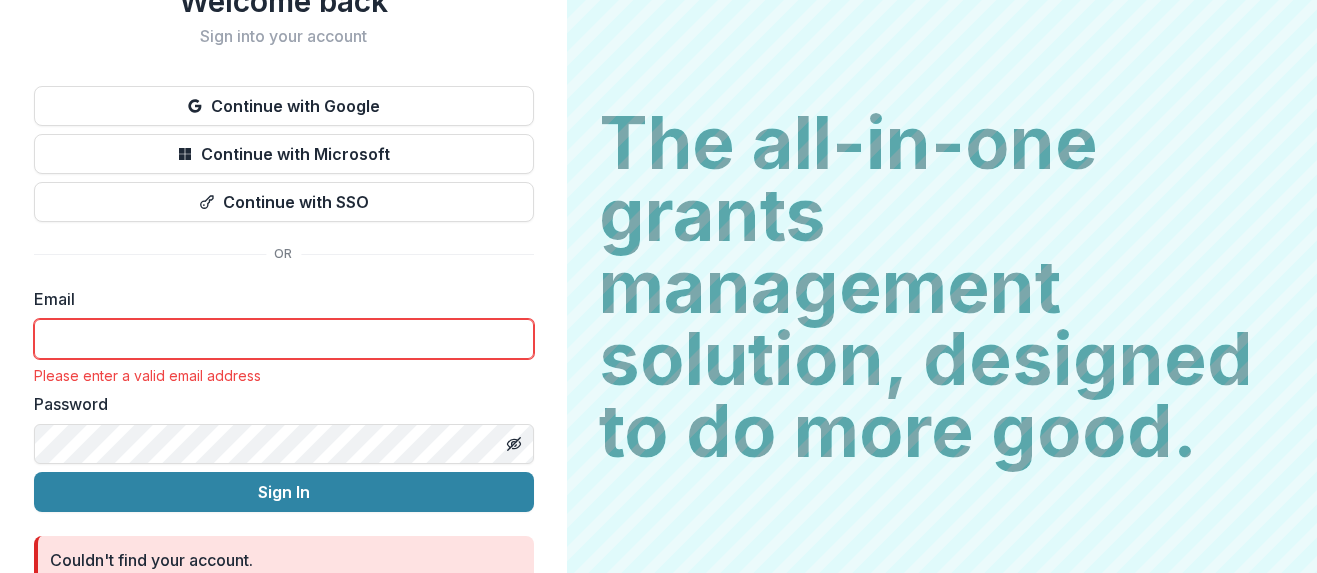type 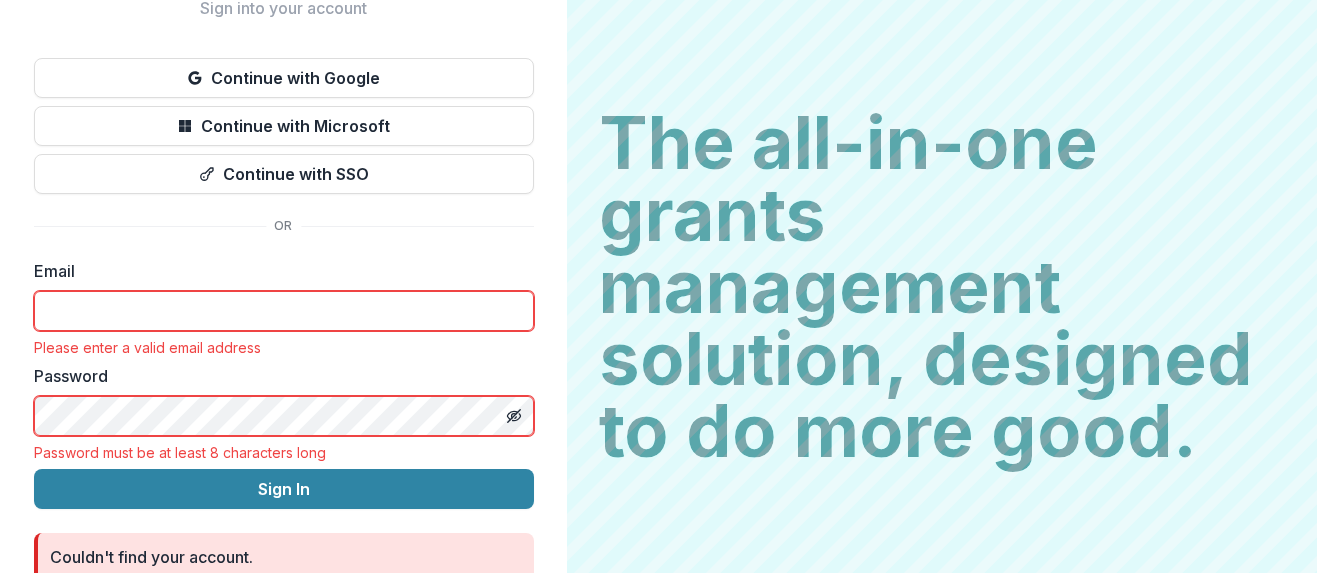 scroll, scrollTop: 203, scrollLeft: 0, axis: vertical 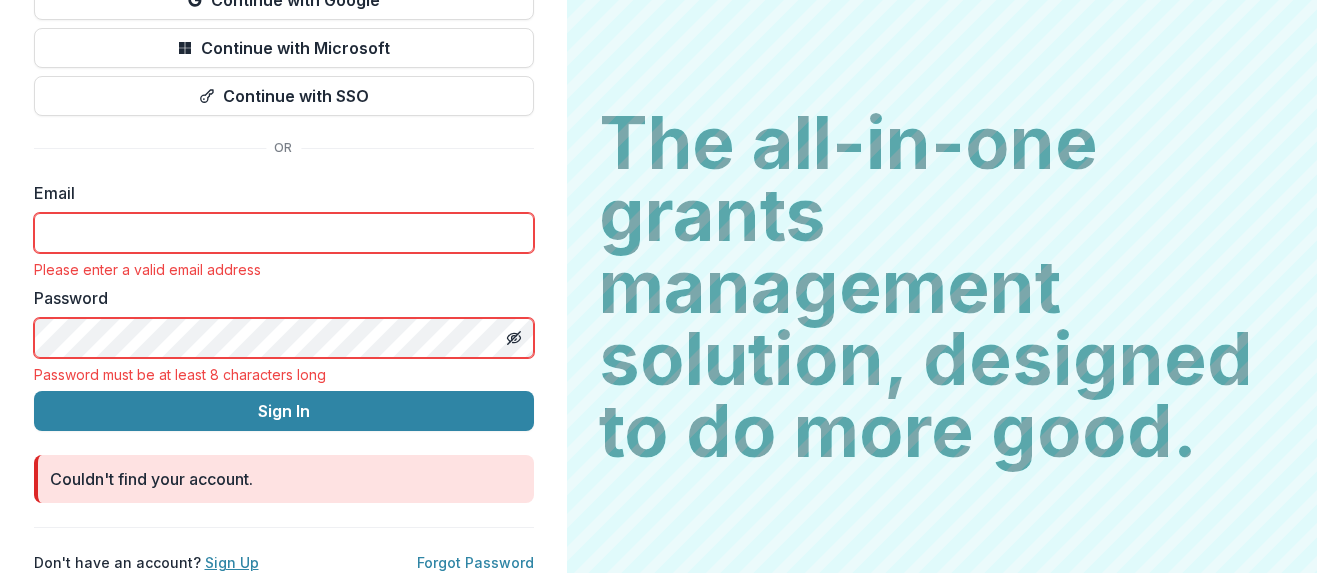 click on "Sign Up" at bounding box center (232, 562) 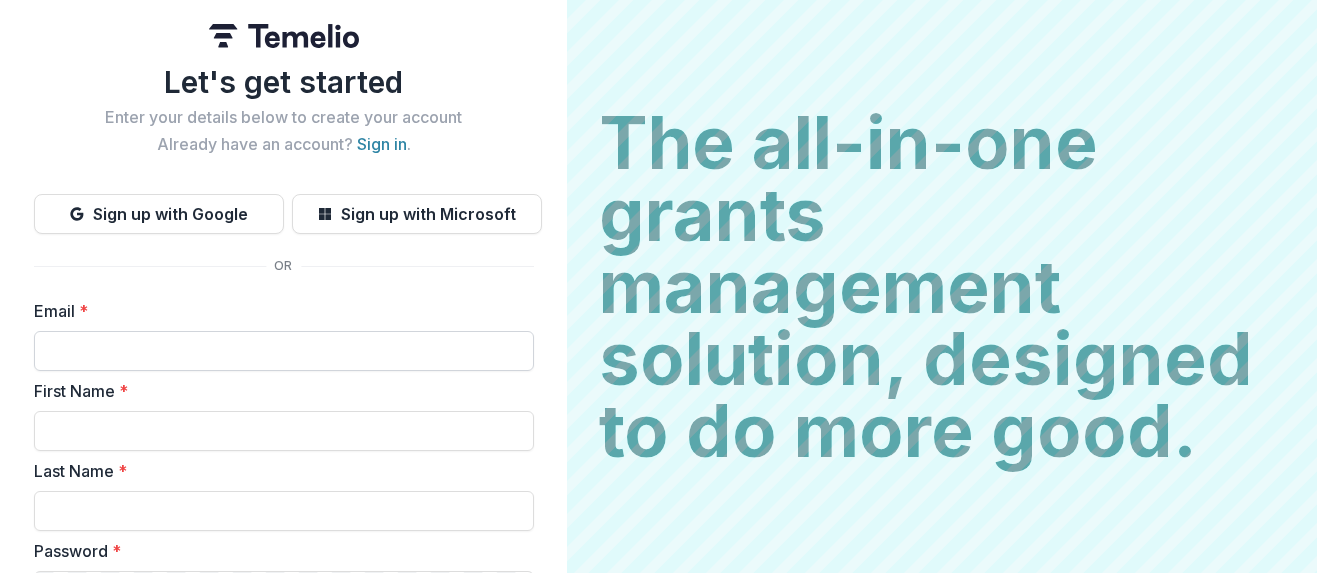 scroll, scrollTop: 130, scrollLeft: 0, axis: vertical 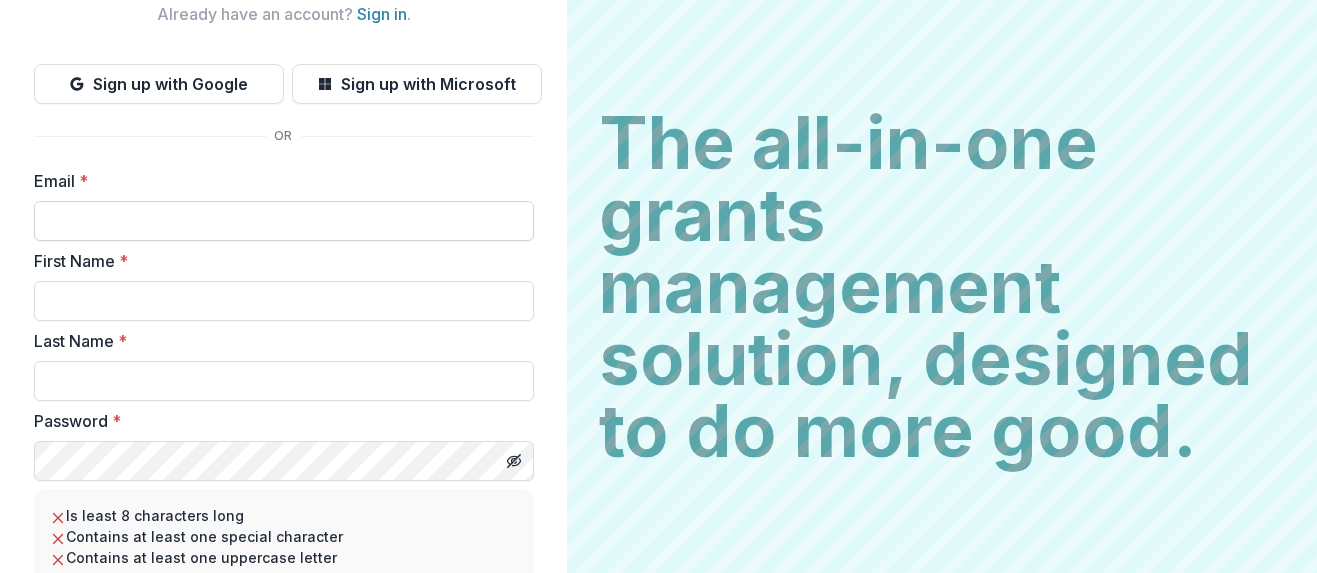 click on "Email *" at bounding box center (284, 221) 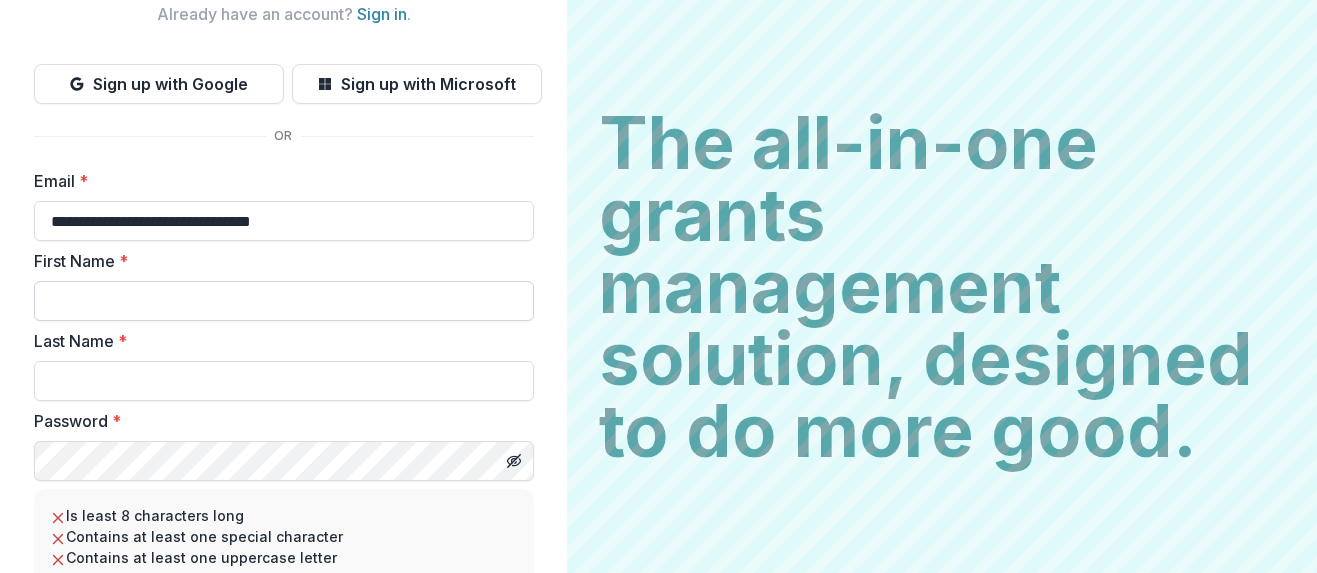 type on "**********" 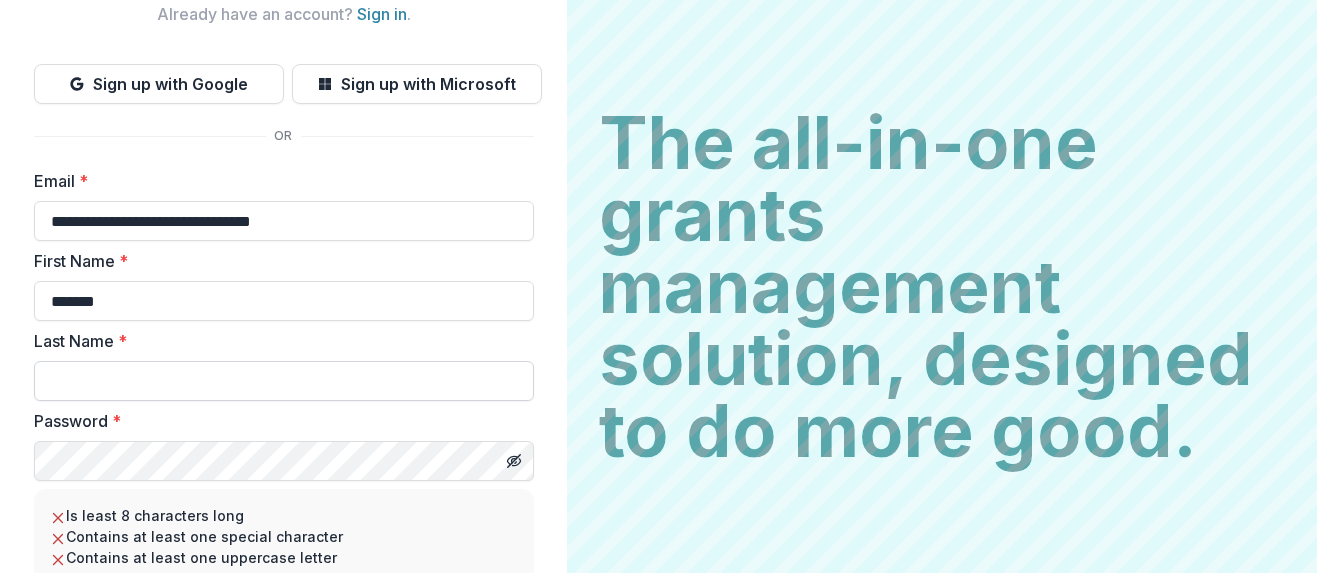 type on "******" 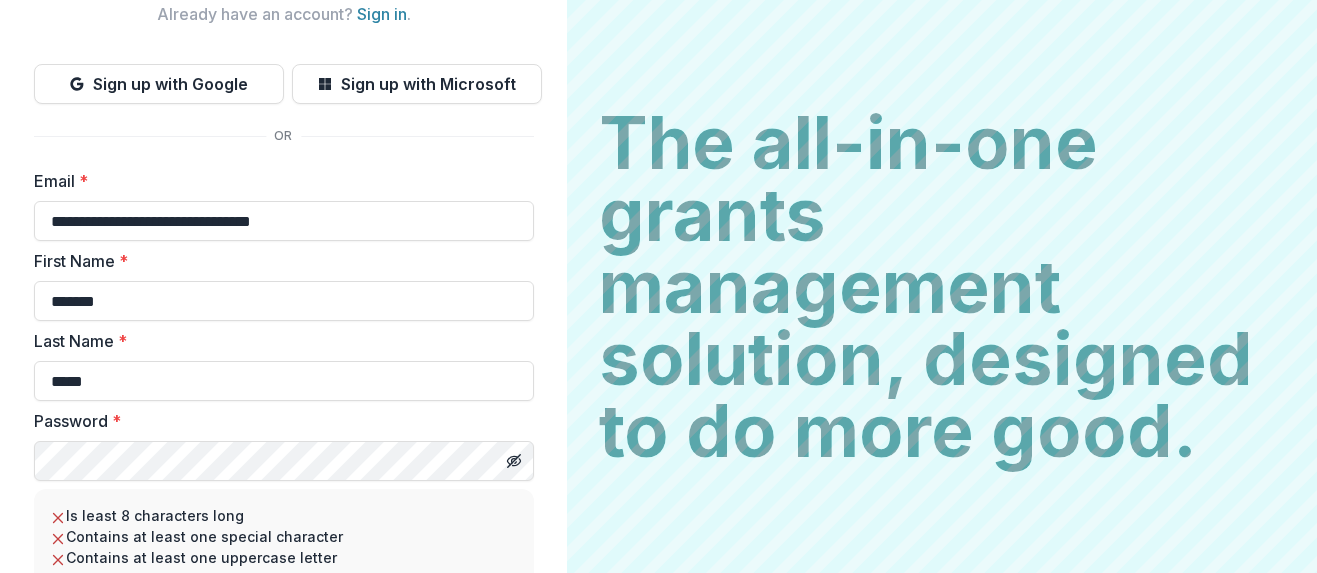 type on "*****" 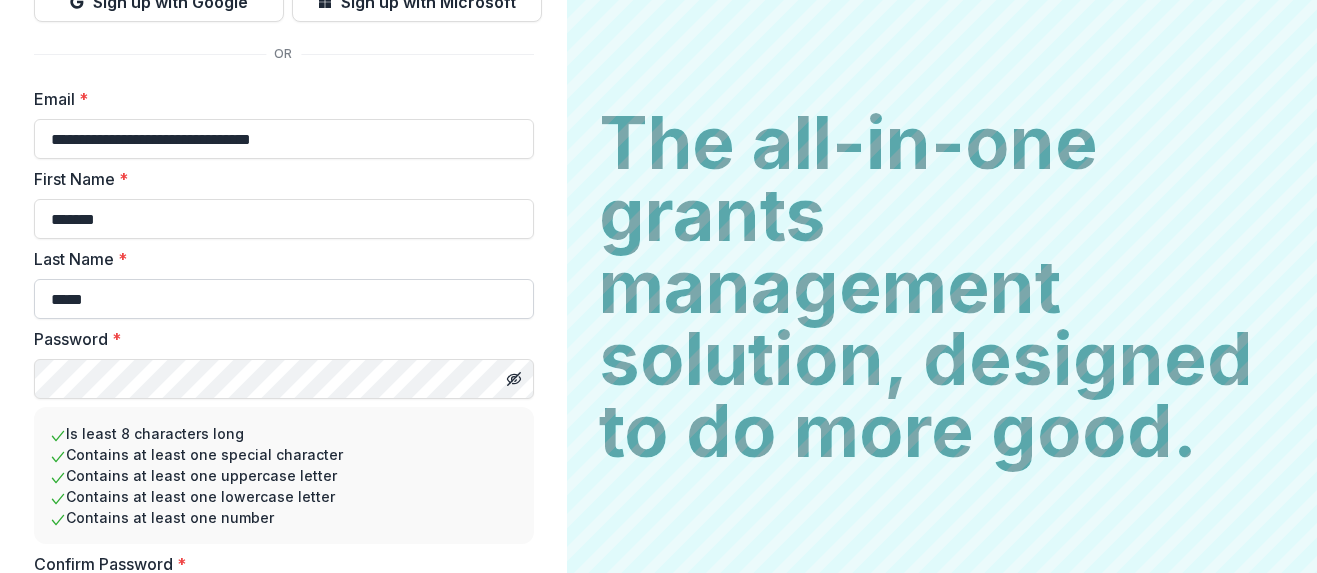 scroll, scrollTop: 335, scrollLeft: 0, axis: vertical 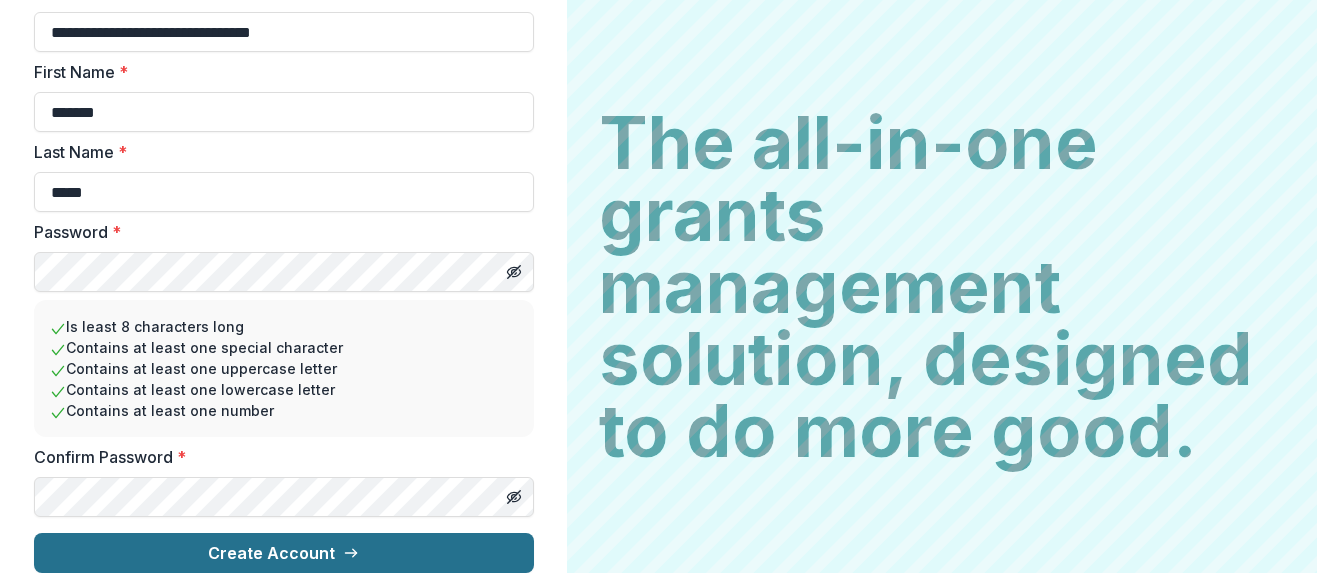 click on "Create Account" at bounding box center [284, 553] 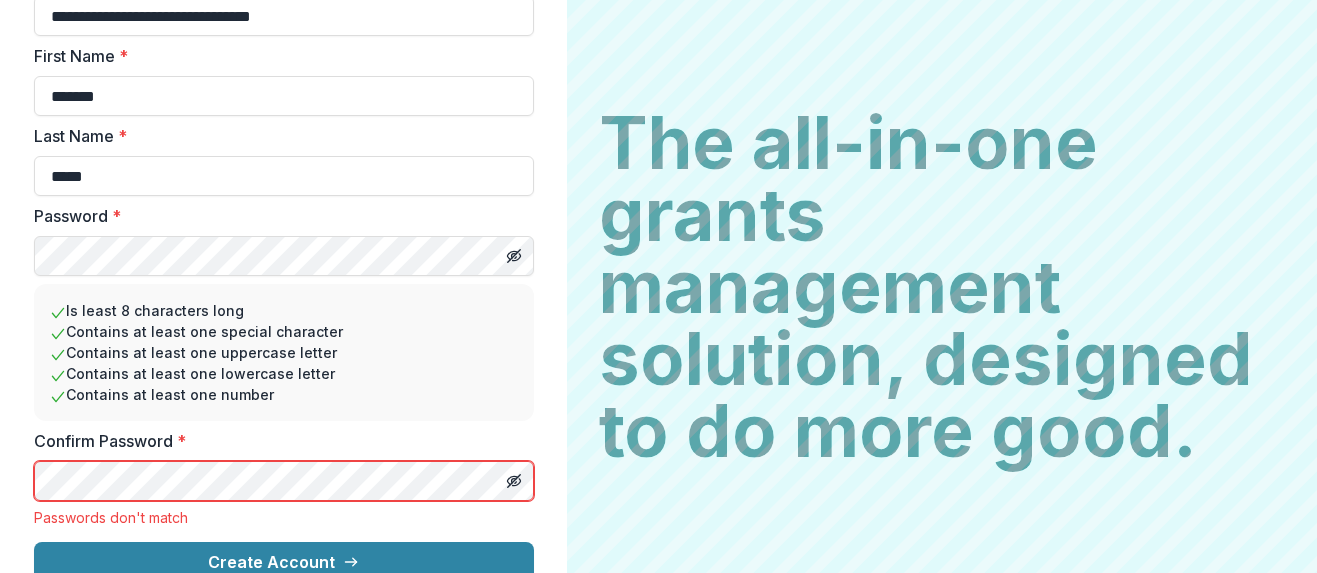 click on "**********" at bounding box center [658, 286] 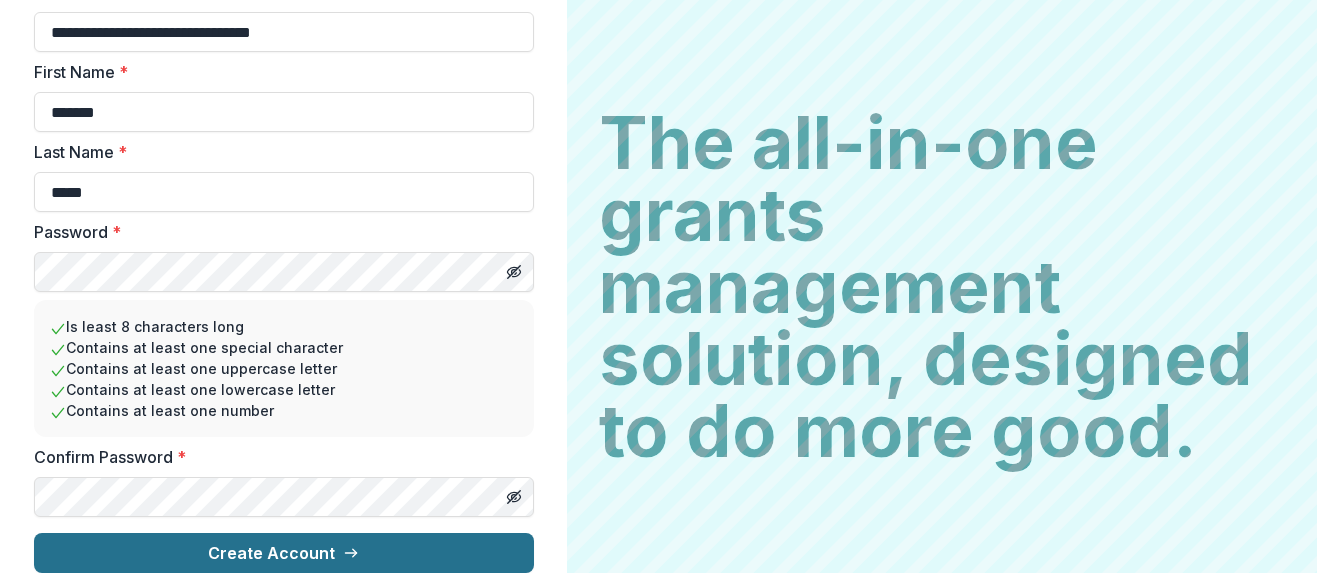 click on "Create Account" at bounding box center [284, 553] 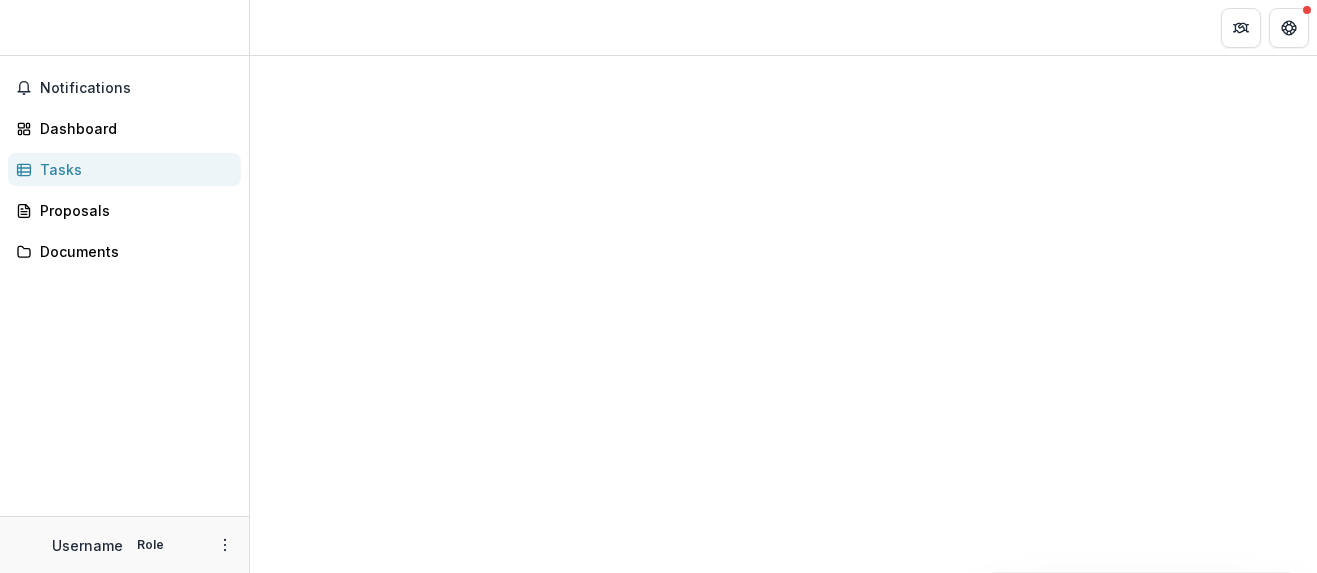 scroll, scrollTop: 0, scrollLeft: 0, axis: both 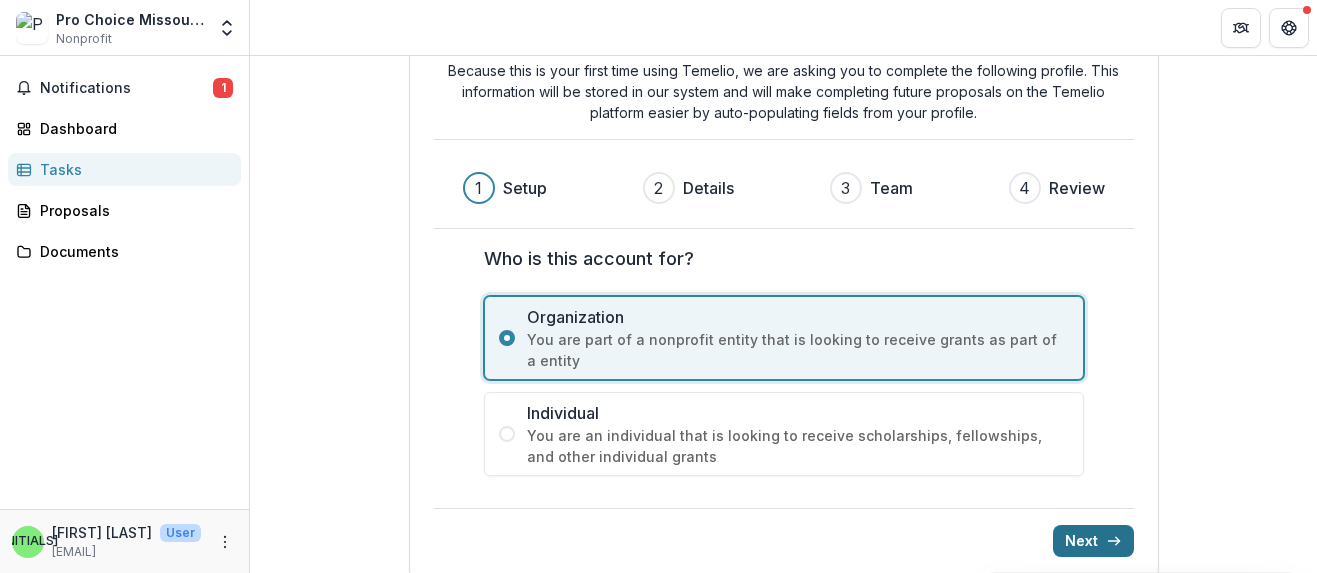 click on "Next" at bounding box center (1093, 541) 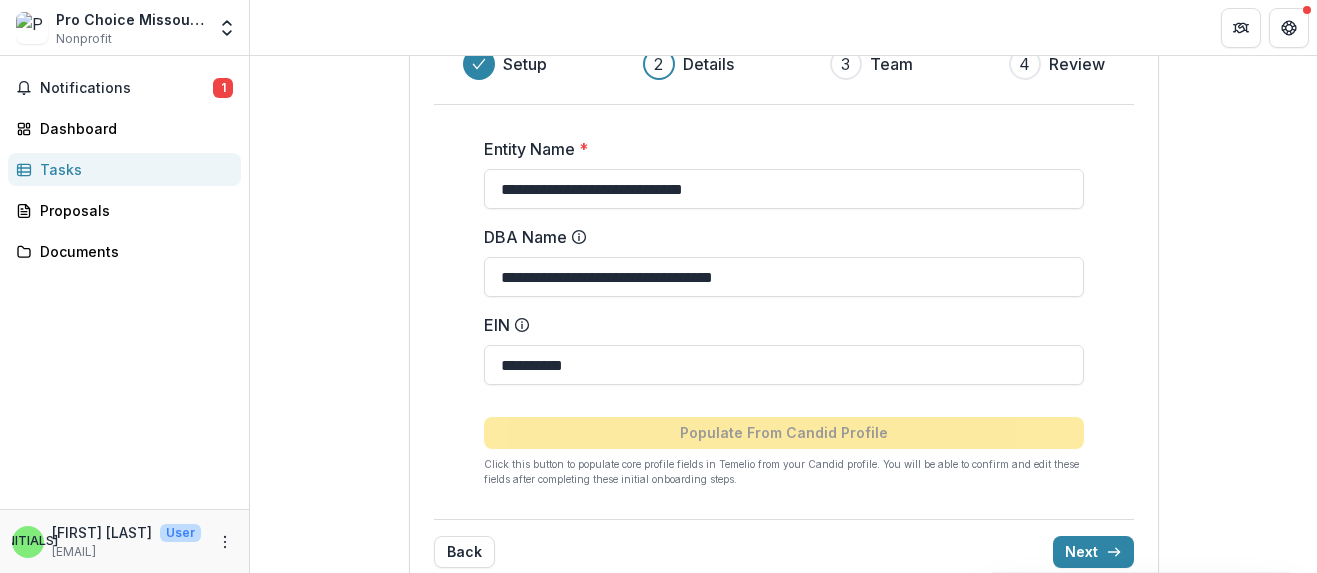 scroll, scrollTop: 209, scrollLeft: 0, axis: vertical 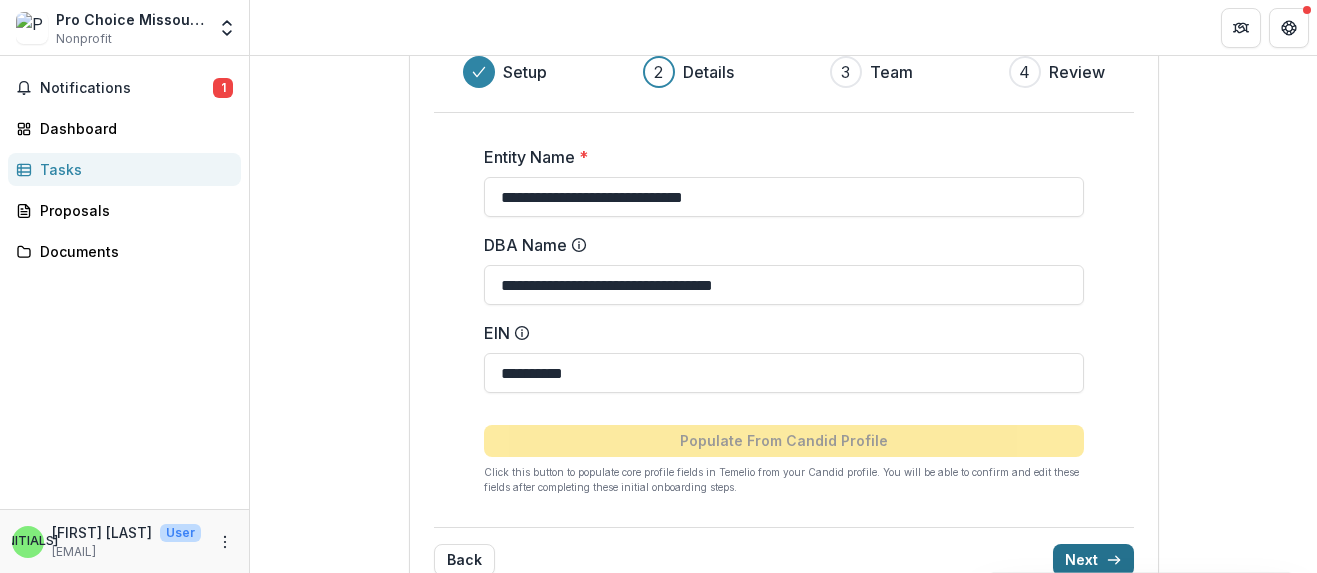 click on "Next" at bounding box center [1093, 560] 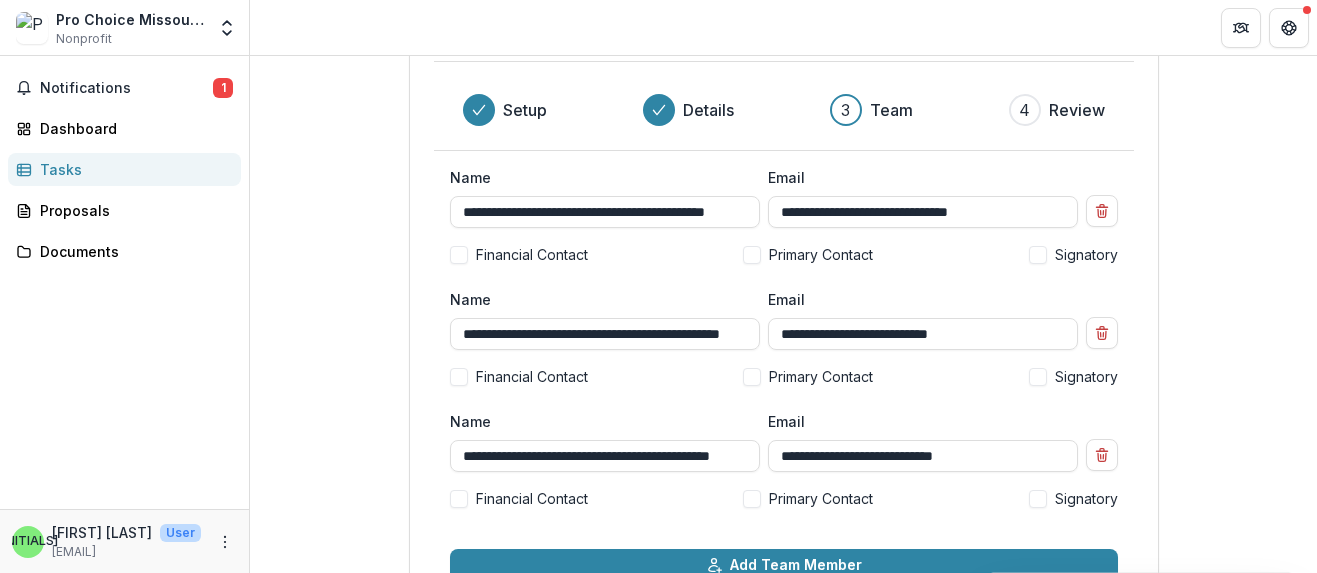 scroll, scrollTop: 148, scrollLeft: 0, axis: vertical 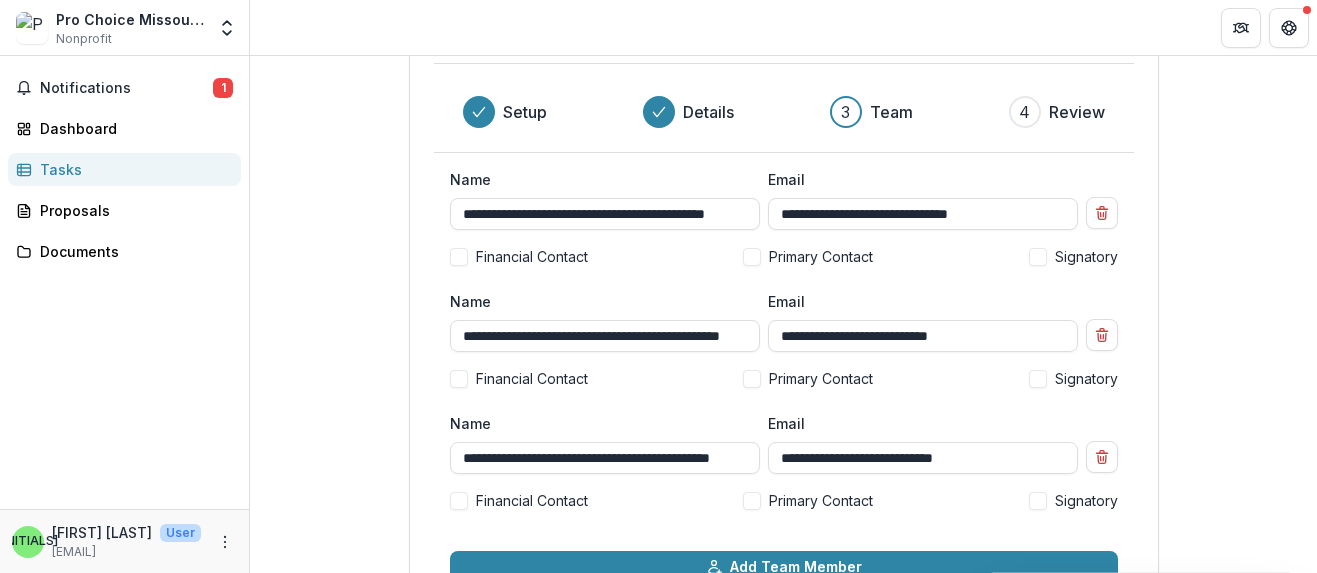 click at bounding box center [752, 257] 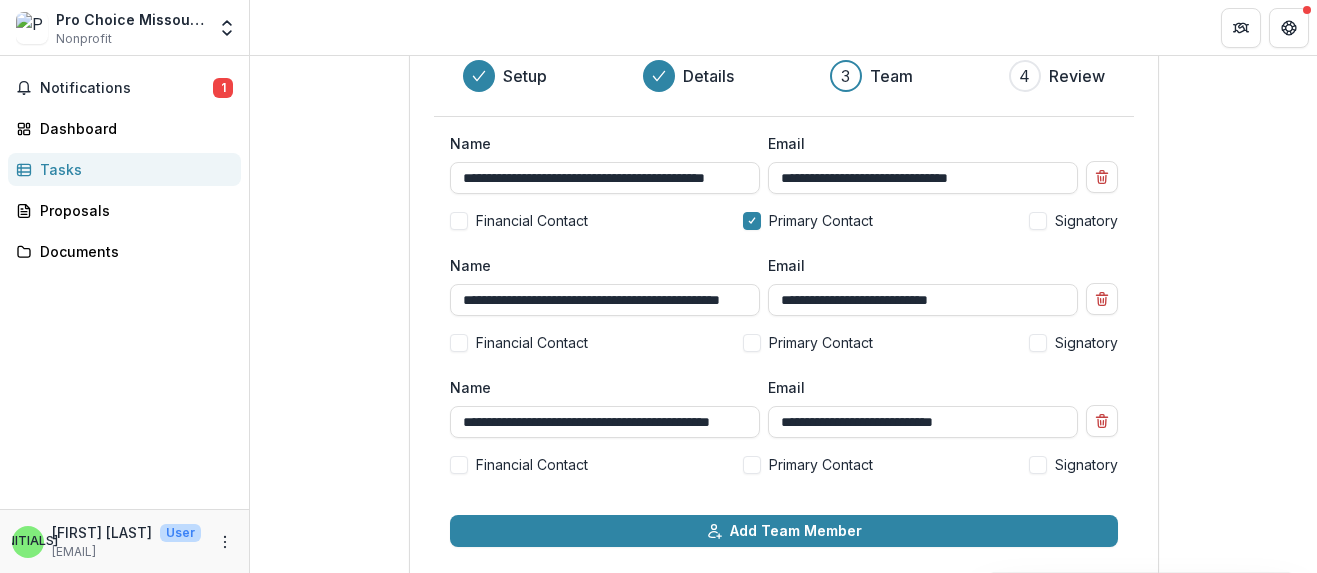 scroll, scrollTop: 183, scrollLeft: 0, axis: vertical 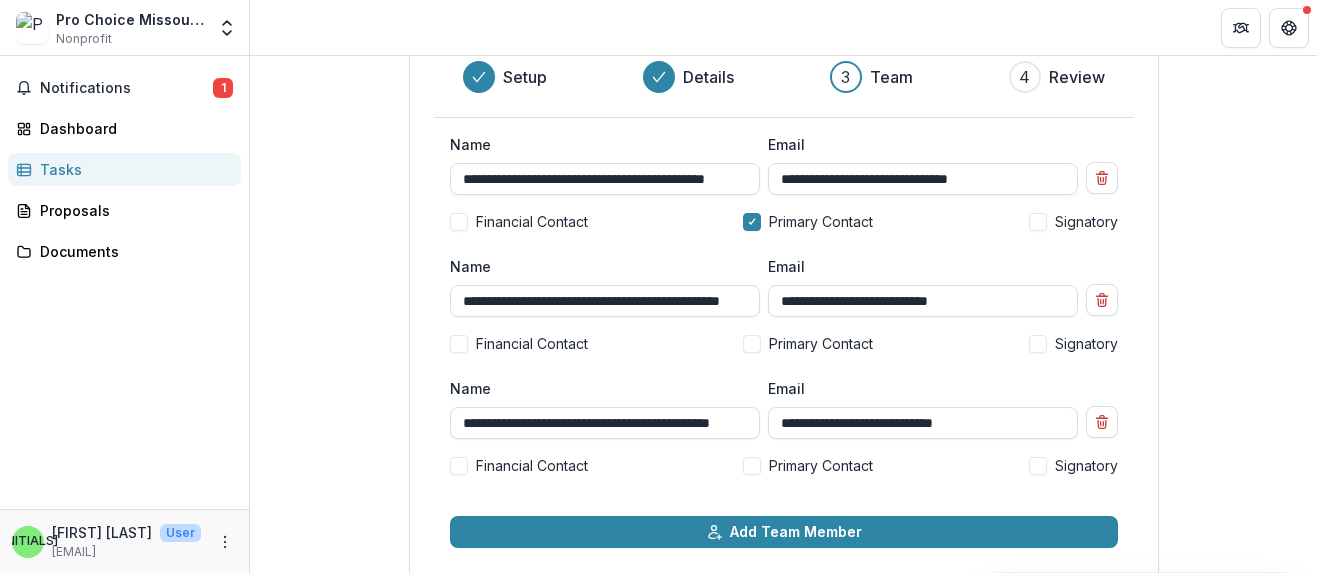 click at bounding box center (1038, 222) 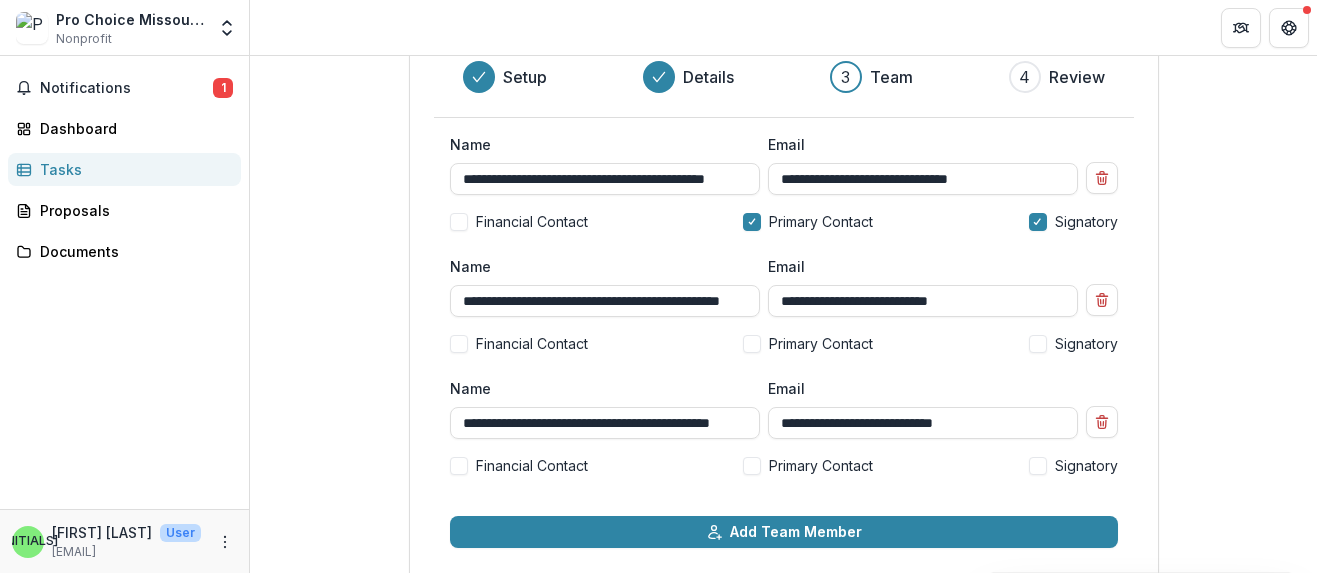 click at bounding box center (459, 466) 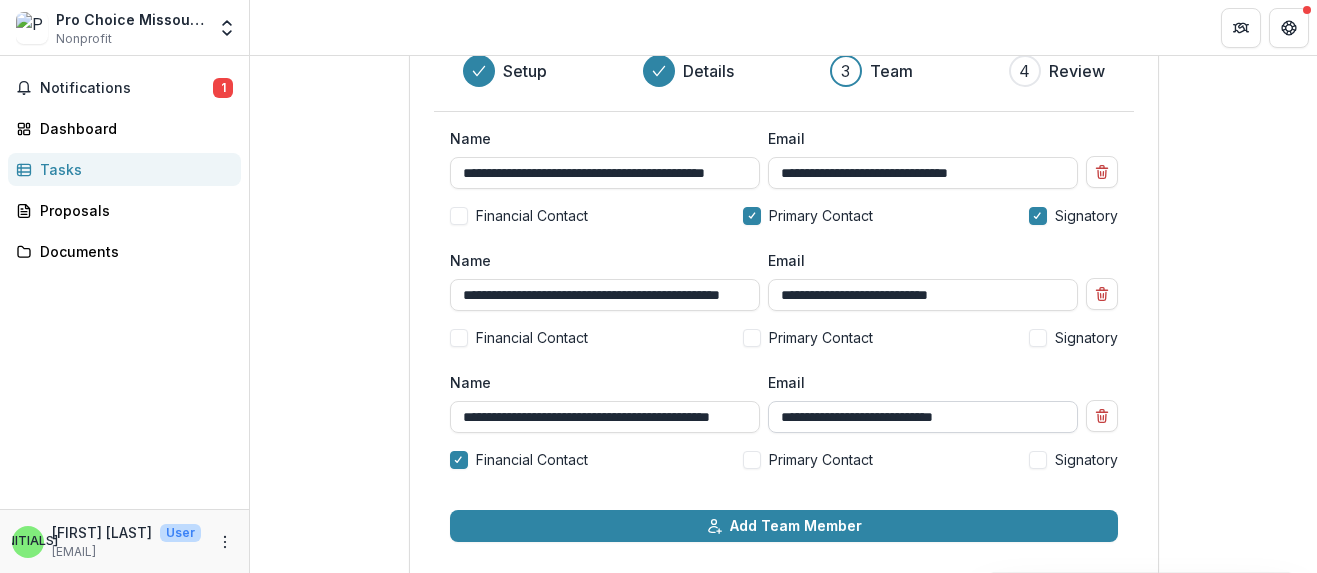 scroll, scrollTop: 180, scrollLeft: 0, axis: vertical 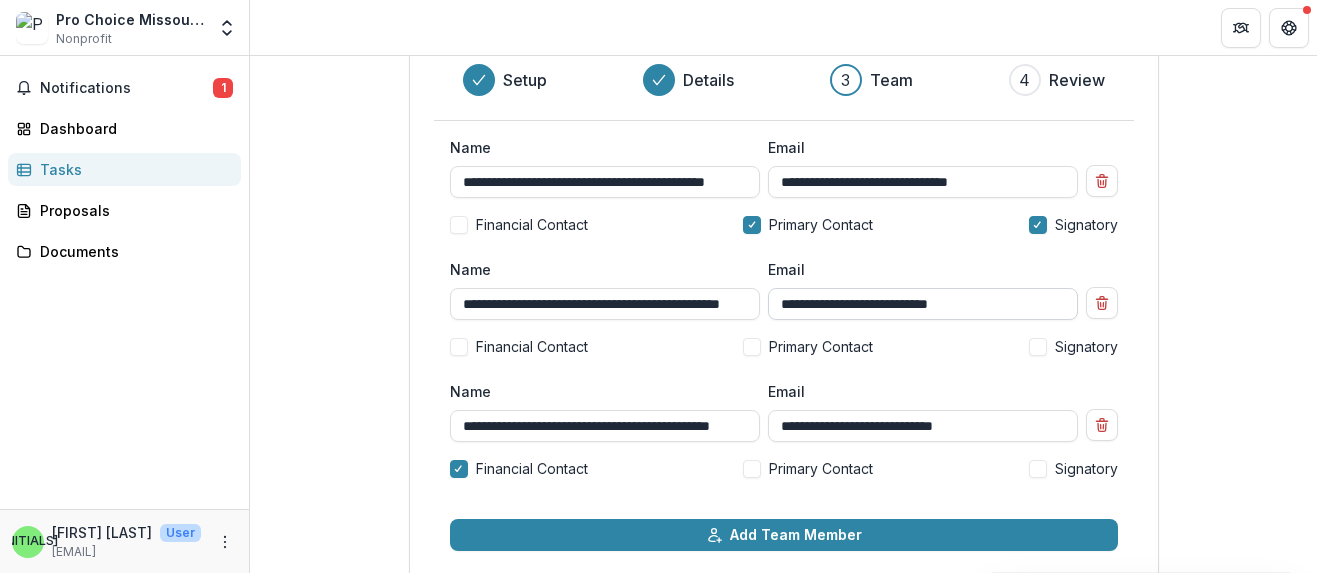 drag, startPoint x: 994, startPoint y: 301, endPoint x: 842, endPoint y: 305, distance: 152.05263 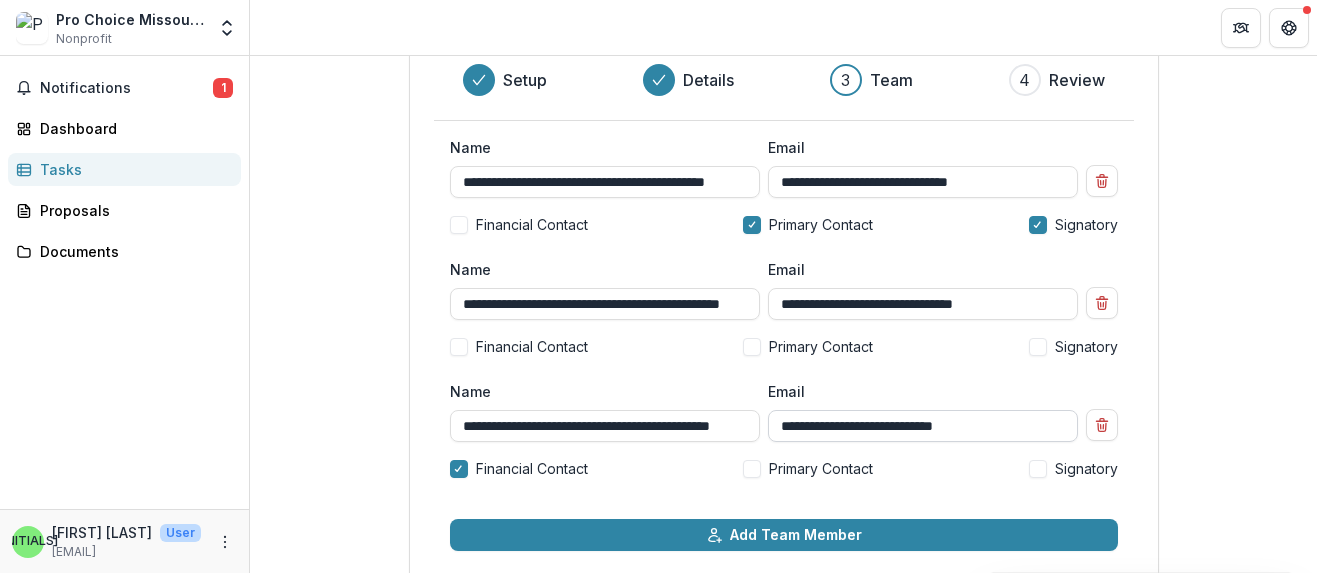 type on "**********" 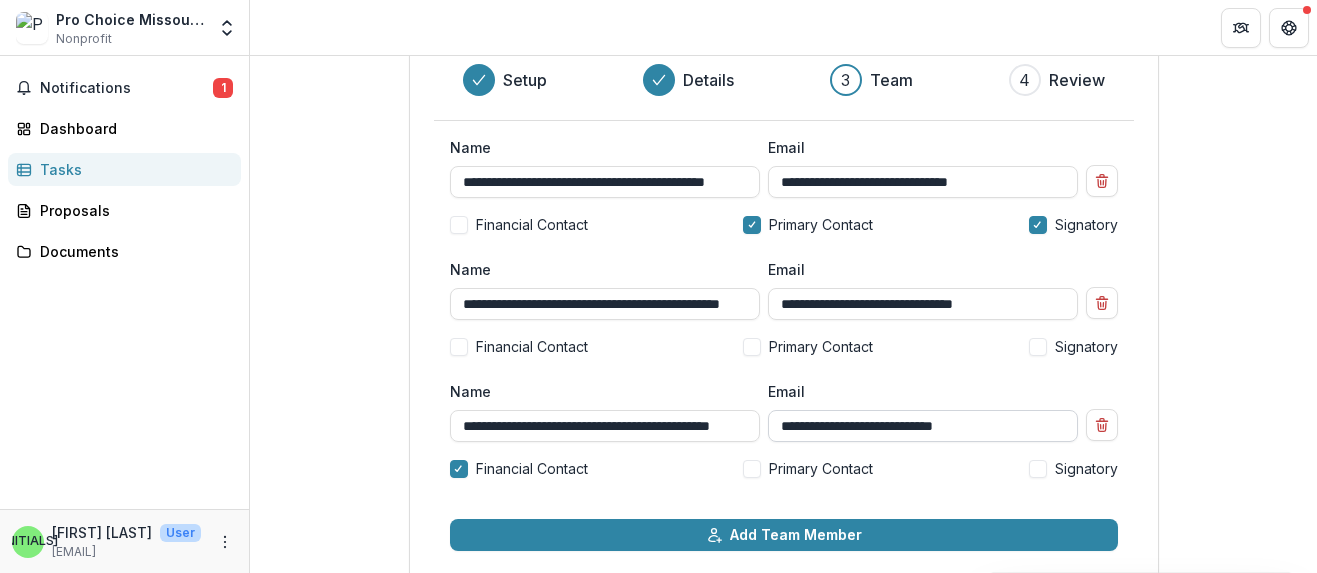 drag, startPoint x: 983, startPoint y: 426, endPoint x: 841, endPoint y: 430, distance: 142.05632 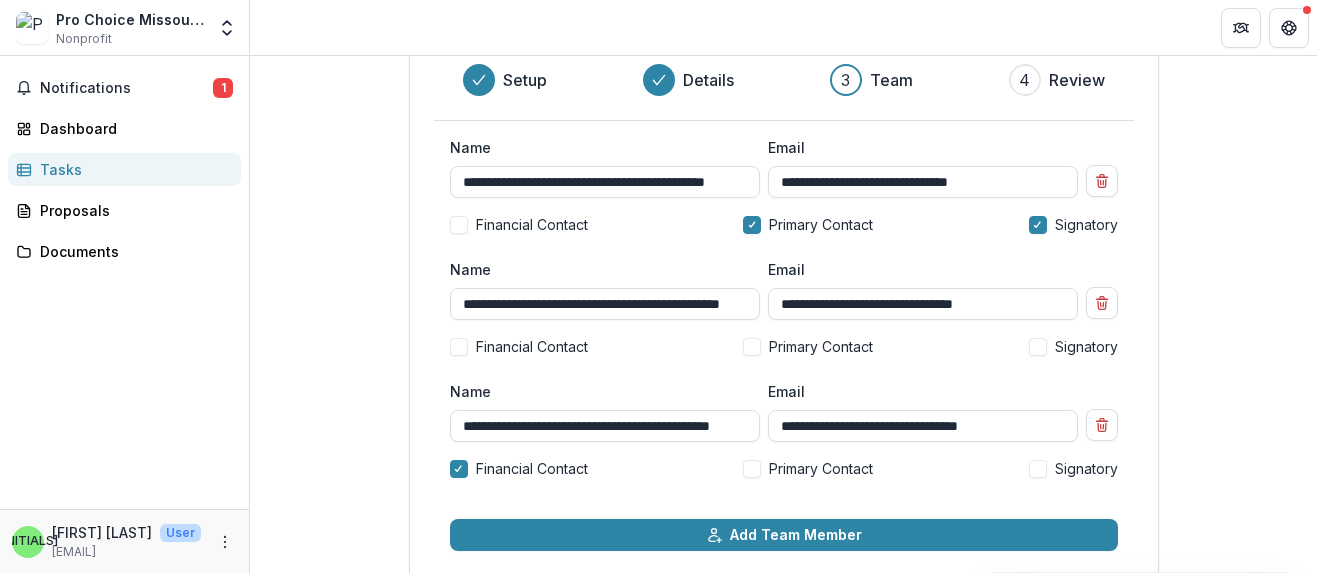 scroll, scrollTop: 280, scrollLeft: 0, axis: vertical 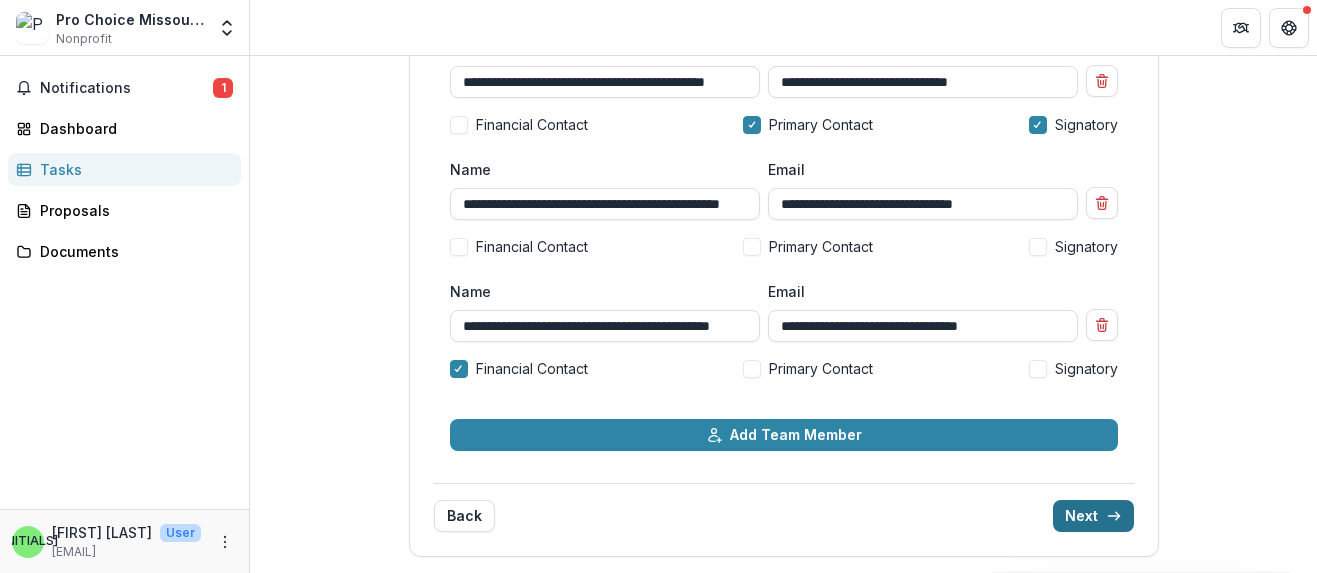type on "**********" 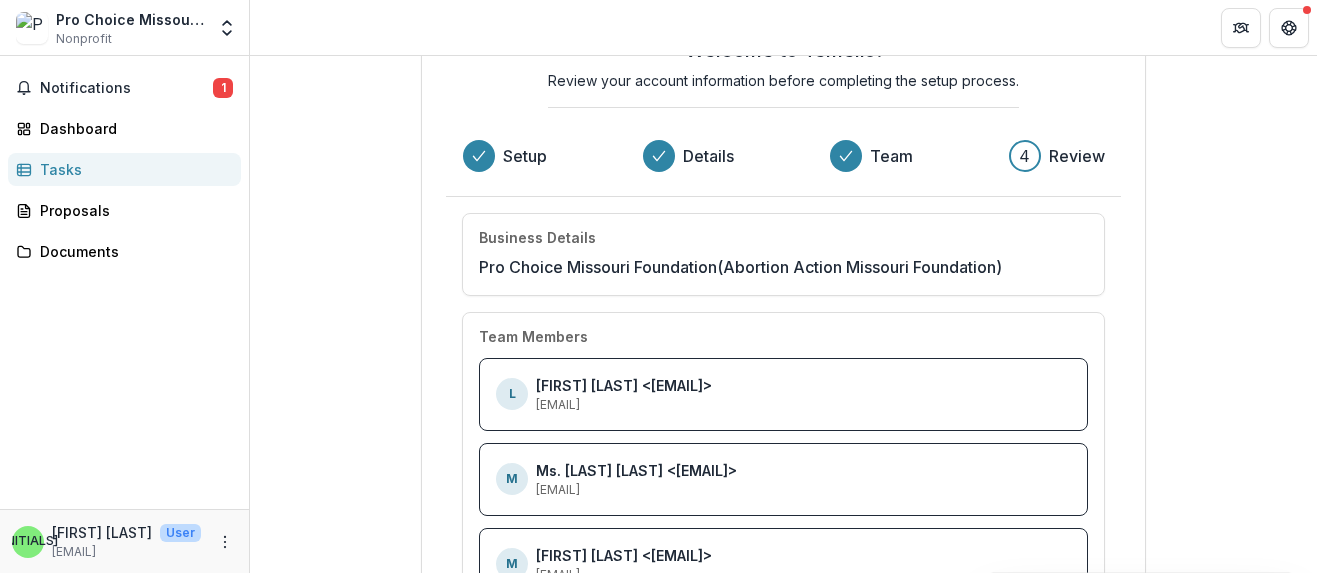 scroll, scrollTop: 249, scrollLeft: 0, axis: vertical 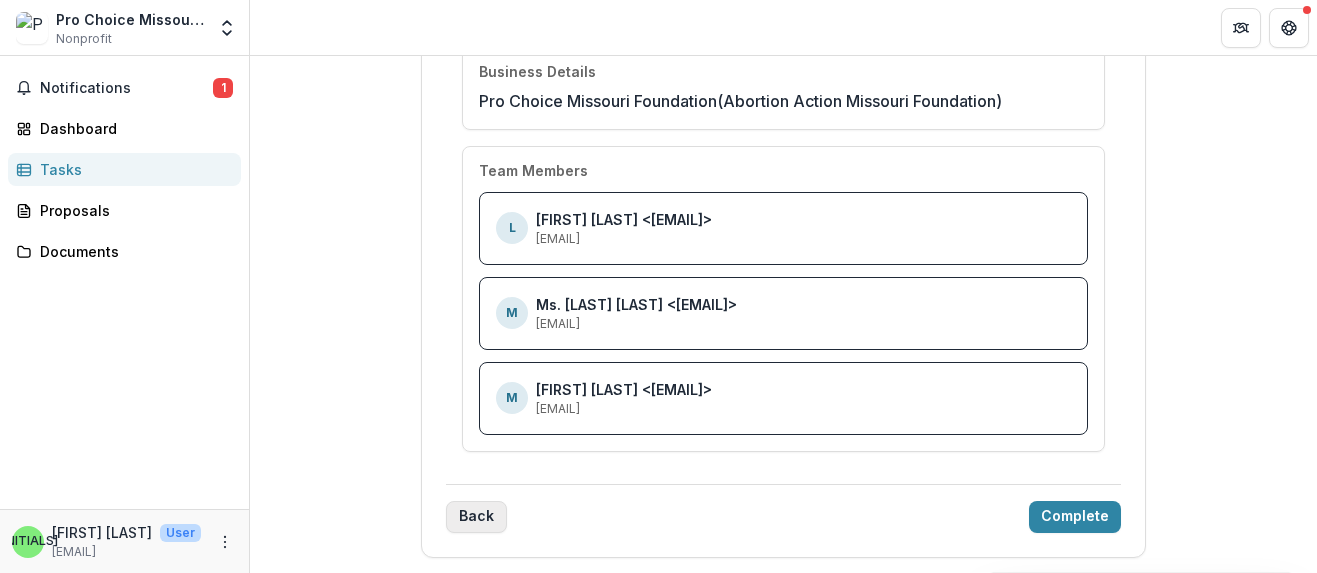 click on "Back" at bounding box center (476, 517) 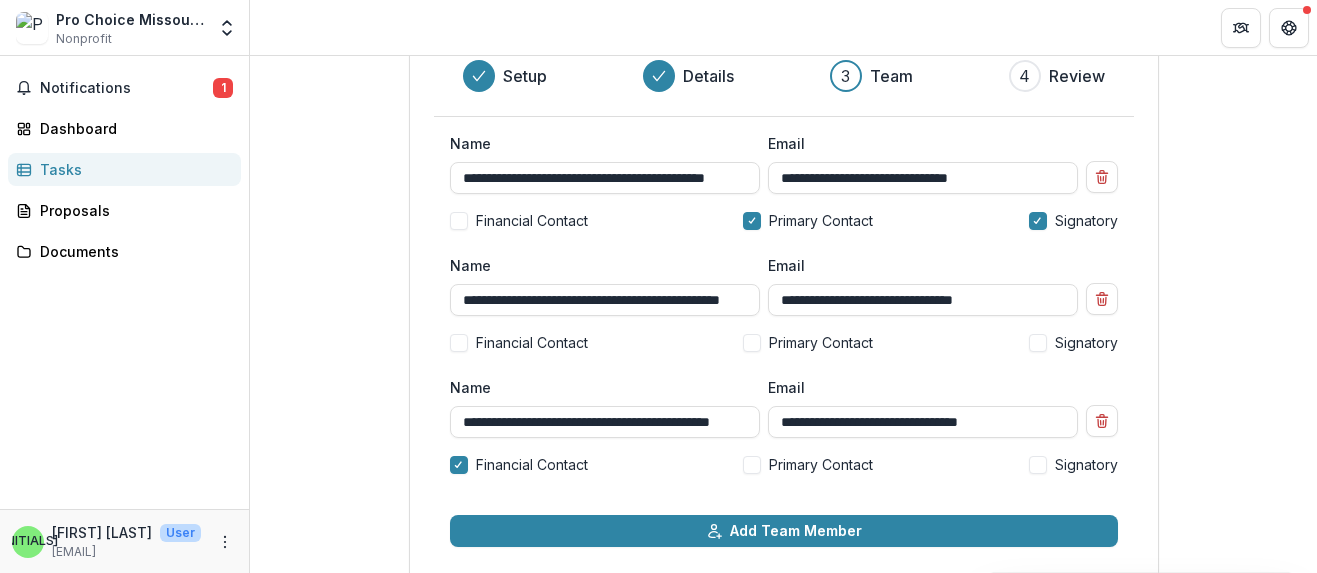 scroll, scrollTop: 280, scrollLeft: 0, axis: vertical 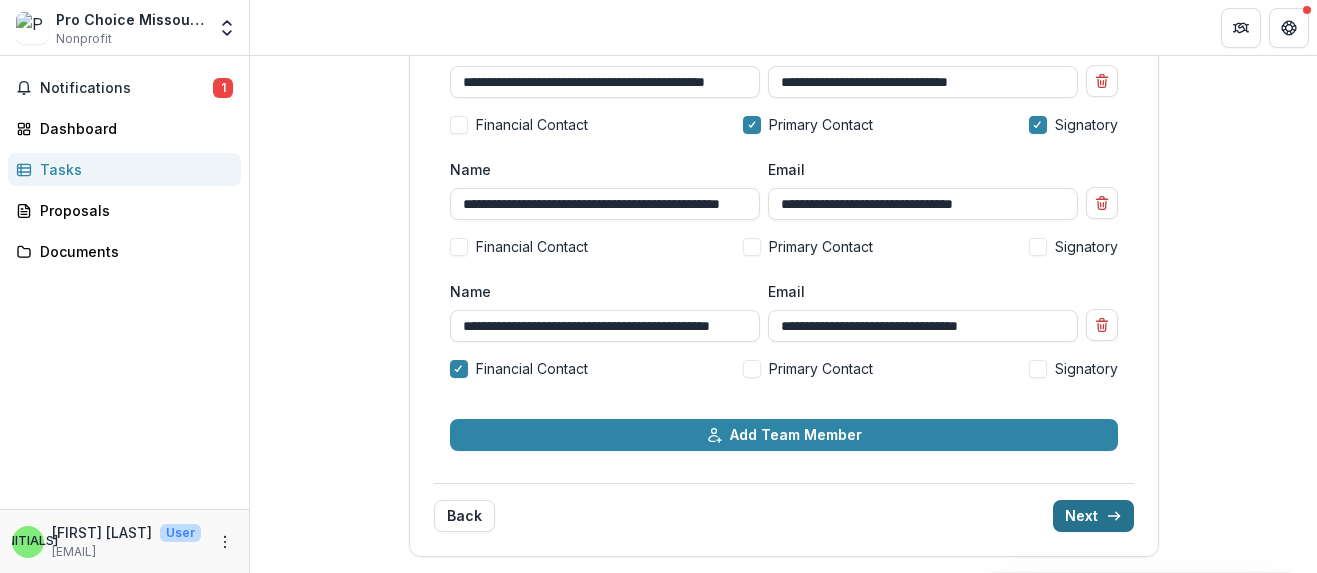 click 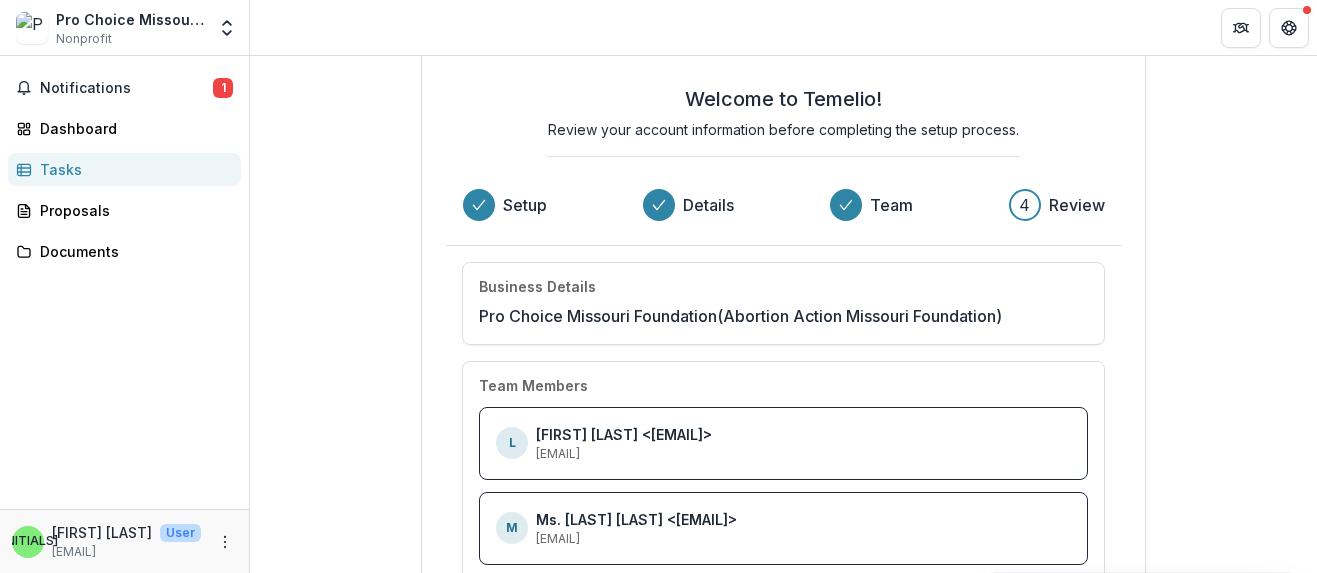 scroll, scrollTop: 249, scrollLeft: 0, axis: vertical 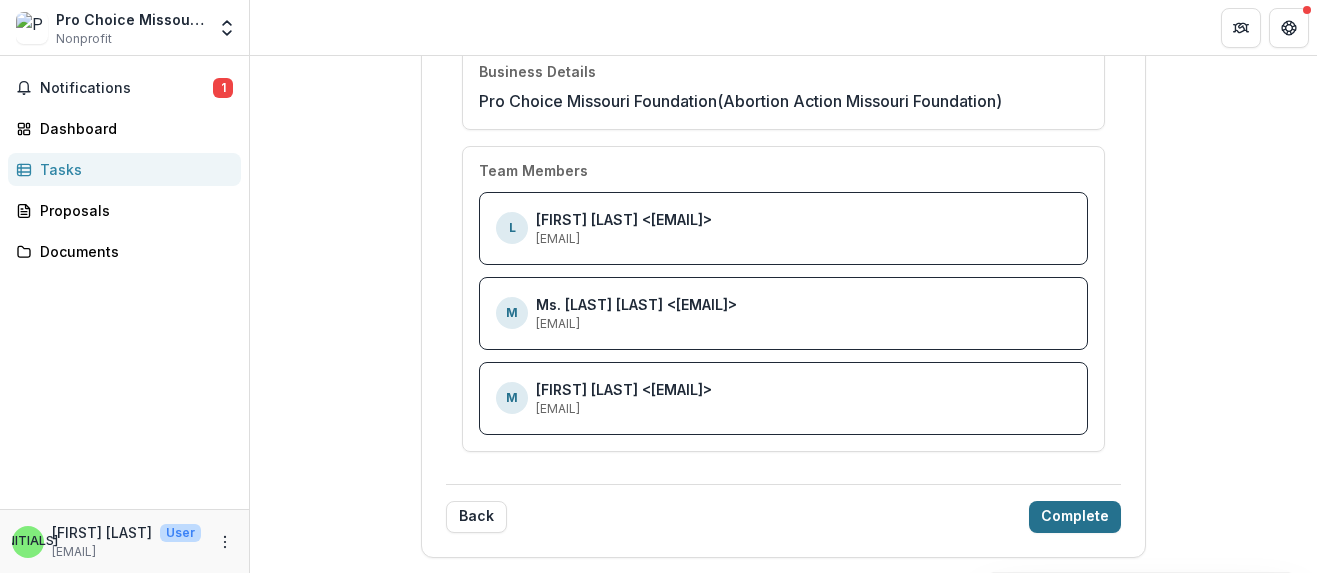 click on "Ms. [LAST] [LAST] <[EMAIL]> [EMAIL]" at bounding box center [636, 313] 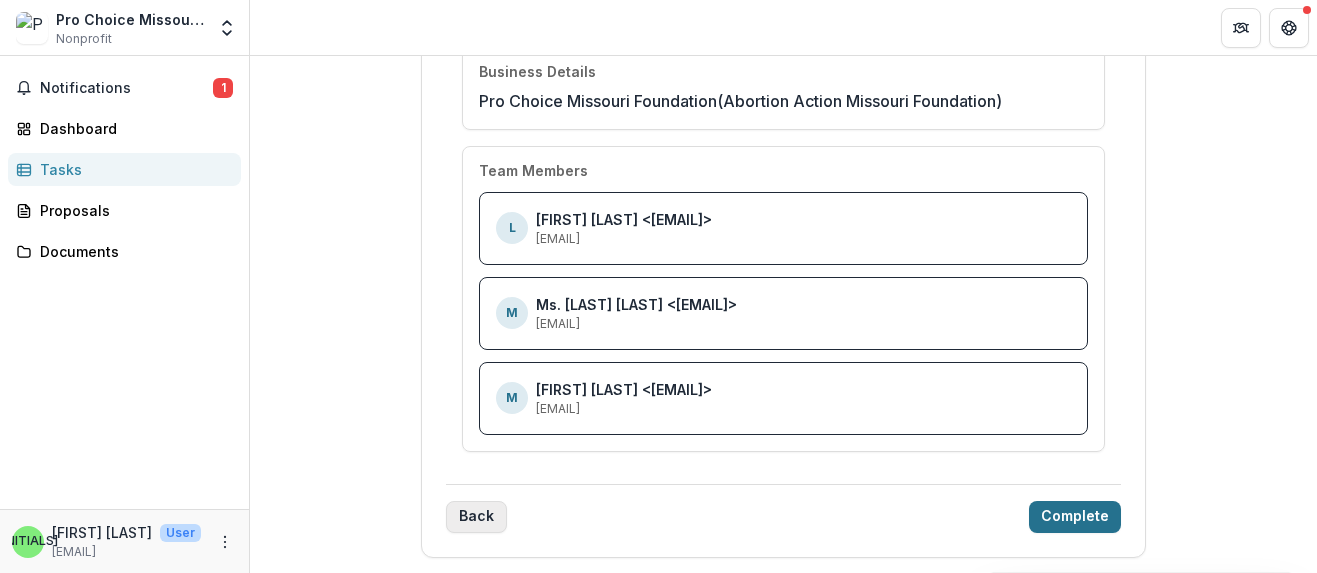 click on "Back" at bounding box center [476, 517] 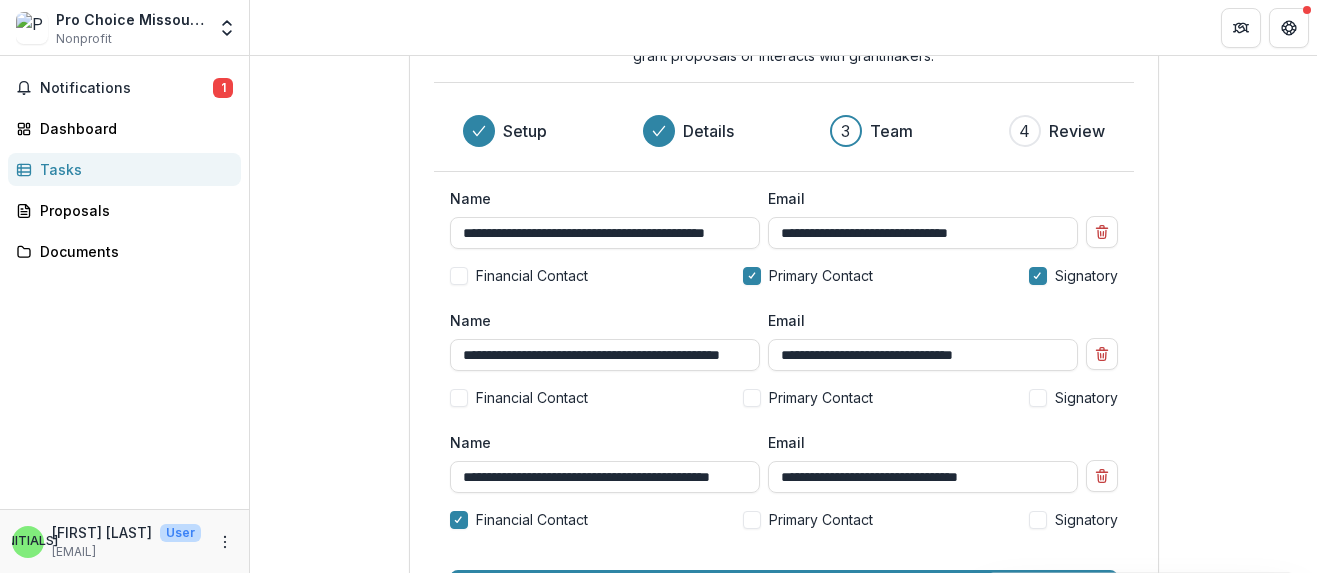 scroll, scrollTop: 127, scrollLeft: 0, axis: vertical 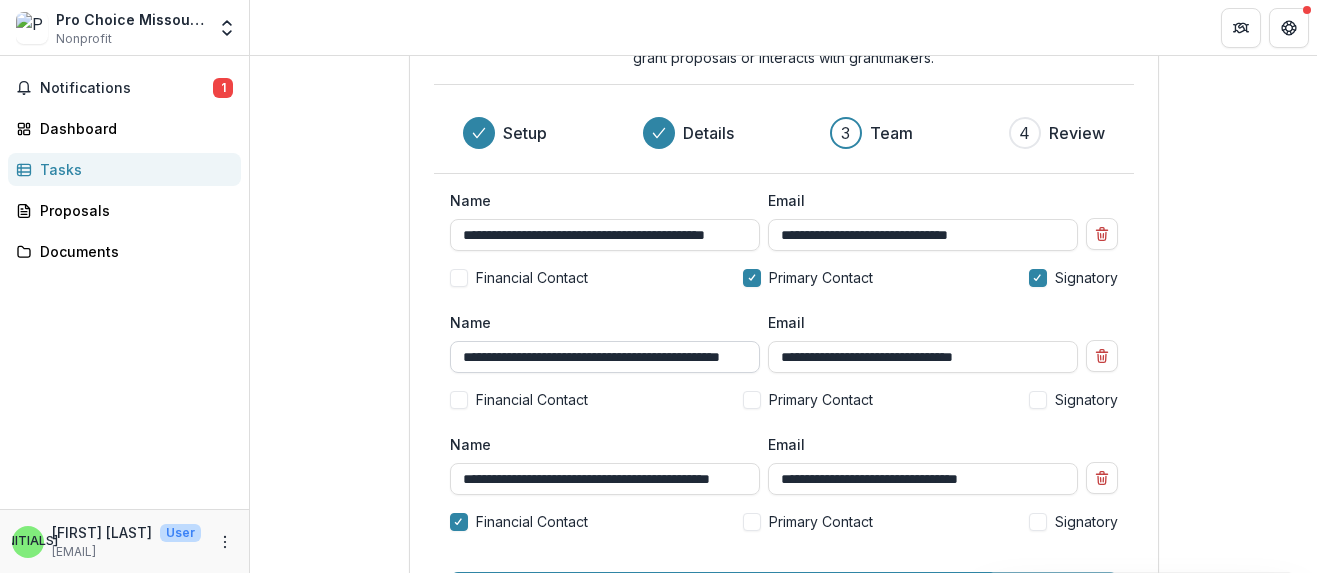 drag, startPoint x: 677, startPoint y: 360, endPoint x: 733, endPoint y: 359, distance: 56.008926 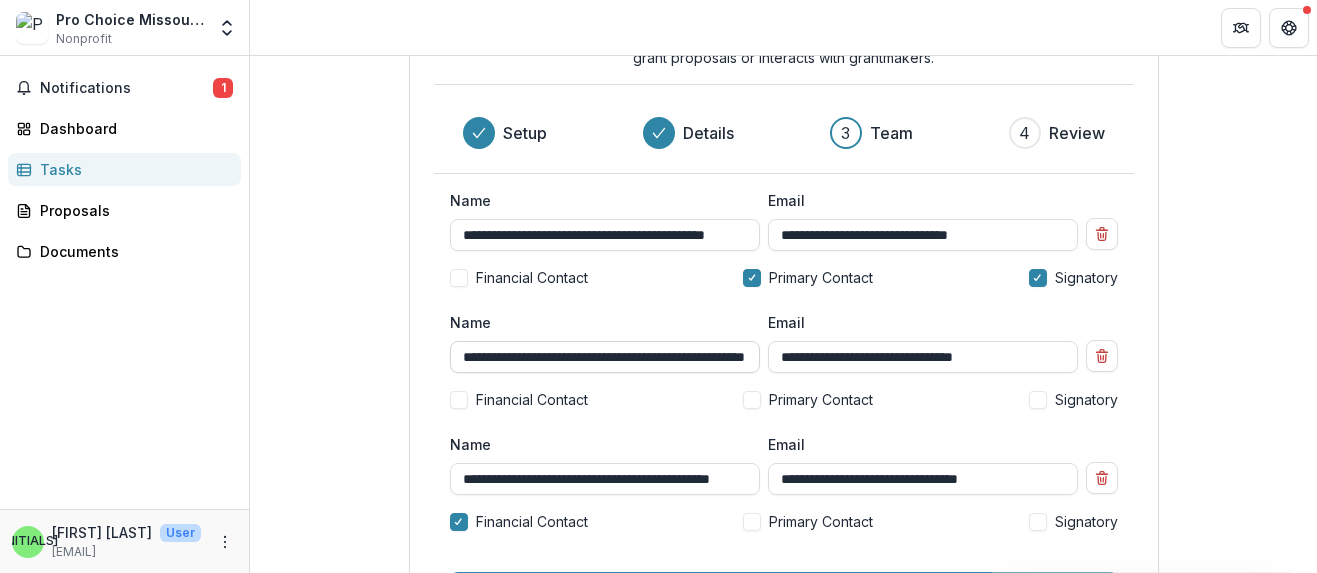 scroll, scrollTop: 0, scrollLeft: 108, axis: horizontal 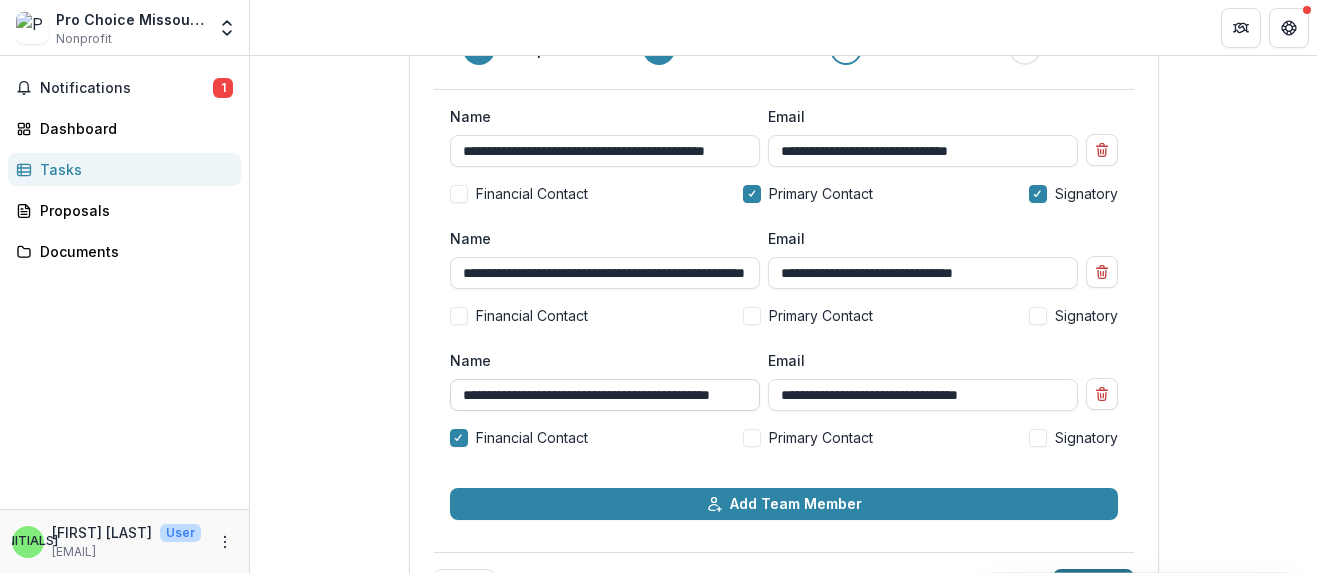 type on "**********" 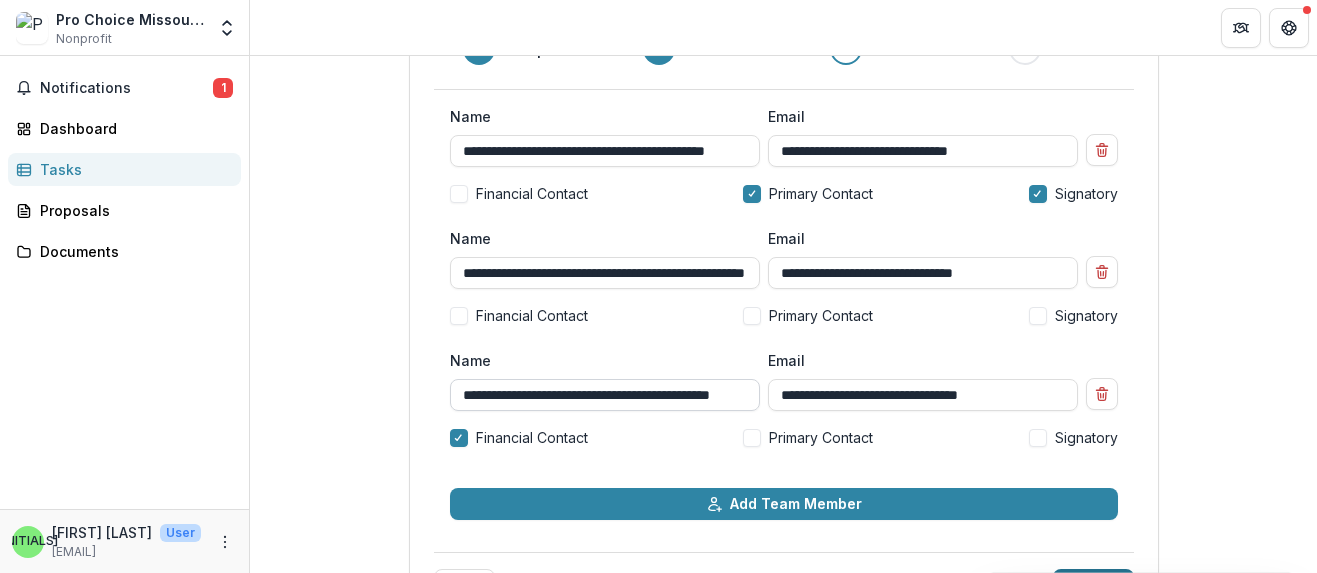 scroll, scrollTop: 0, scrollLeft: 54, axis: horizontal 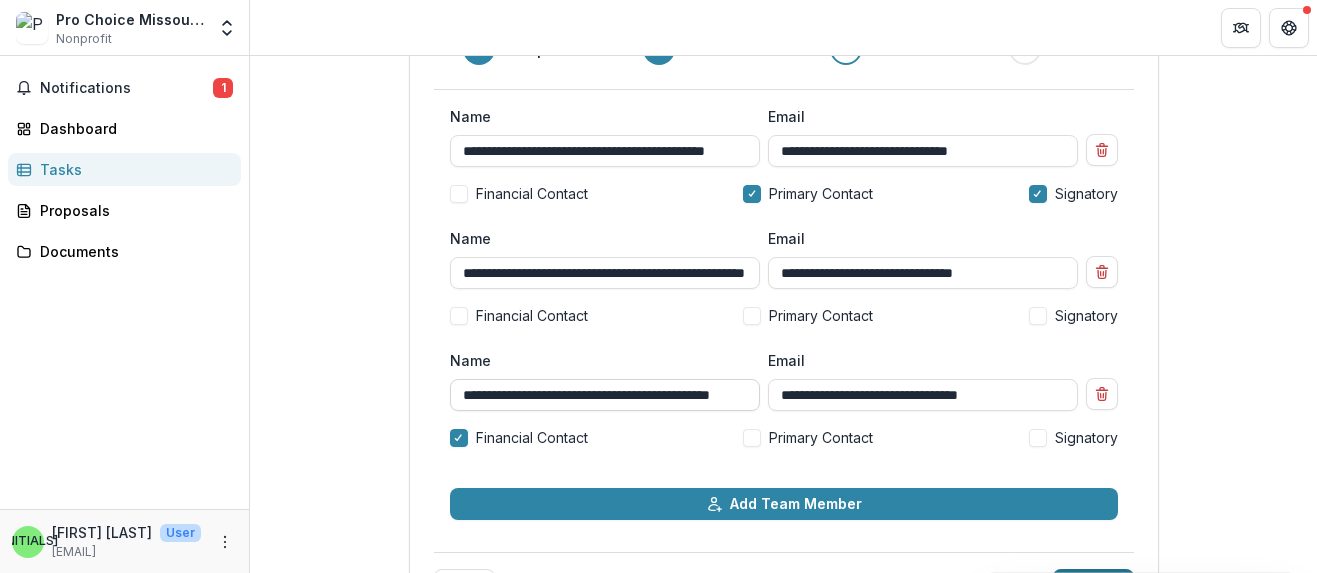 drag, startPoint x: 642, startPoint y: 398, endPoint x: 733, endPoint y: 400, distance: 91.02197 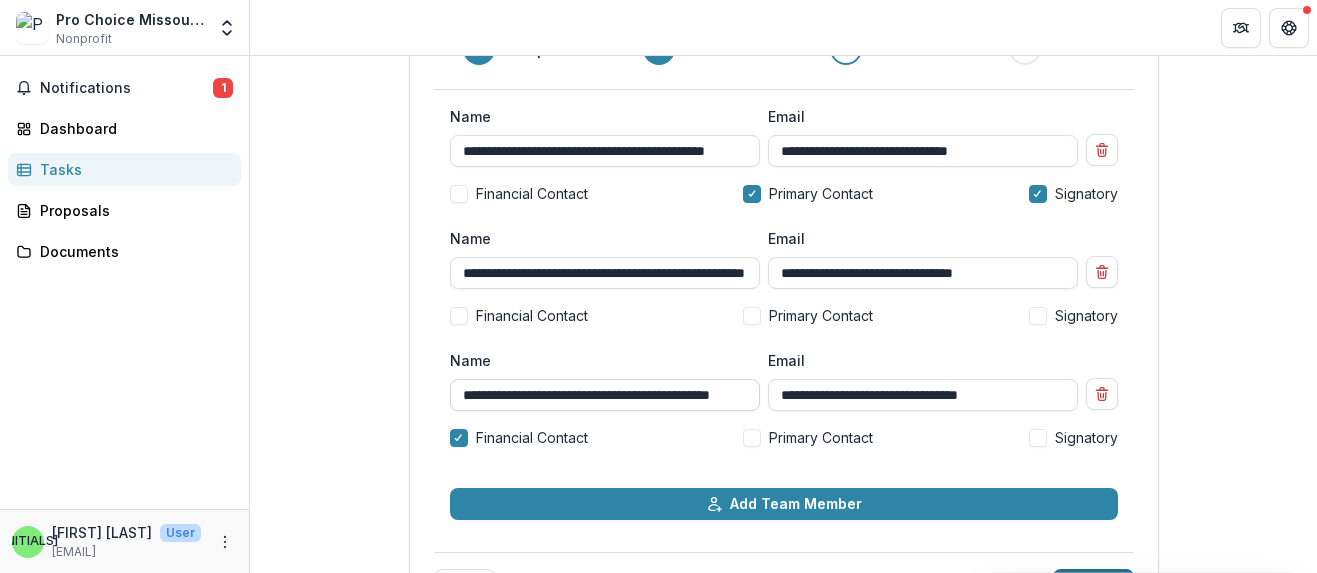 click on "**********" at bounding box center (605, 395) 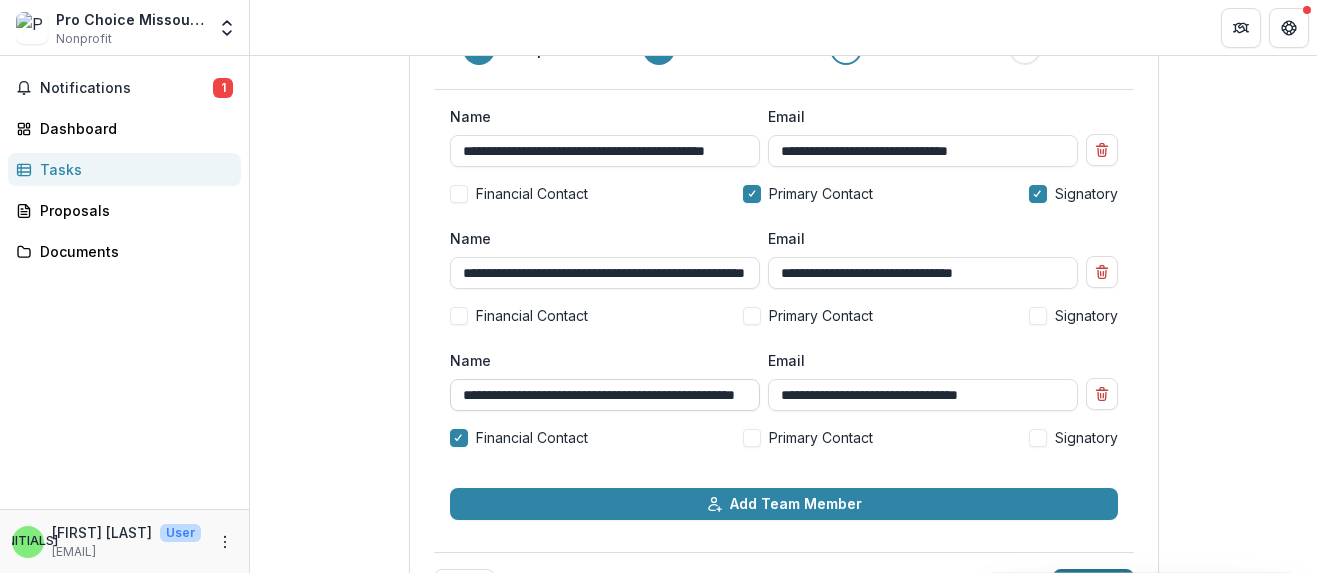 scroll, scrollTop: 0, scrollLeft: 75, axis: horizontal 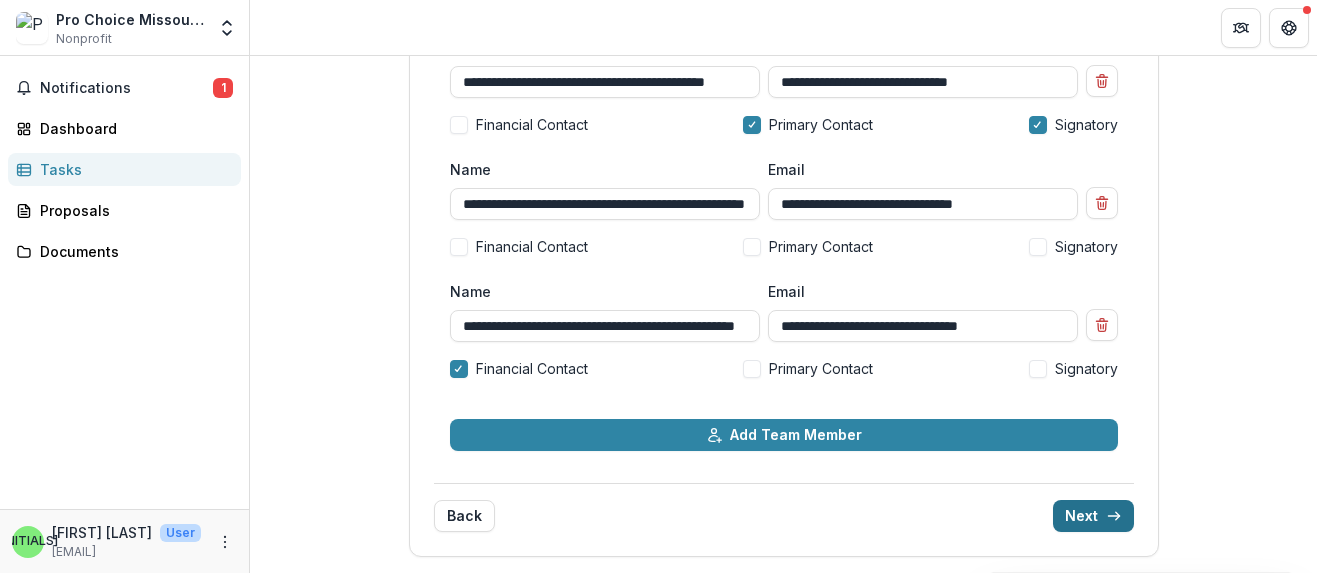 type on "**********" 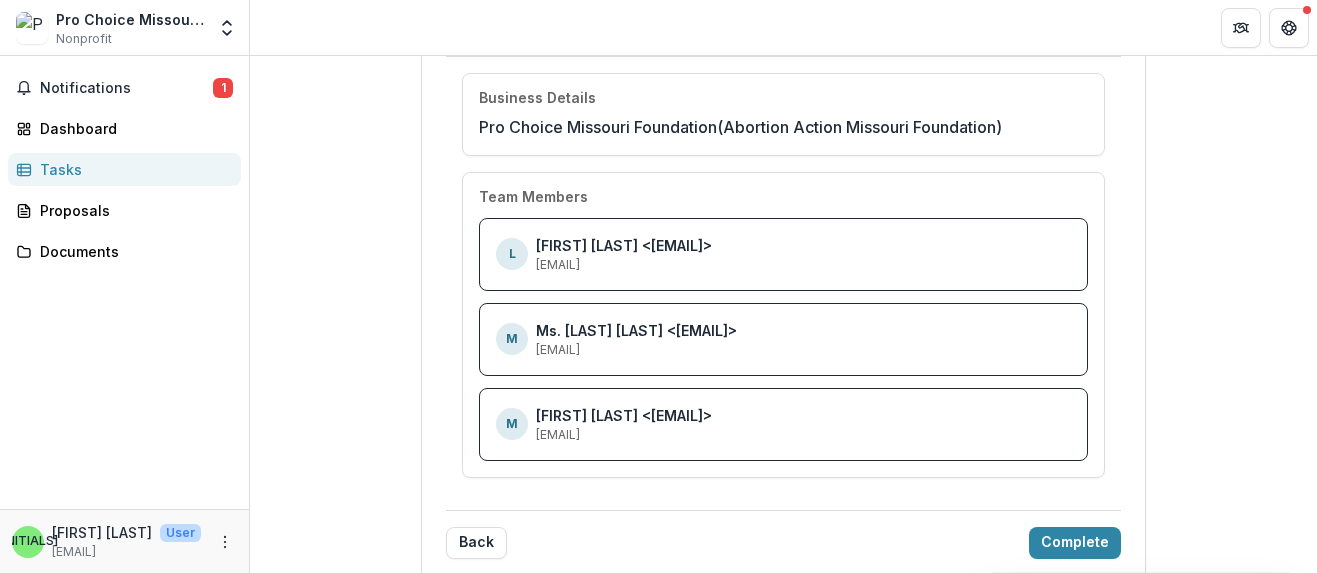 scroll, scrollTop: 249, scrollLeft: 0, axis: vertical 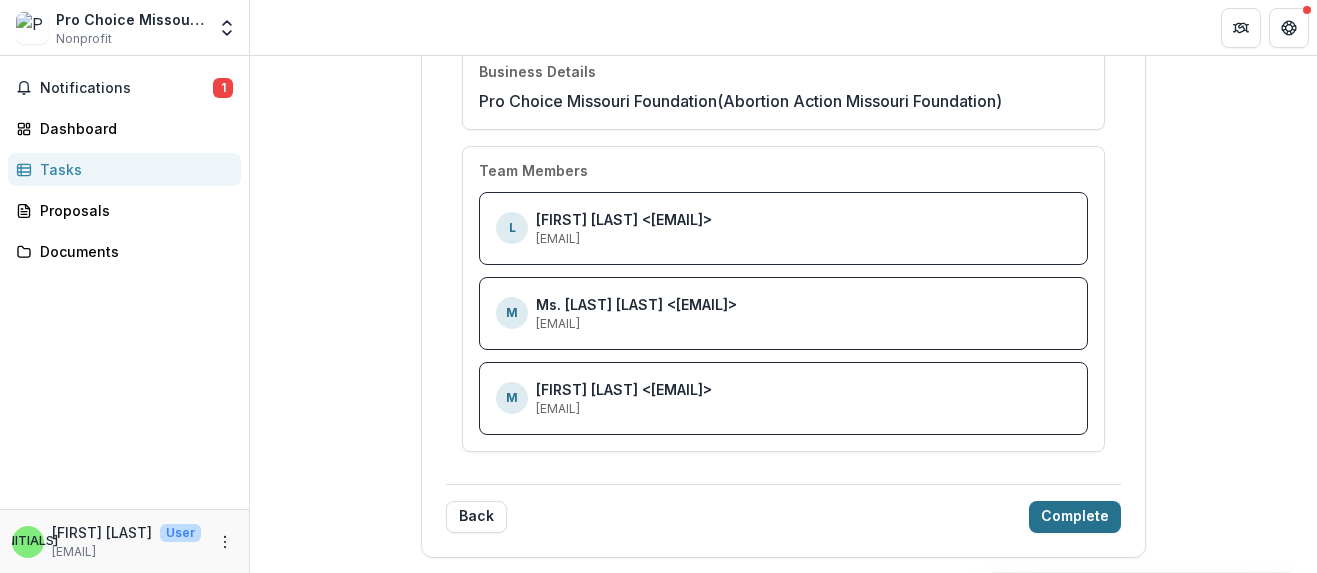 click on "Complete" at bounding box center (1075, 517) 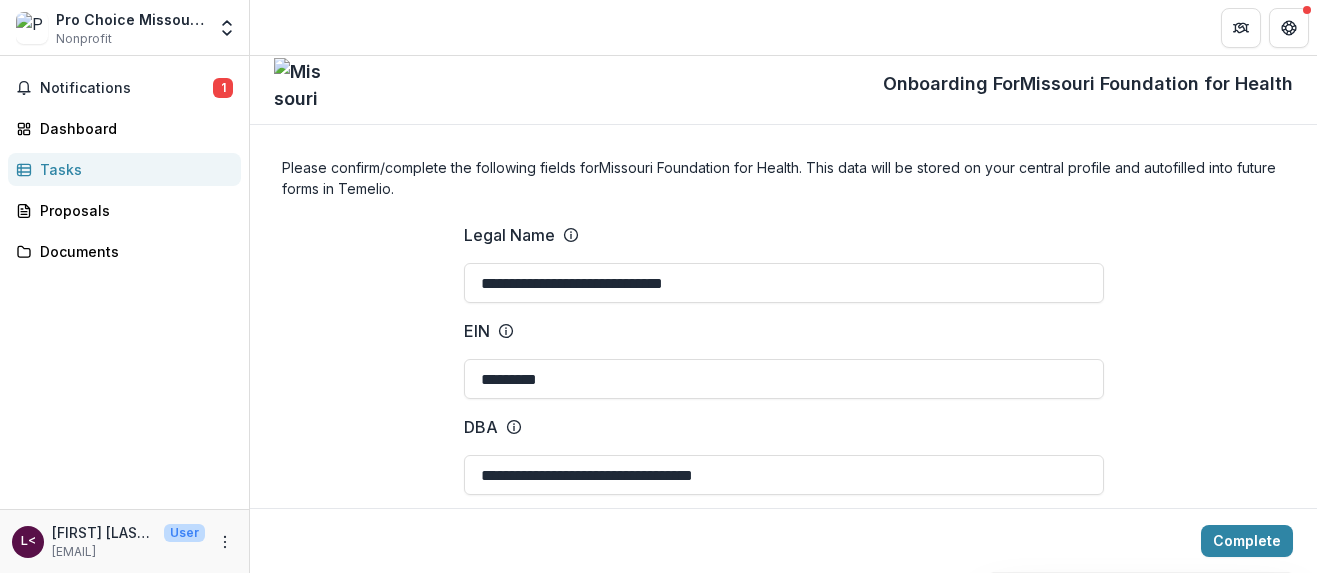 scroll, scrollTop: 0, scrollLeft: 0, axis: both 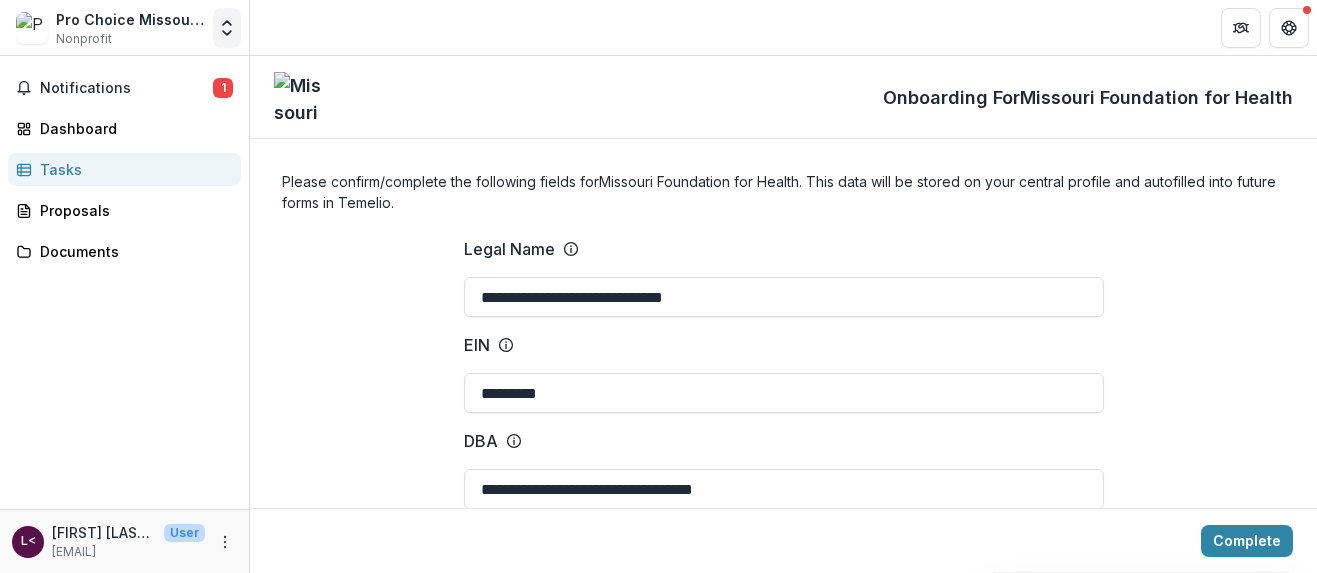 click 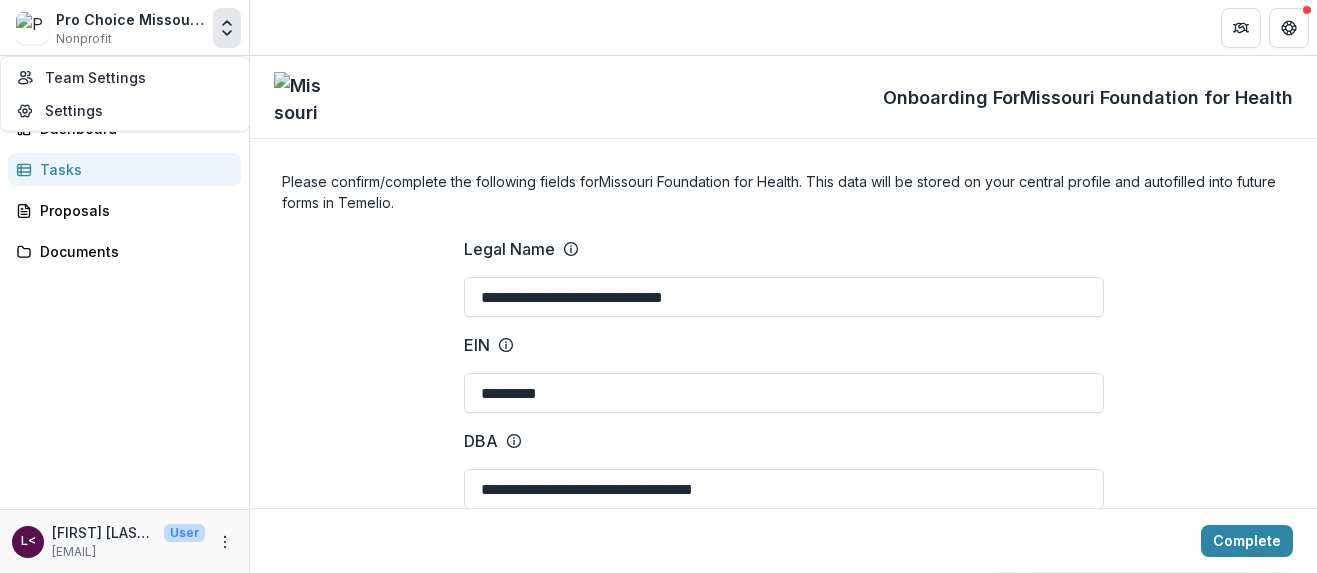 click on "EIN" at bounding box center (778, 345) 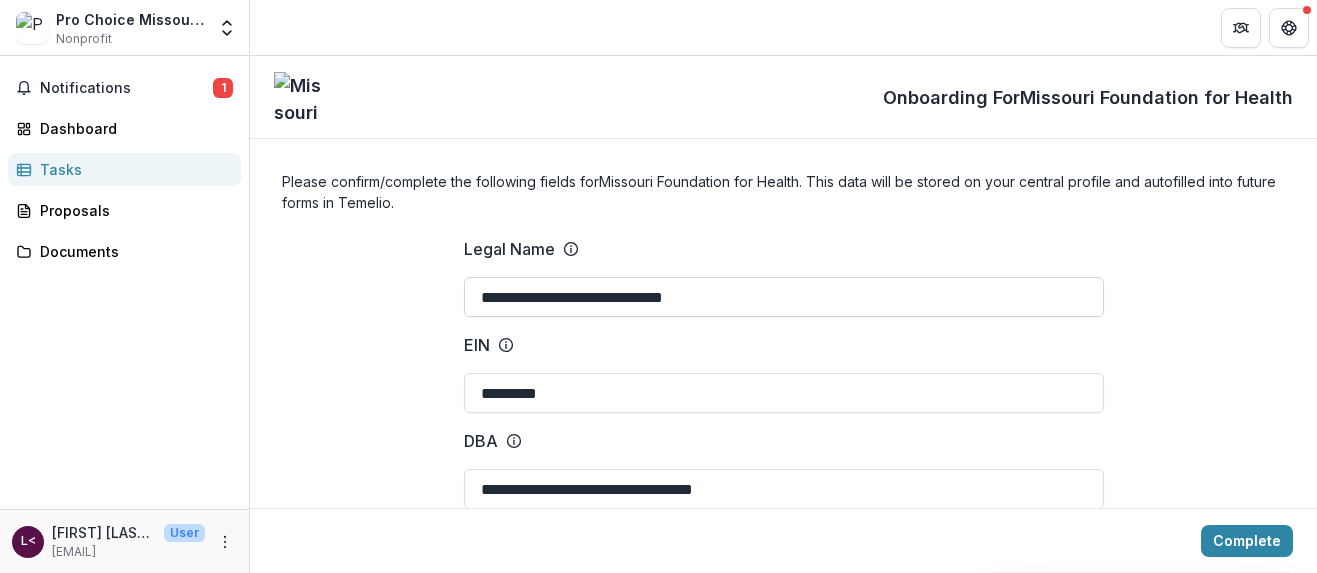 click on "**********" at bounding box center (784, 297) 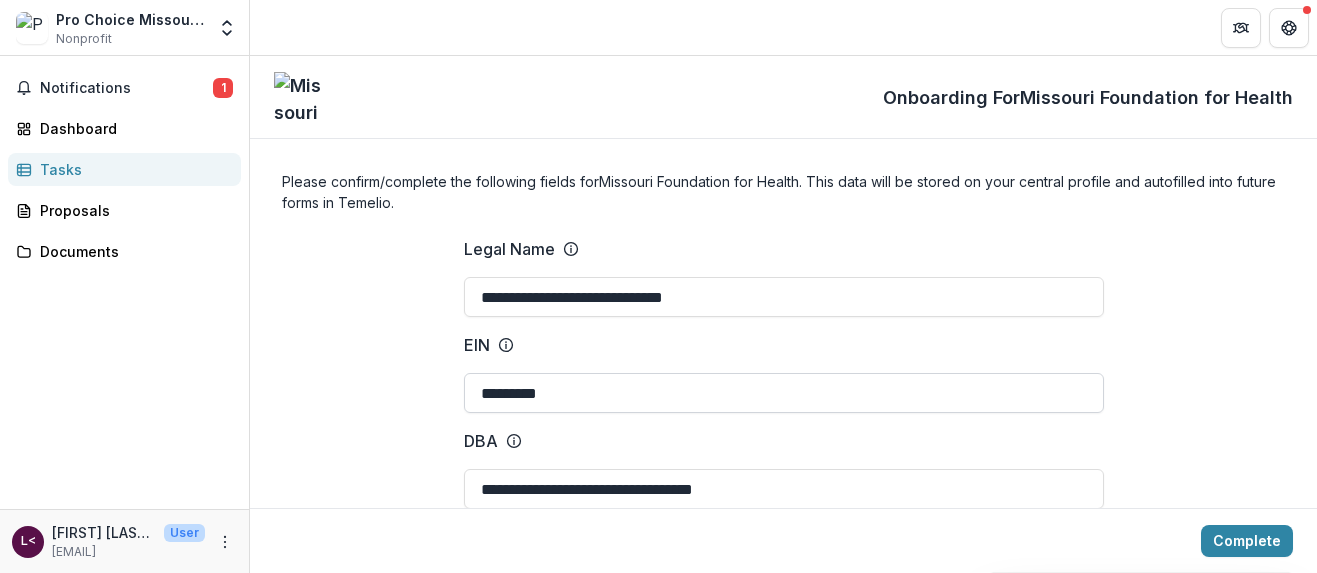 click on "*********" at bounding box center [784, 393] 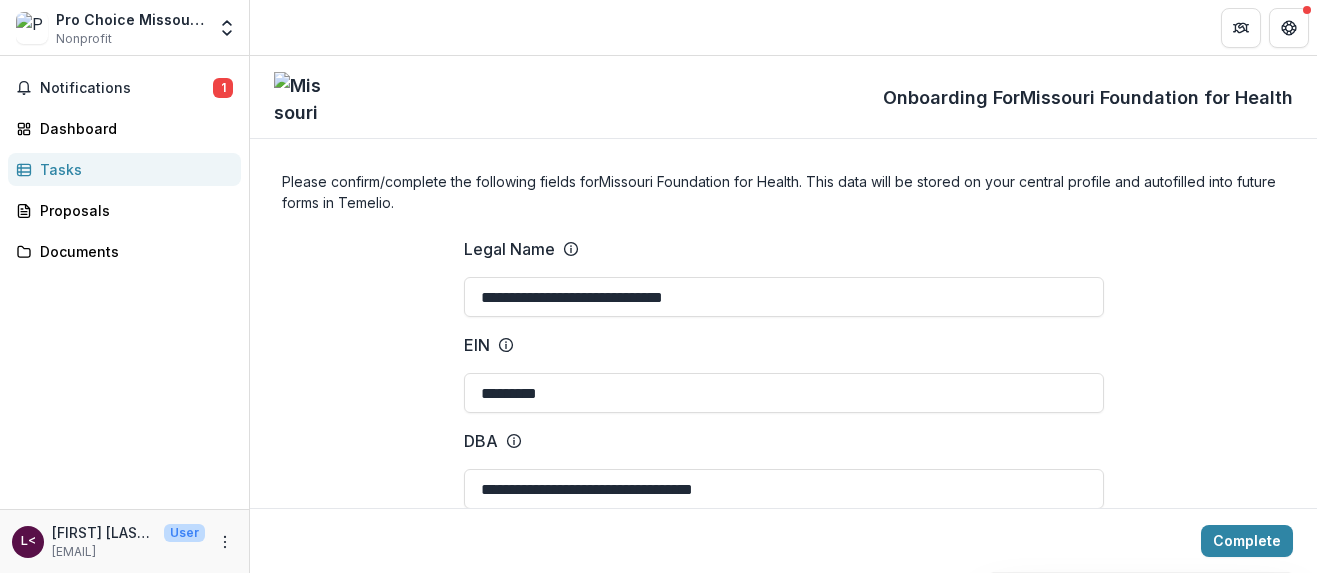 drag, startPoint x: 559, startPoint y: 301, endPoint x: 429, endPoint y: 299, distance: 130.01538 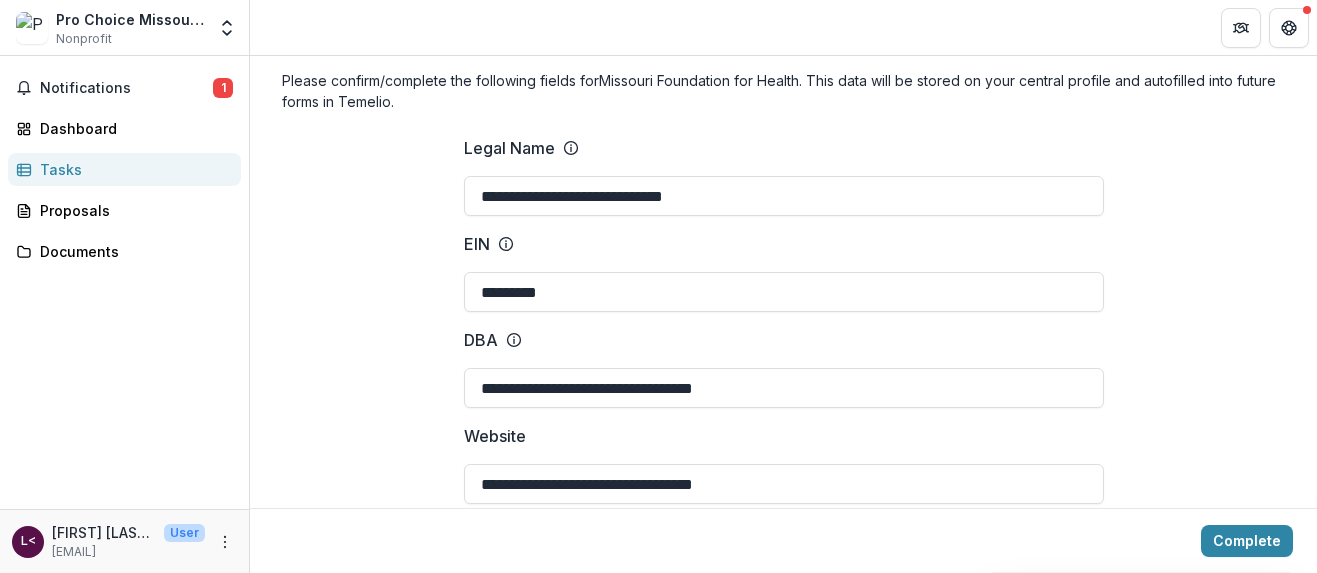 scroll, scrollTop: 102, scrollLeft: 0, axis: vertical 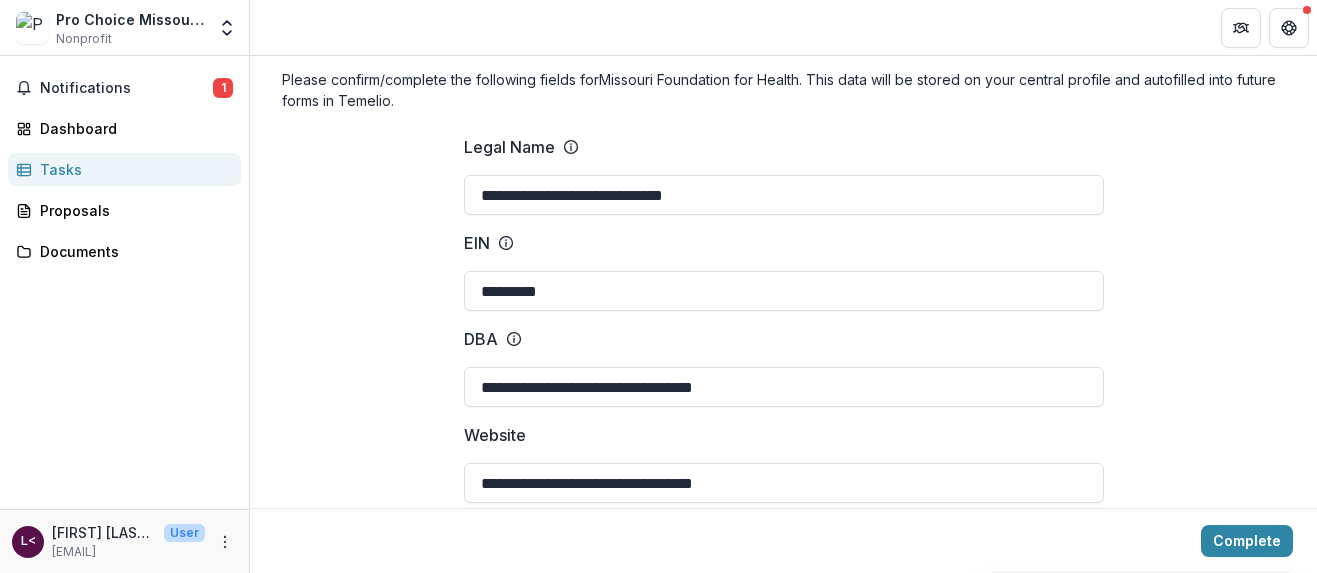 drag, startPoint x: 561, startPoint y: 196, endPoint x: 382, endPoint y: 193, distance: 179.02513 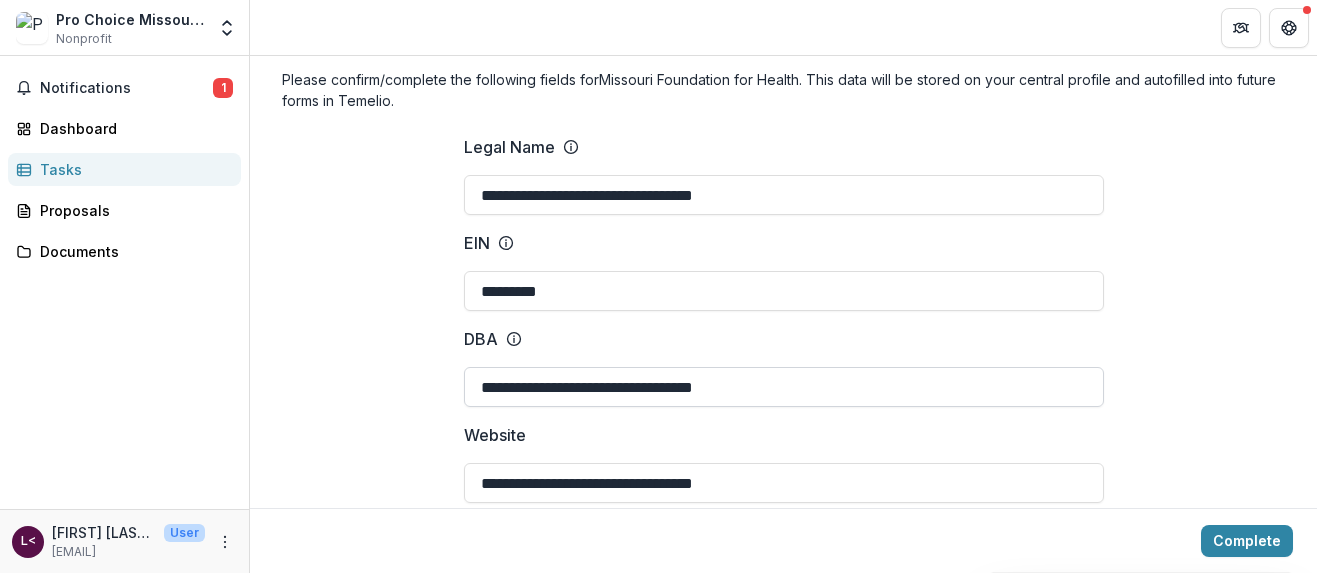 type on "**********" 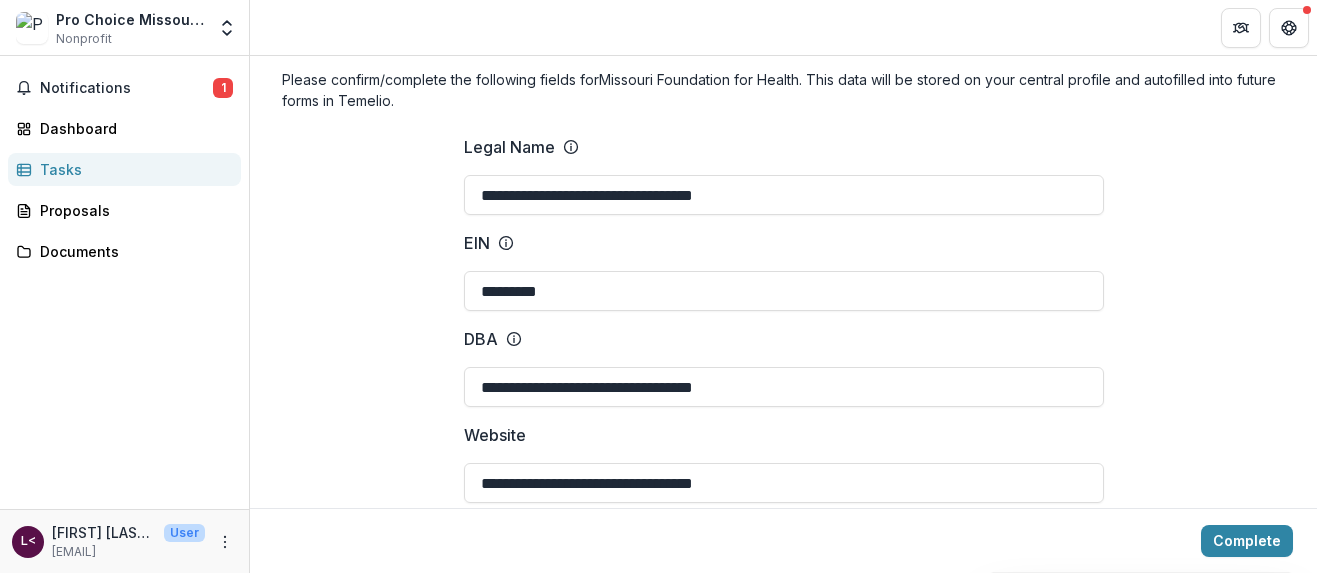 drag, startPoint x: 790, startPoint y: 393, endPoint x: 454, endPoint y: 389, distance: 336.0238 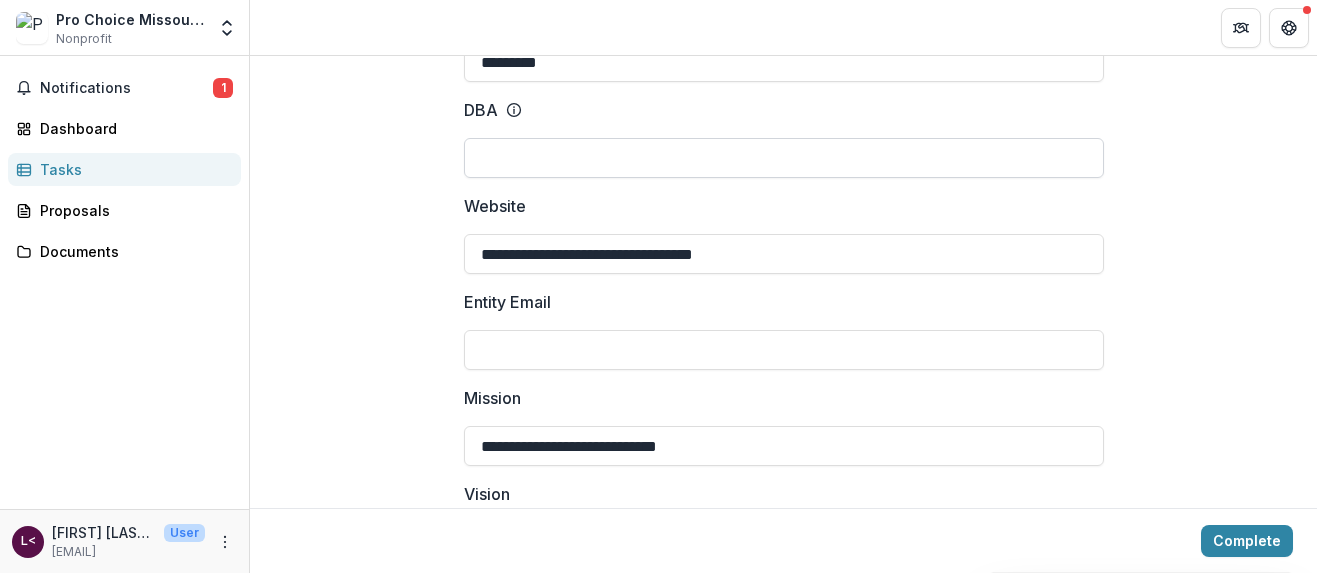 scroll, scrollTop: 338, scrollLeft: 0, axis: vertical 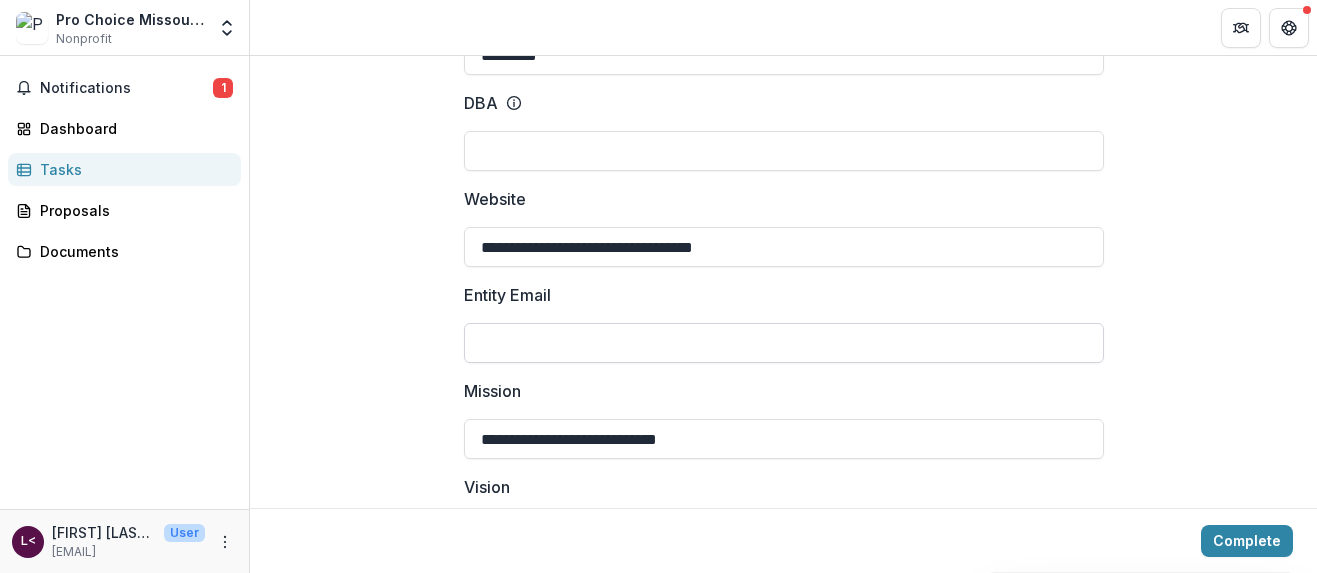 type 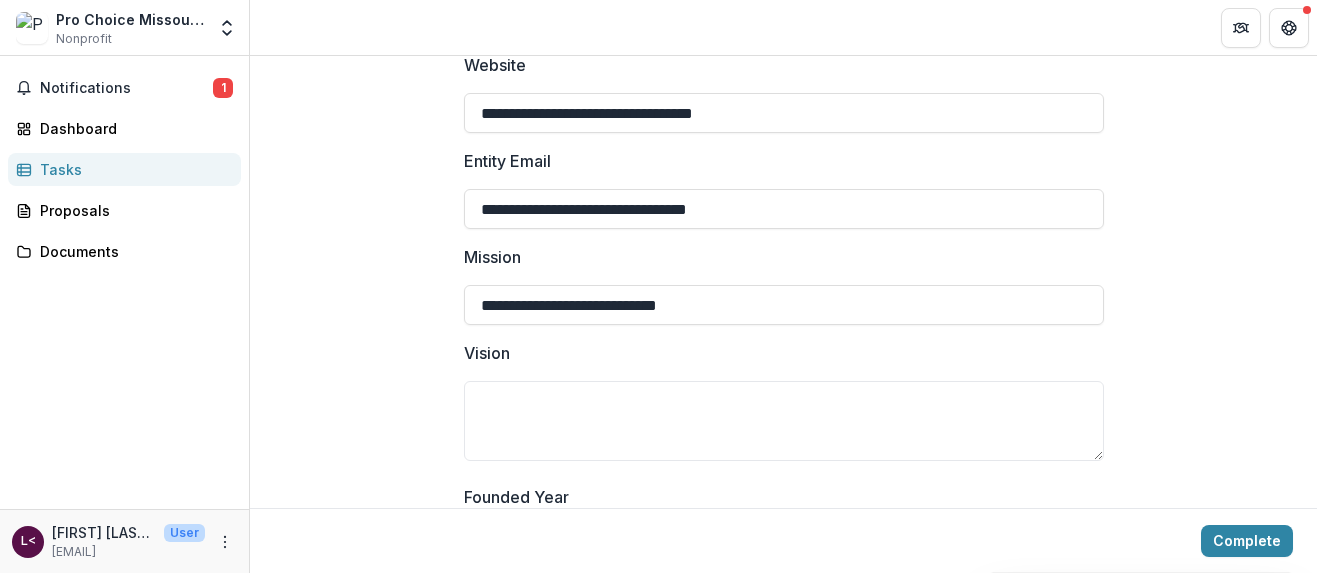 scroll, scrollTop: 488, scrollLeft: 0, axis: vertical 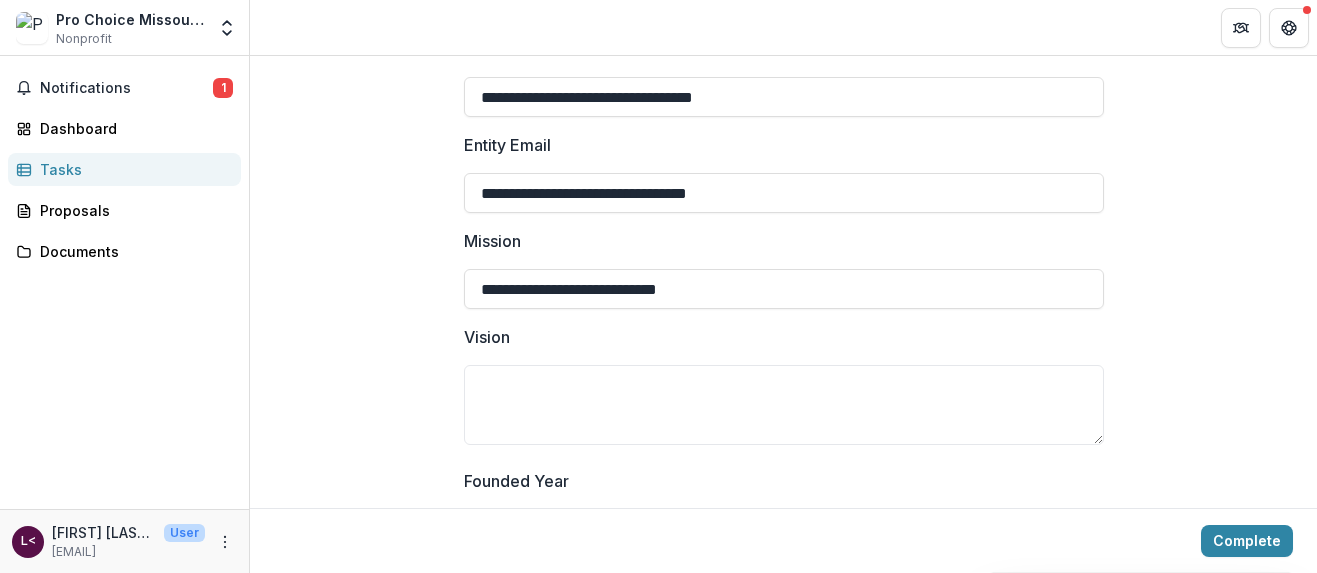 type on "**********" 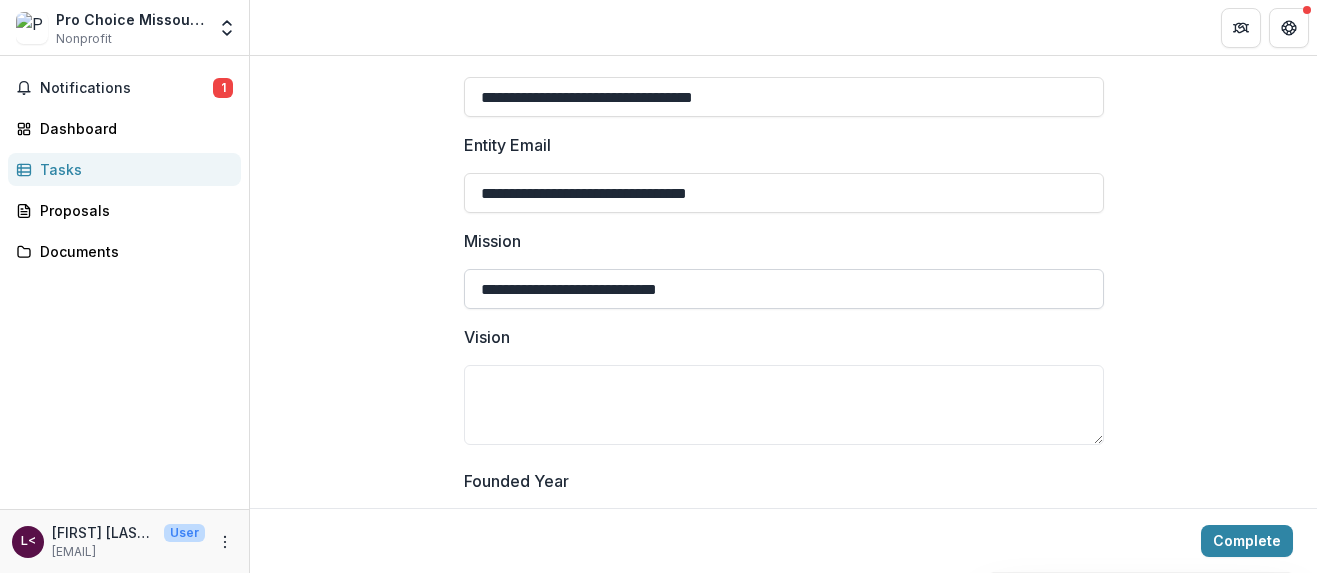 paste on "**********" 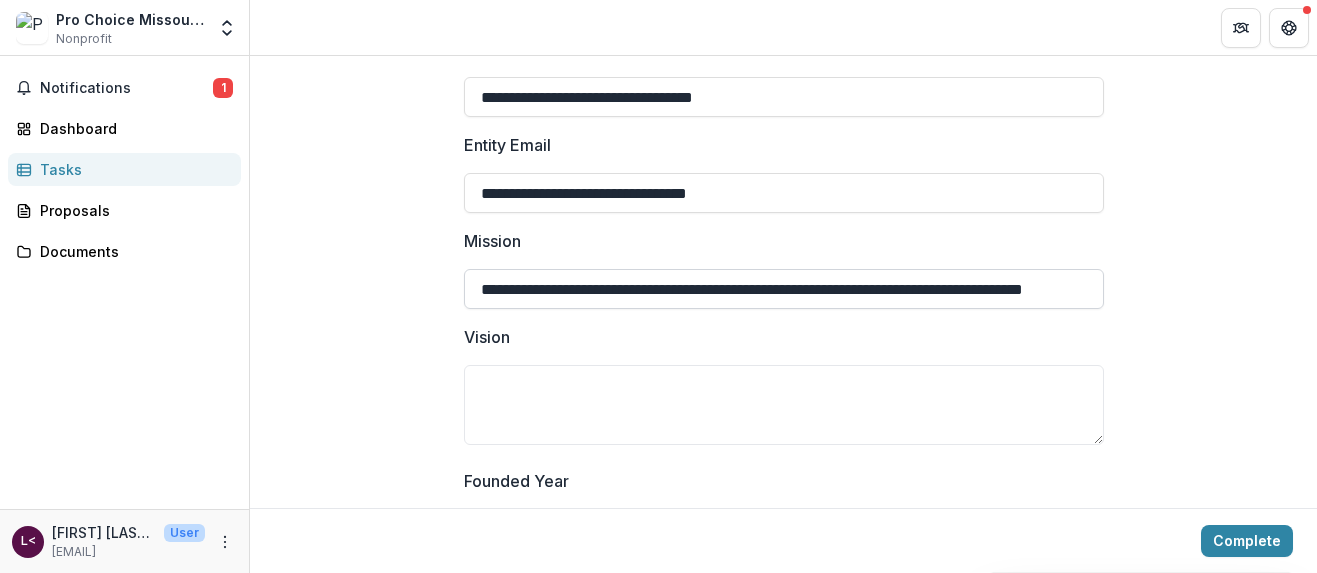 scroll, scrollTop: 0, scrollLeft: 61, axis: horizontal 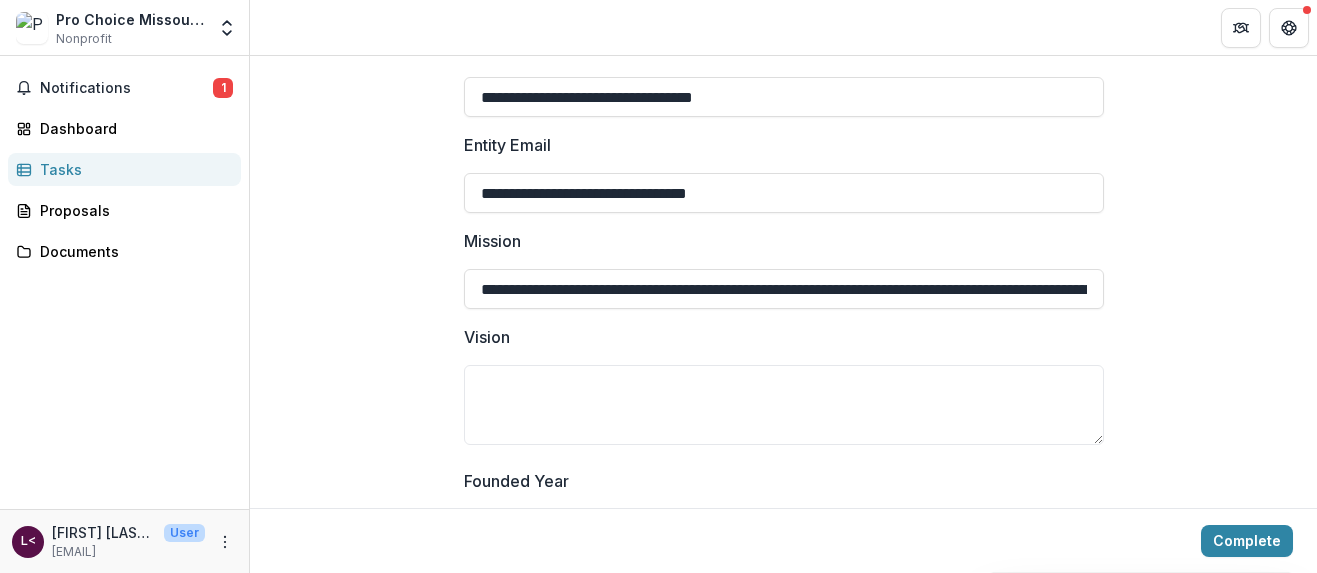 type on "**********" 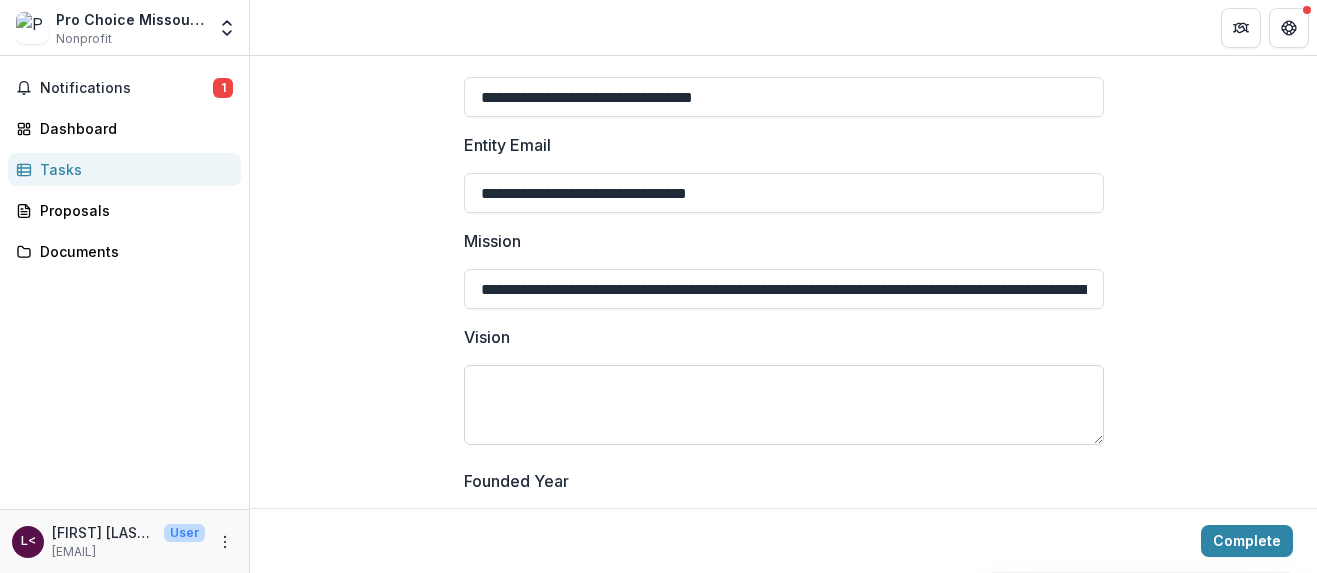 click on "Vision" at bounding box center [784, 405] 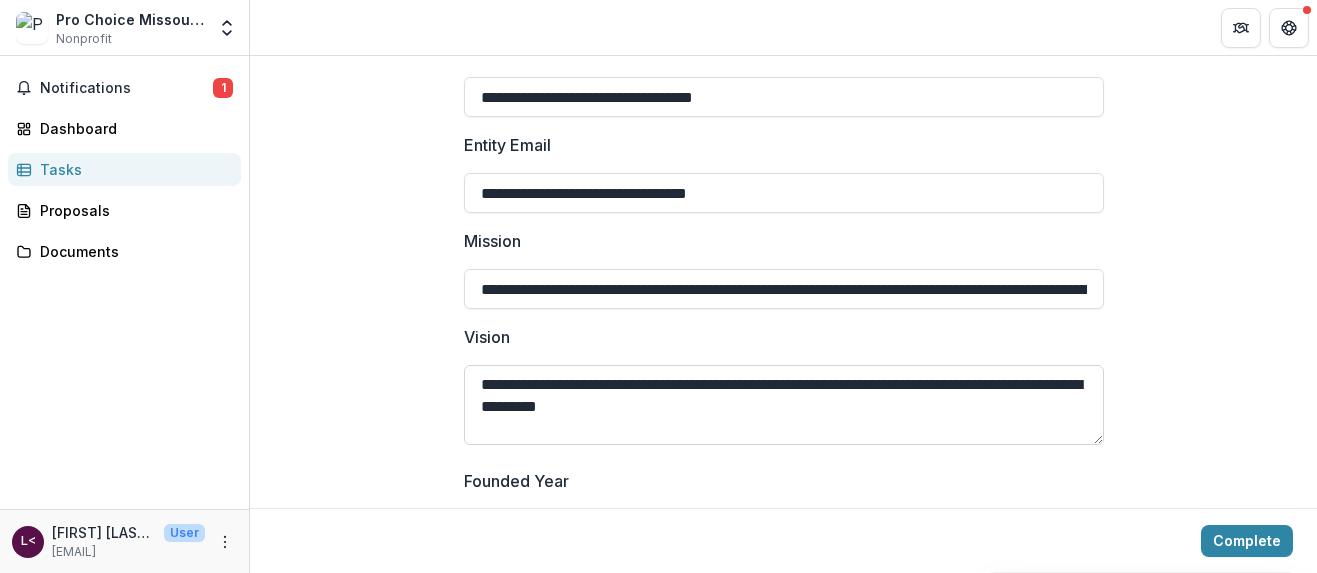 click on "**********" at bounding box center [784, 405] 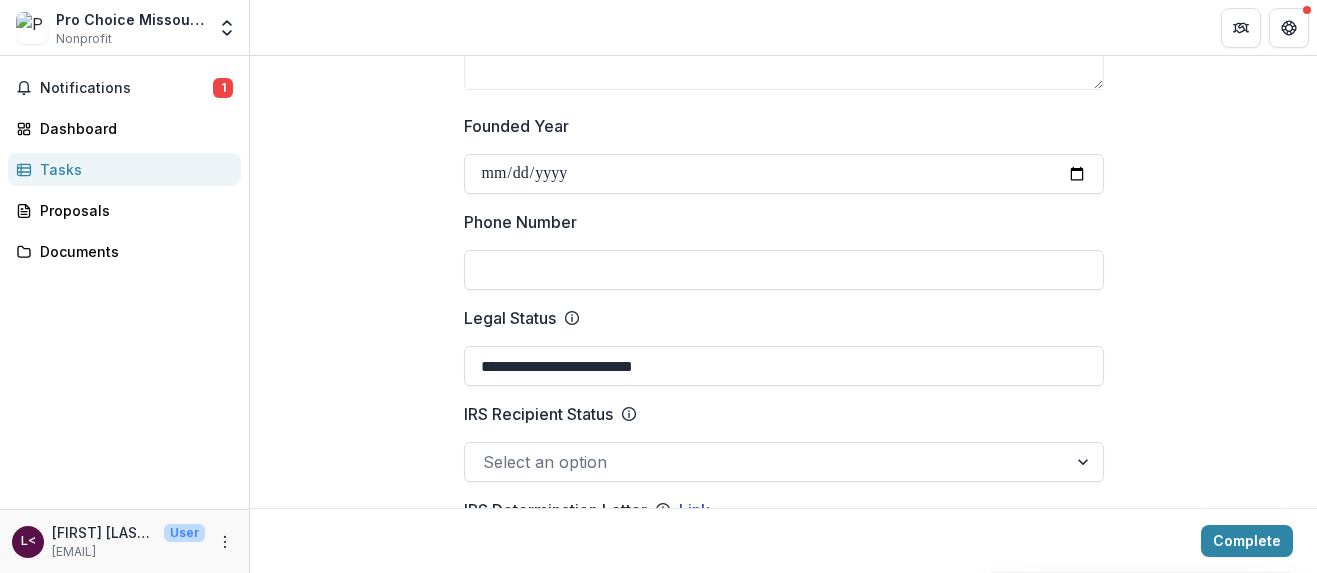 scroll, scrollTop: 847, scrollLeft: 0, axis: vertical 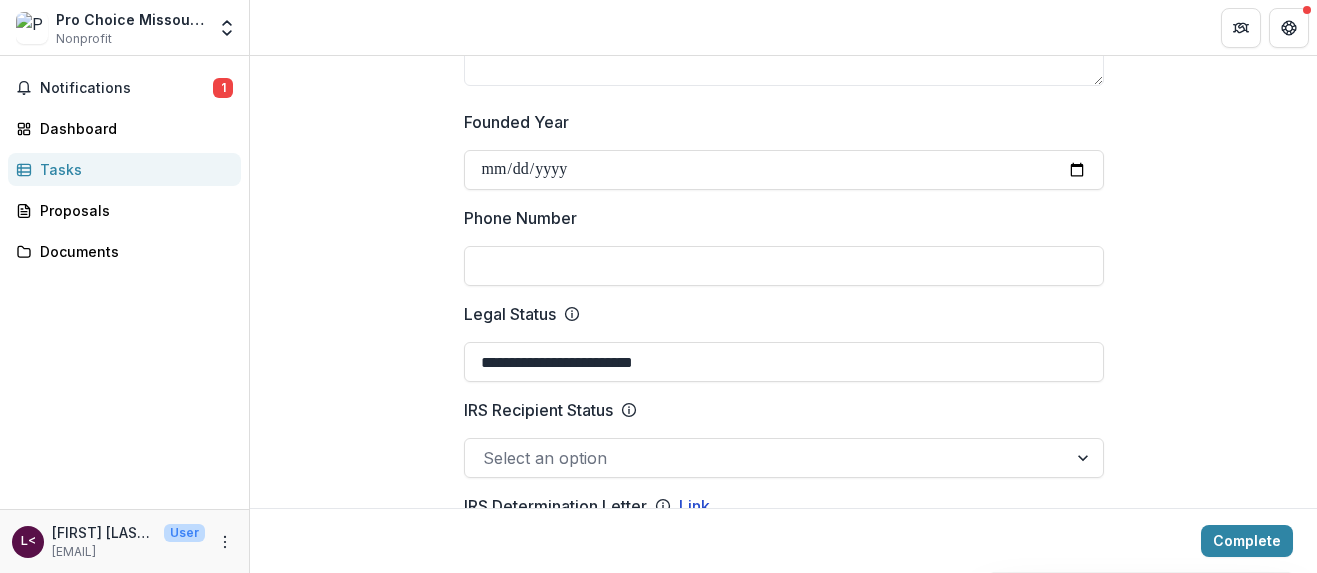 type on "**********" 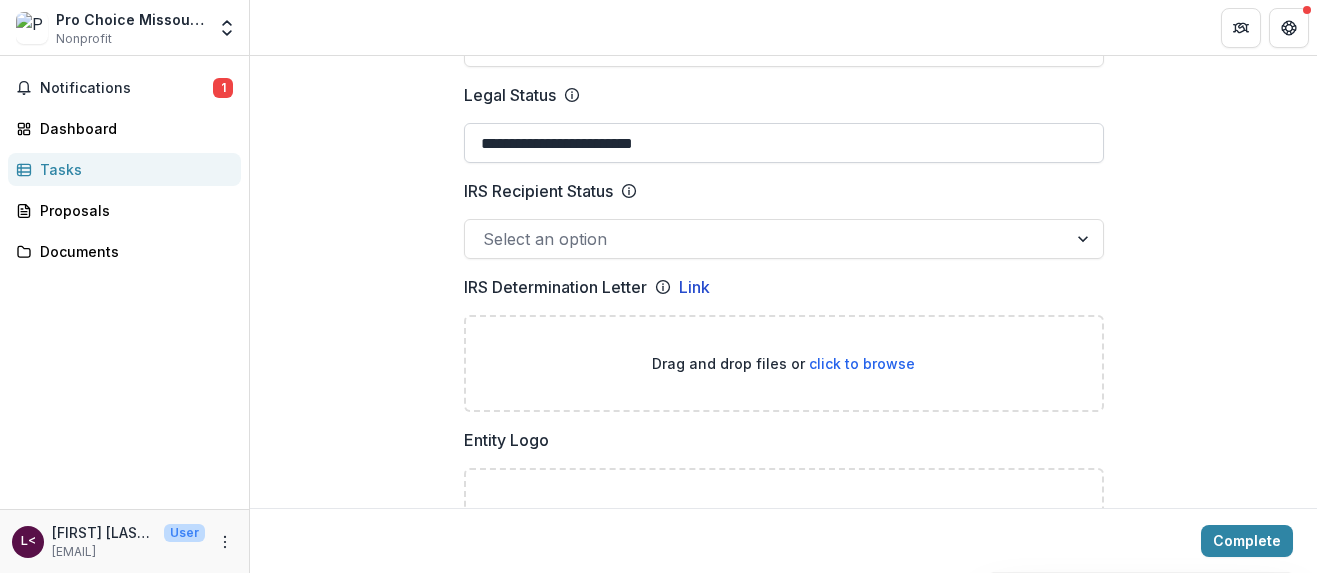 scroll, scrollTop: 1079, scrollLeft: 0, axis: vertical 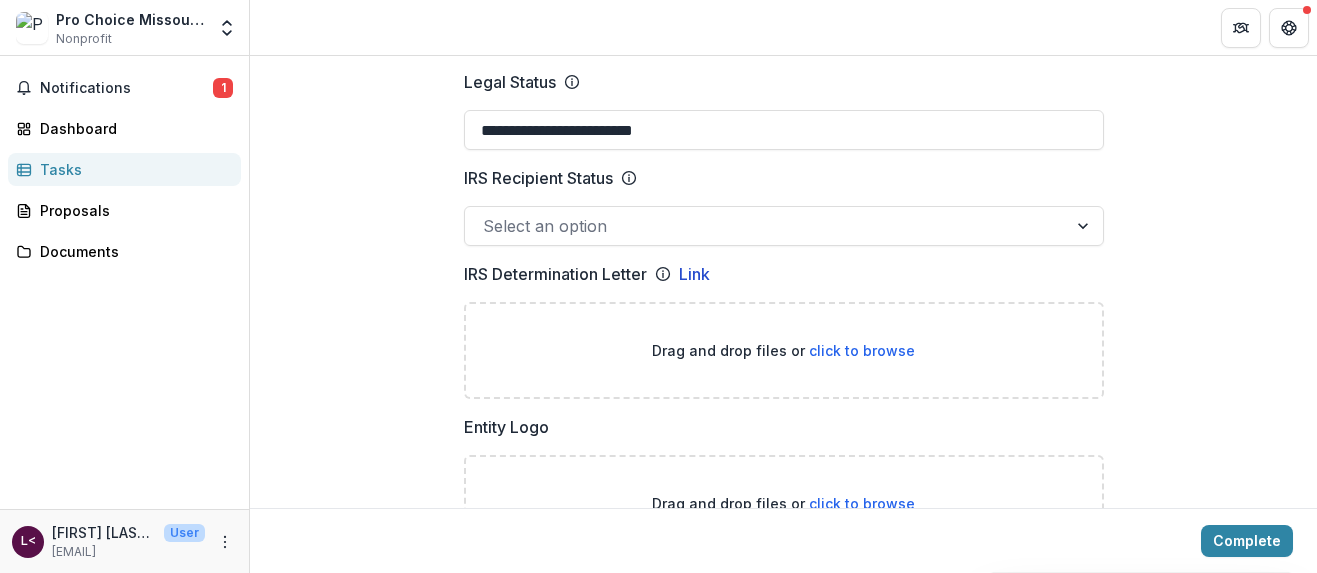 type on "**********" 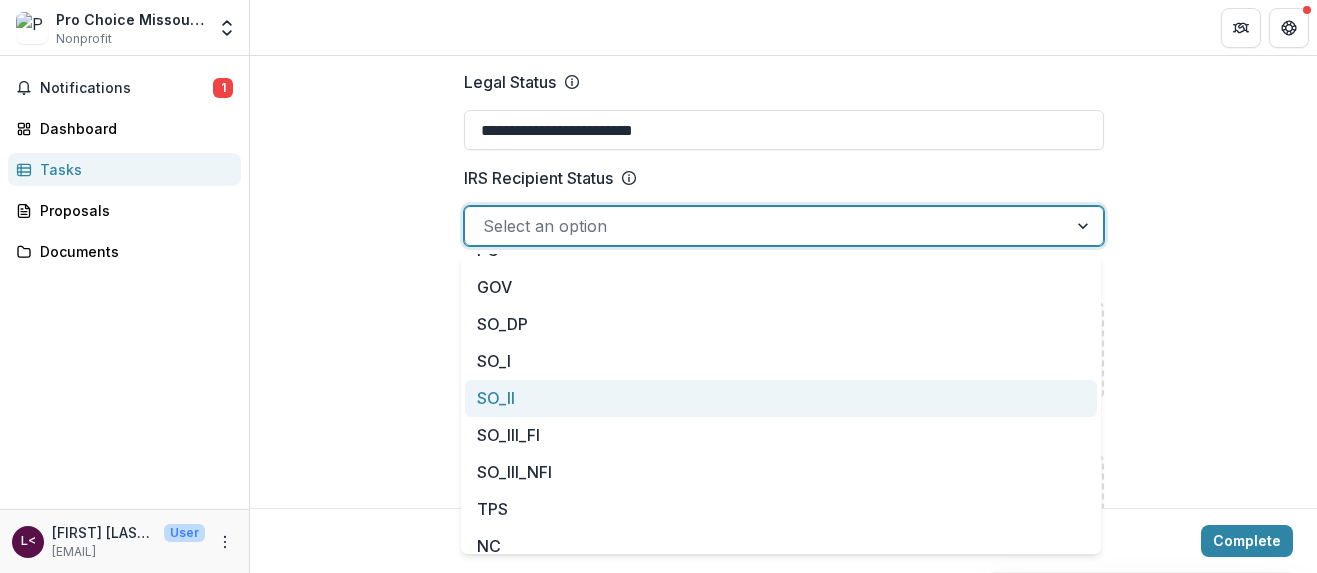 scroll, scrollTop: 181, scrollLeft: 0, axis: vertical 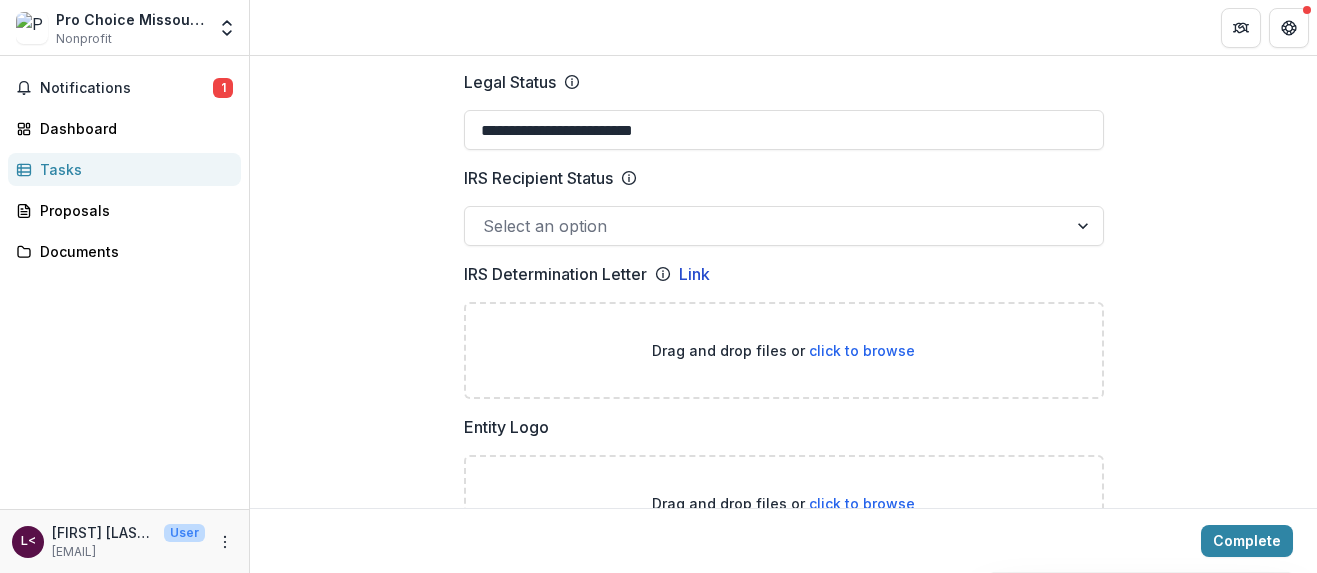 click on "**********" at bounding box center [783, 775] 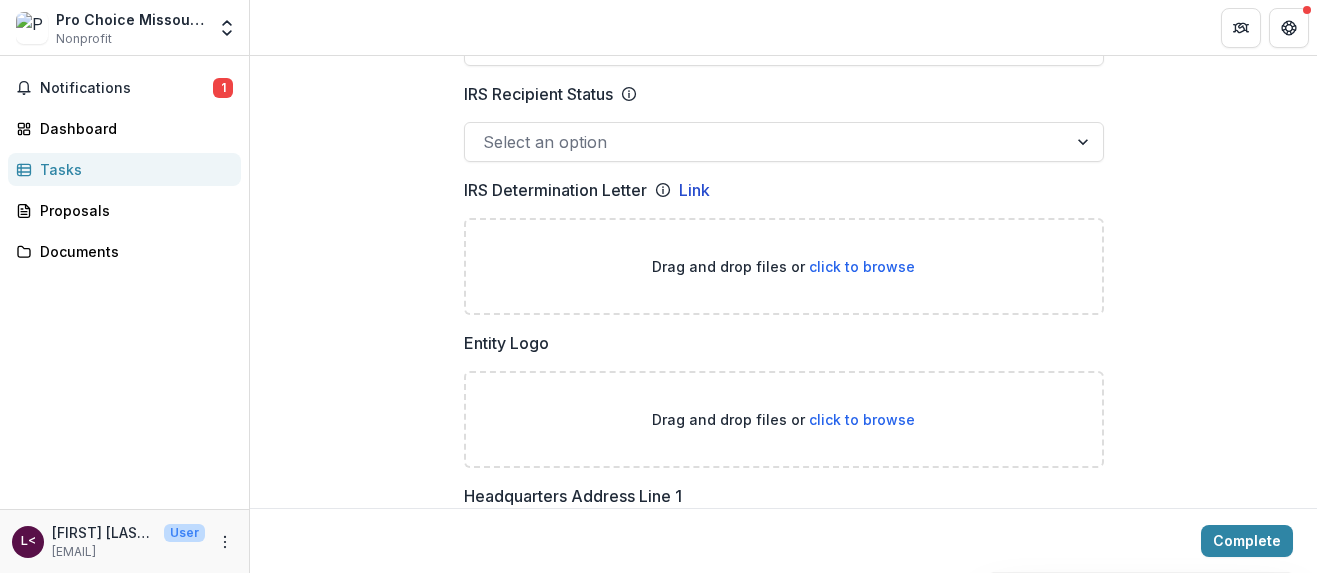 scroll, scrollTop: 1165, scrollLeft: 0, axis: vertical 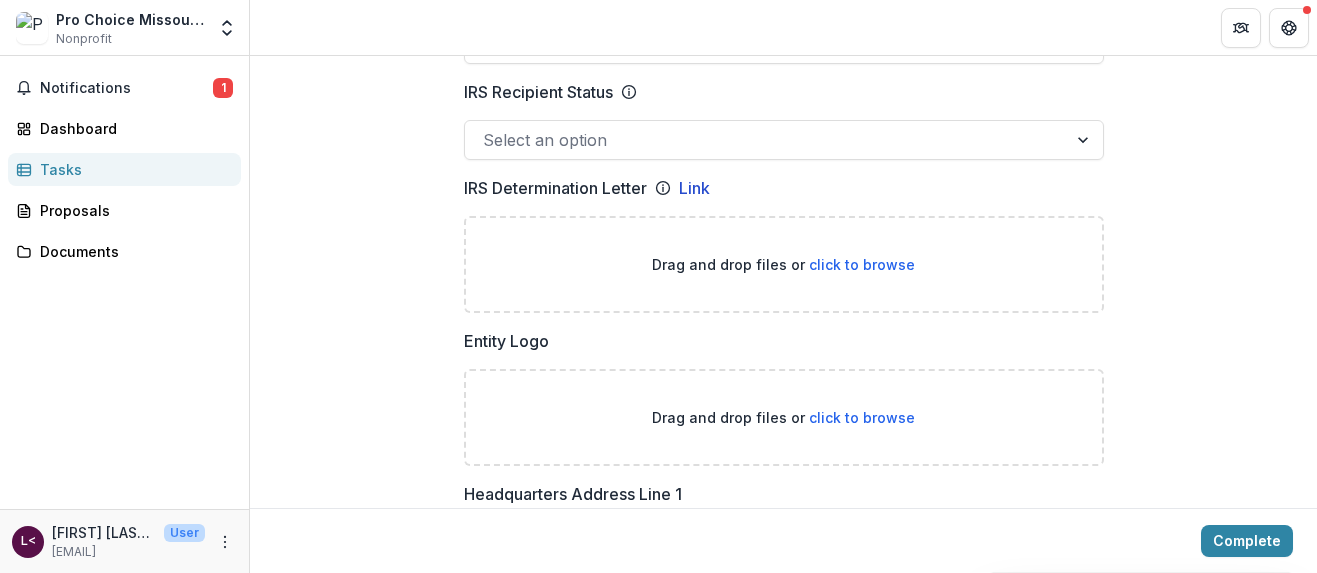 click on "click to browse" at bounding box center [862, 264] 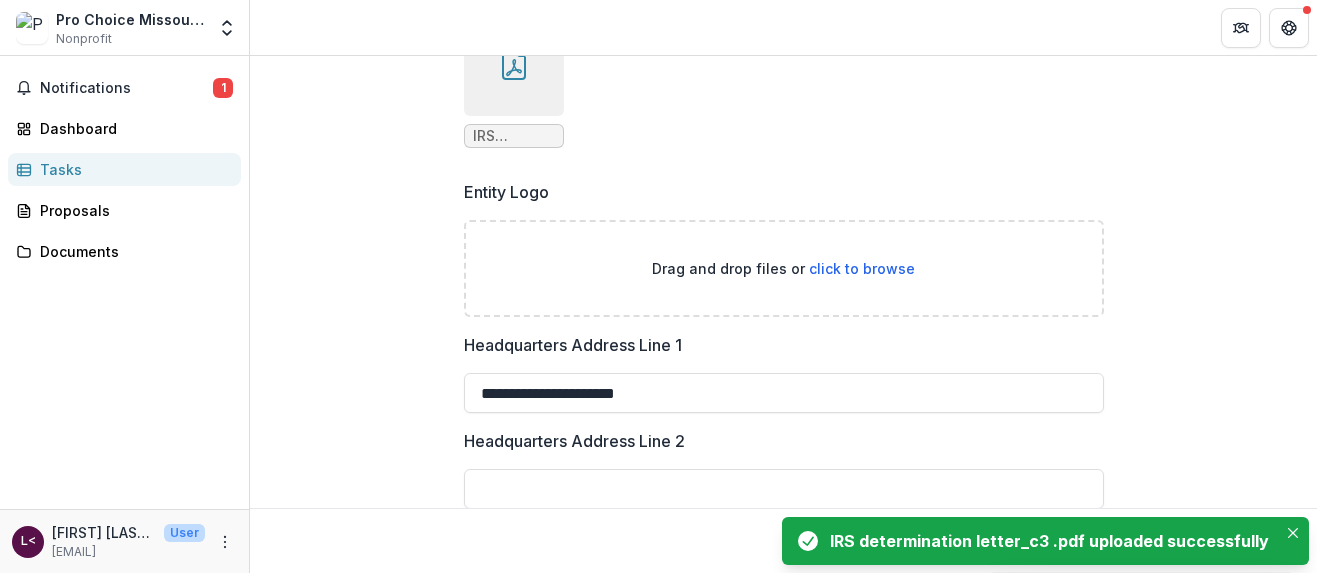 scroll, scrollTop: 1480, scrollLeft: 0, axis: vertical 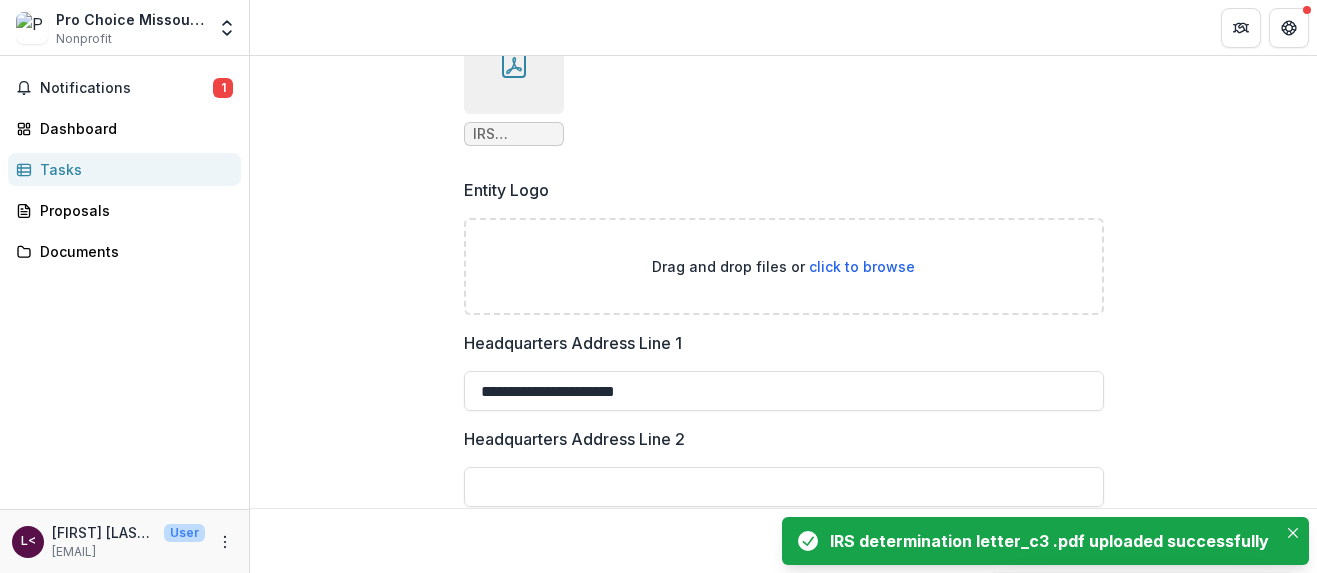 click on "click to browse" at bounding box center [862, 266] 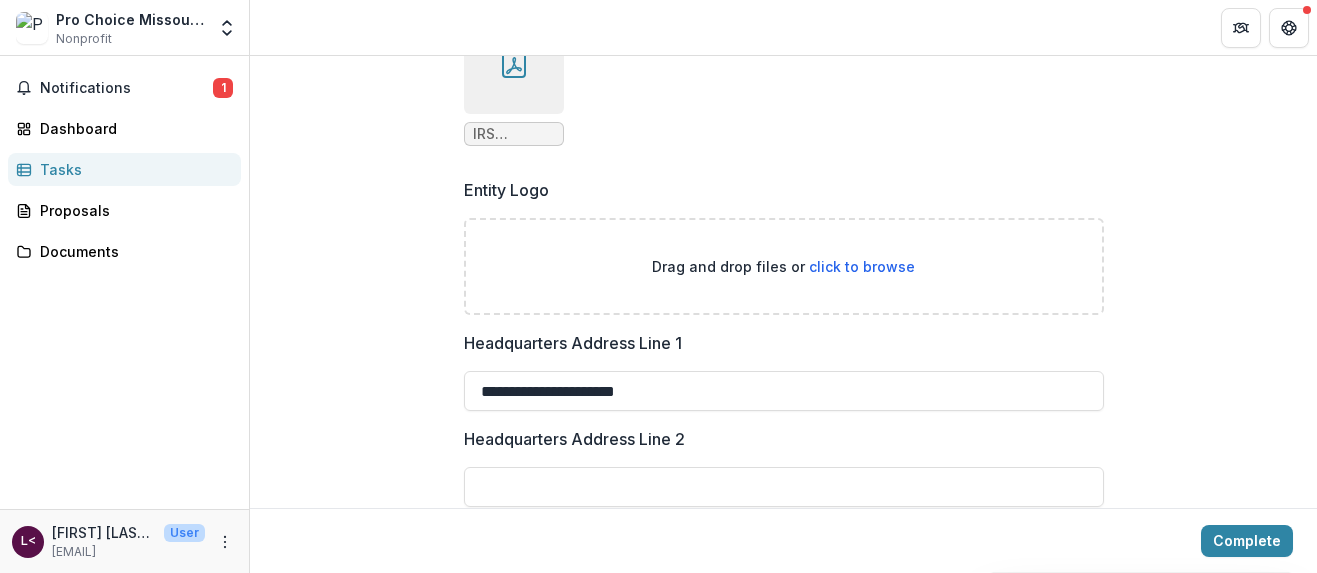 type on "**********" 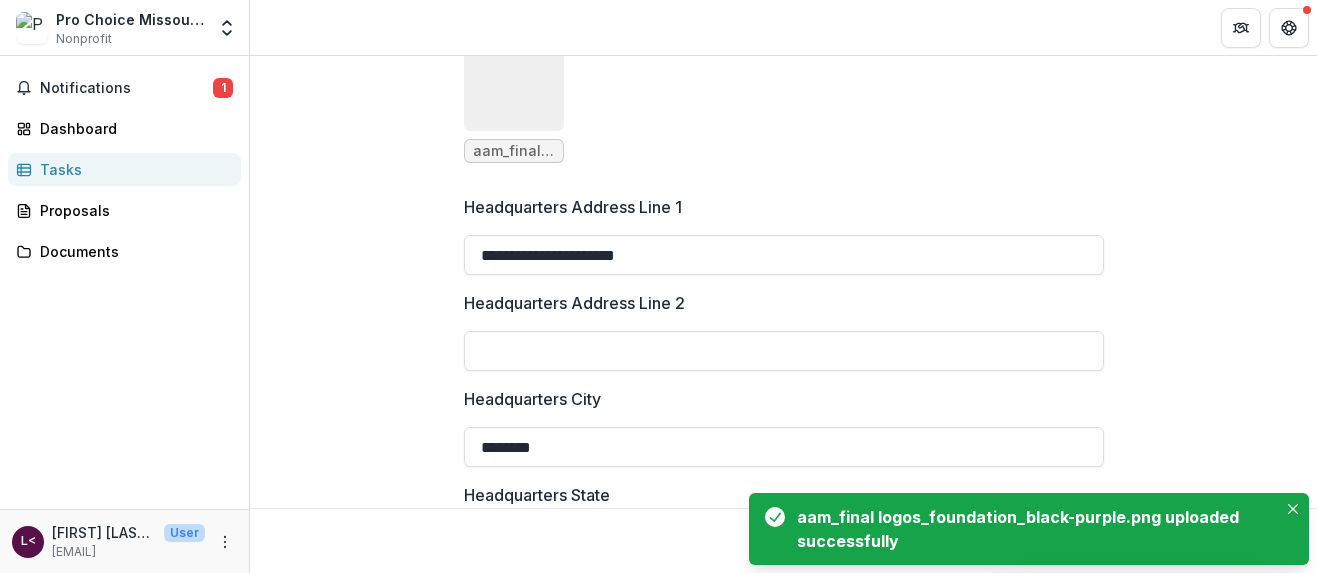 scroll, scrollTop: 1787, scrollLeft: 0, axis: vertical 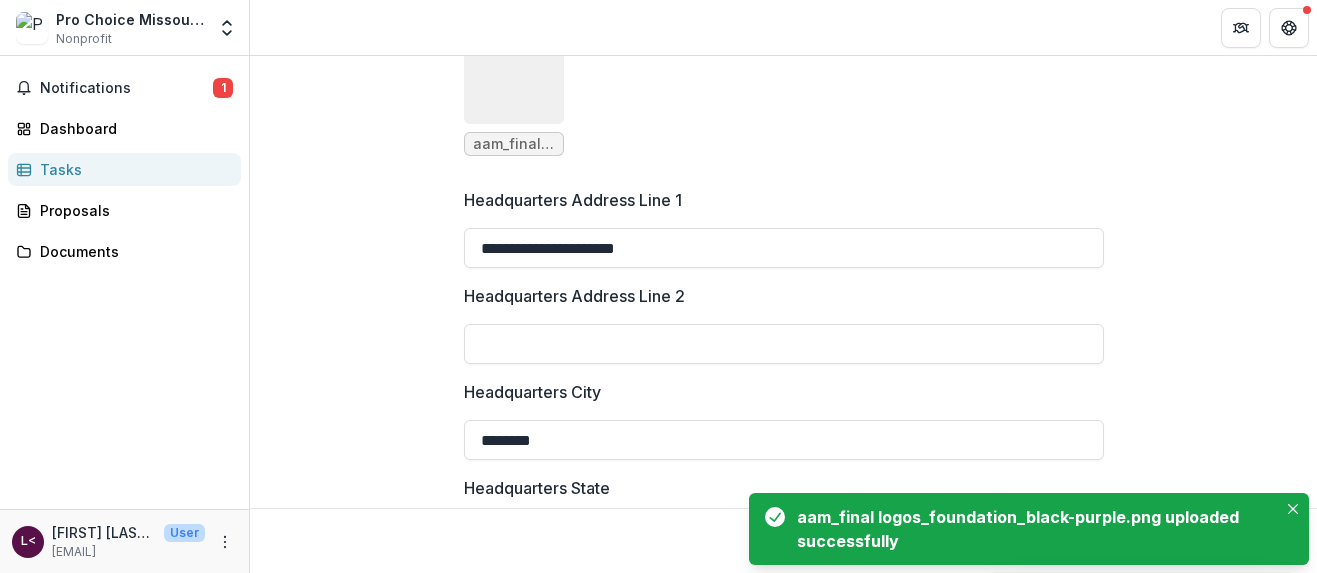drag, startPoint x: 671, startPoint y: 246, endPoint x: 411, endPoint y: 248, distance: 260.0077 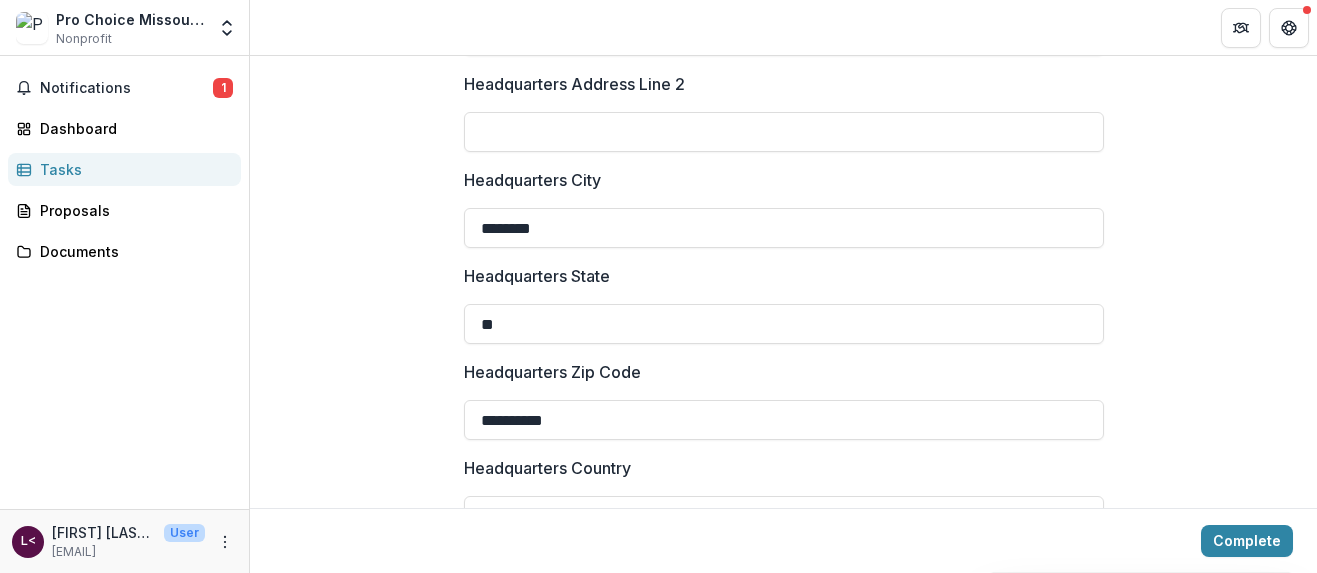 scroll, scrollTop: 2007, scrollLeft: 0, axis: vertical 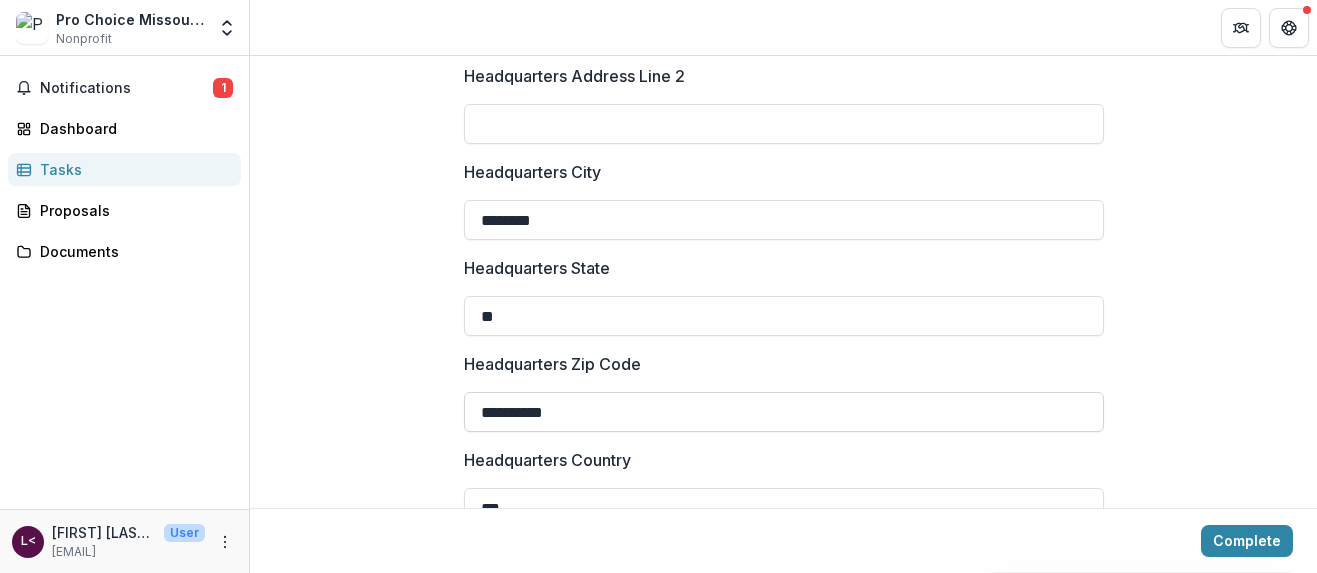 type on "**********" 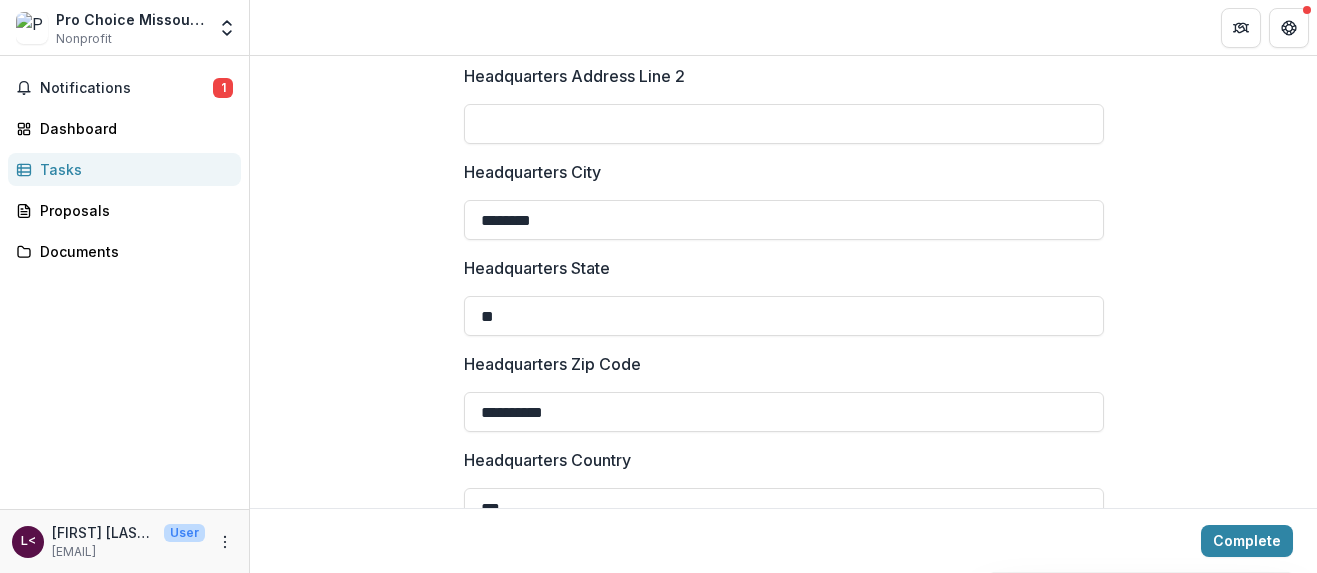 drag, startPoint x: 593, startPoint y: 415, endPoint x: 385, endPoint y: 415, distance: 208 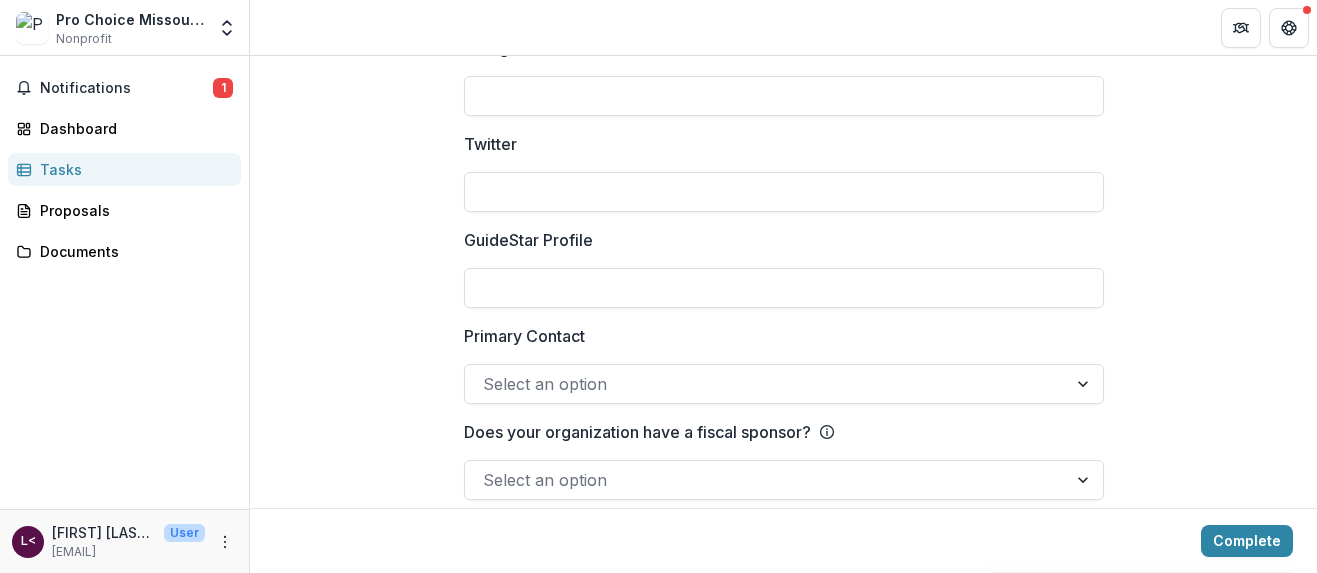 scroll, scrollTop: 3307, scrollLeft: 0, axis: vertical 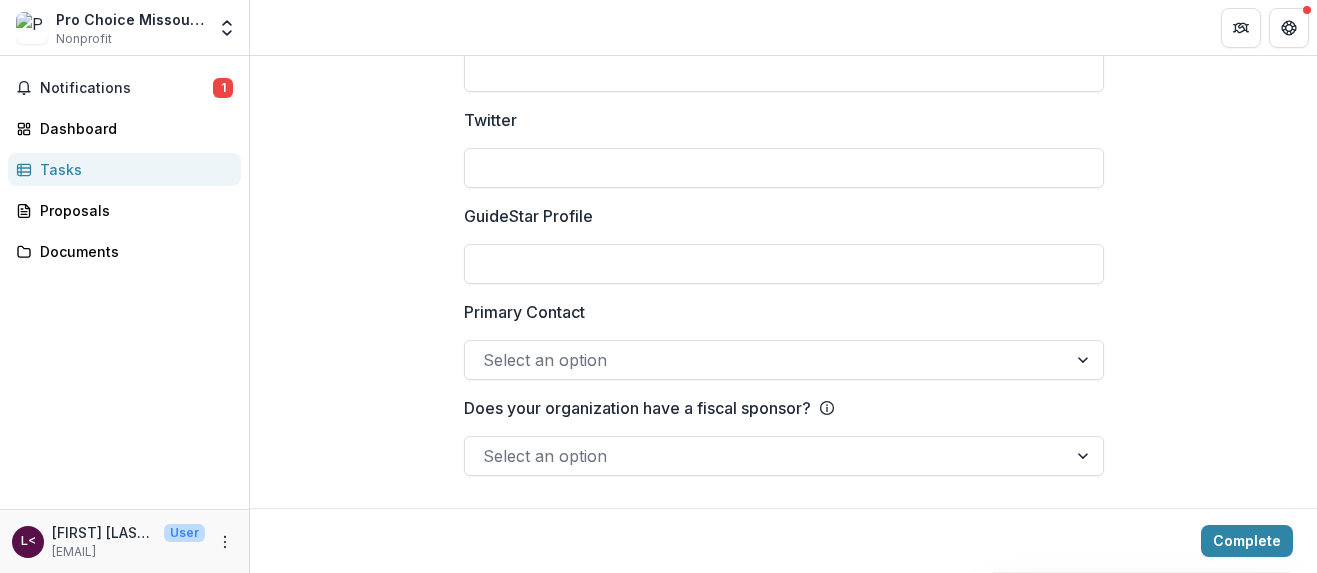 type on "*****" 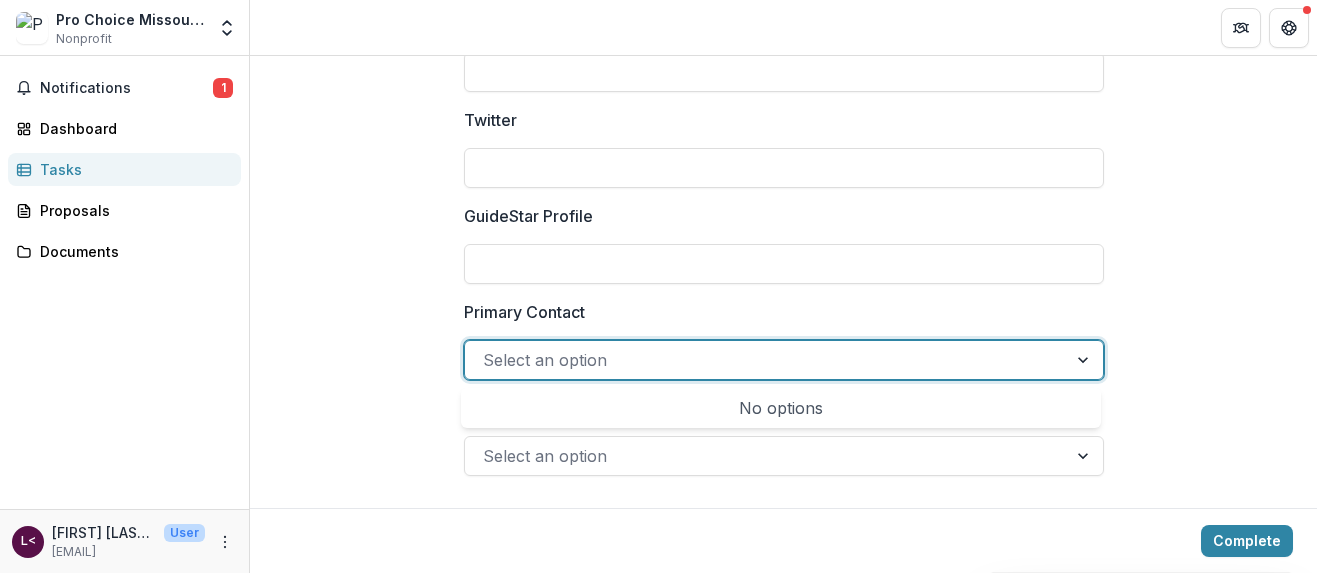 click at bounding box center [766, 360] 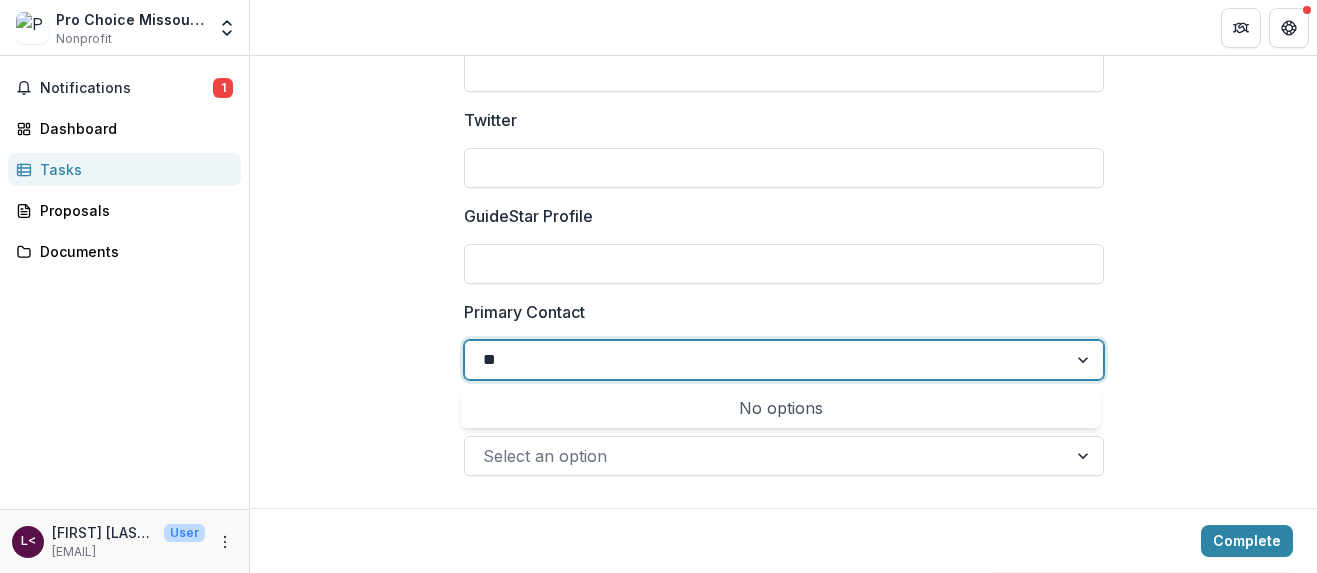 type on "*" 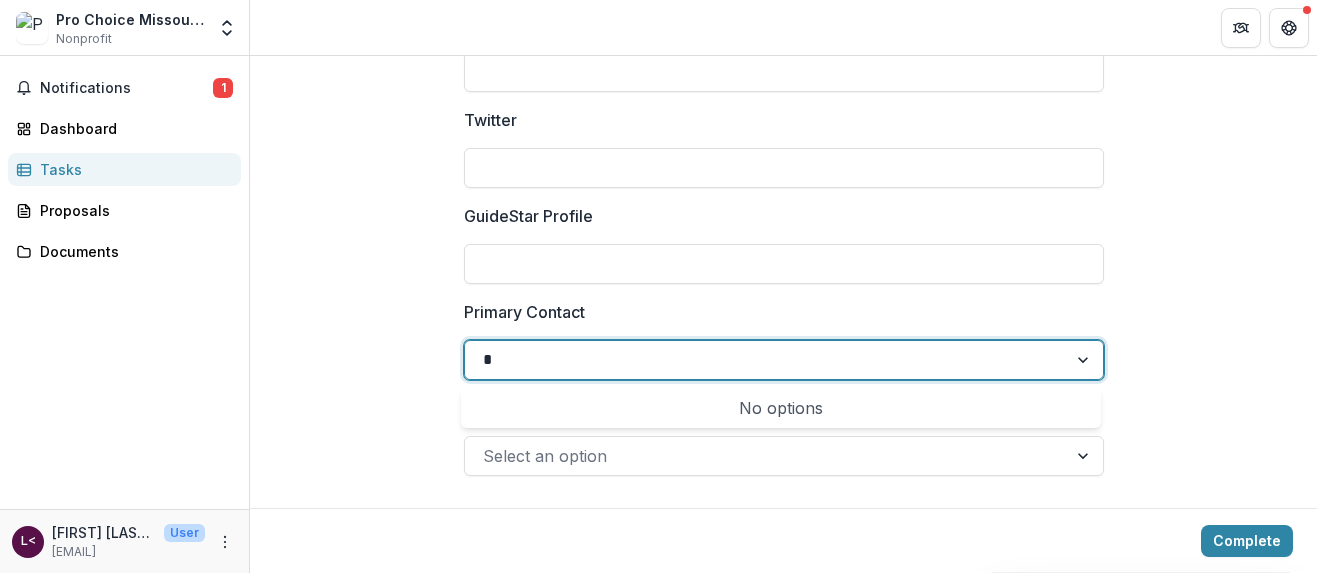 type 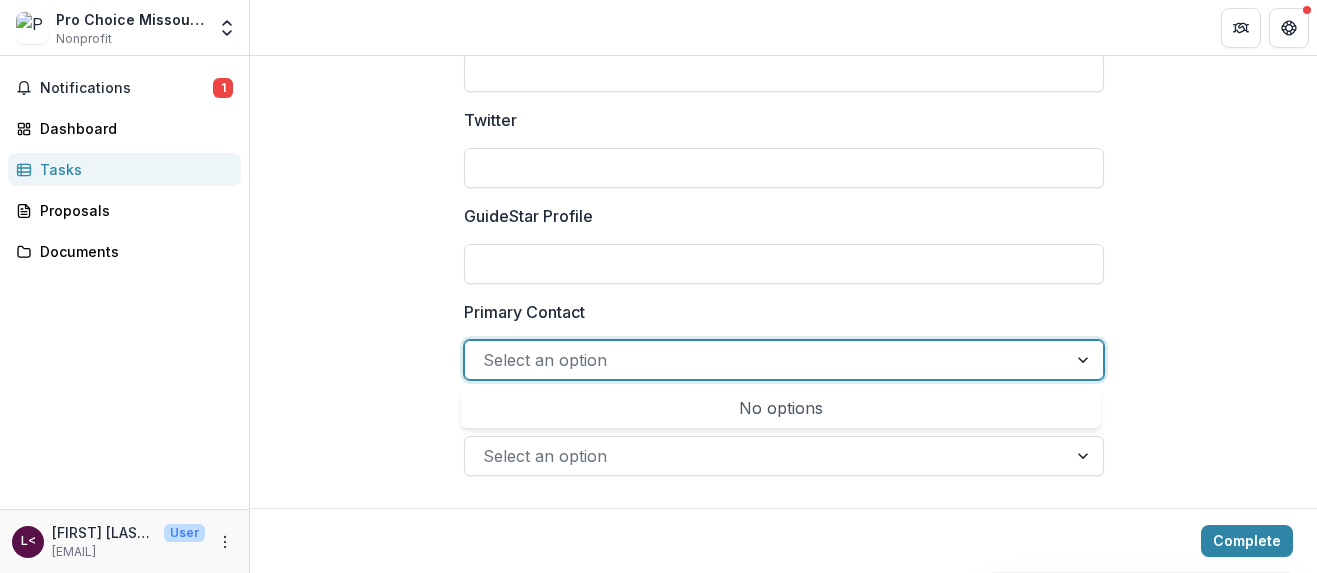click on "**********" at bounding box center [783, -1289] 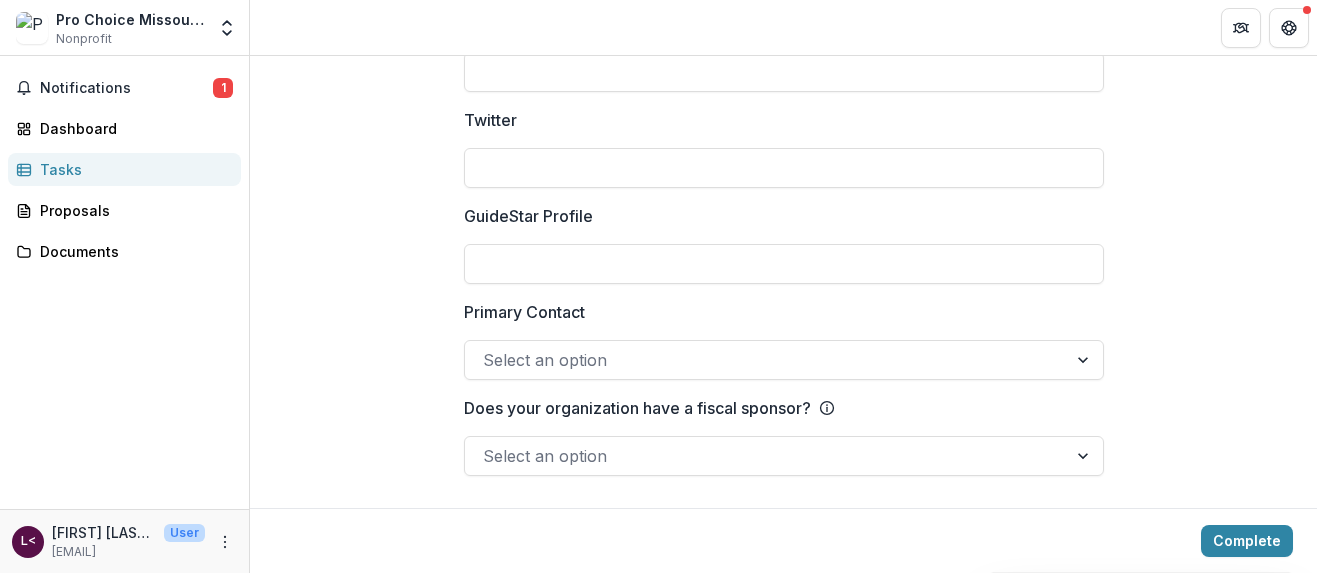 click at bounding box center (766, 456) 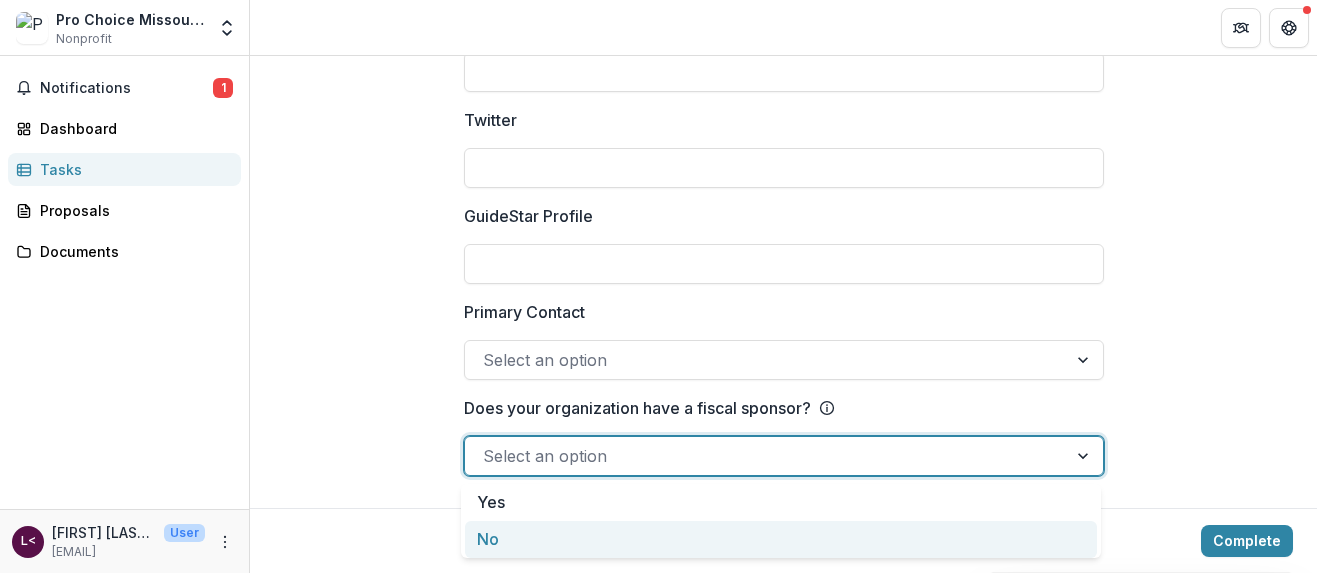 click on "No" at bounding box center [781, 539] 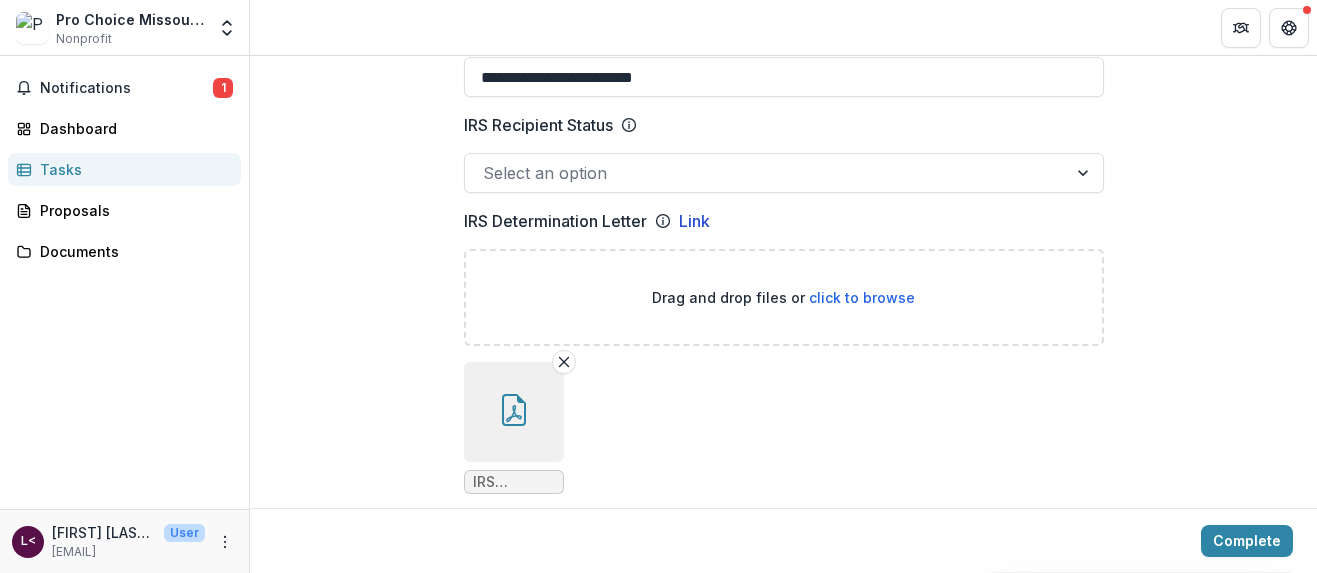 scroll, scrollTop: 1132, scrollLeft: 0, axis: vertical 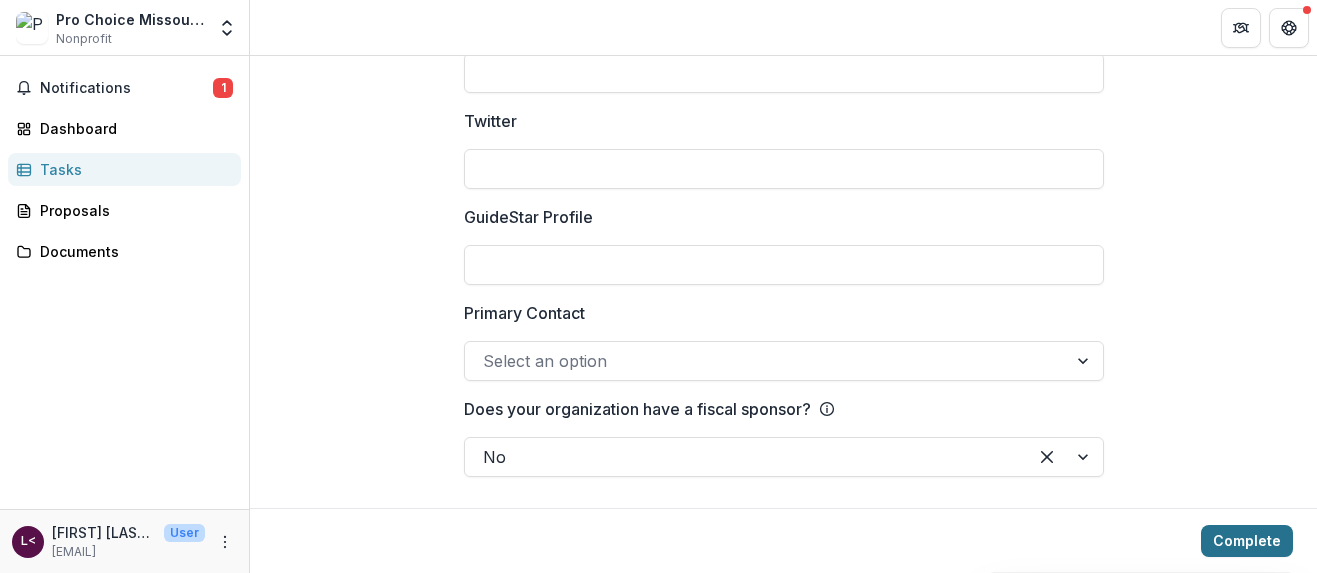 click on "Complete" at bounding box center [1247, 541] 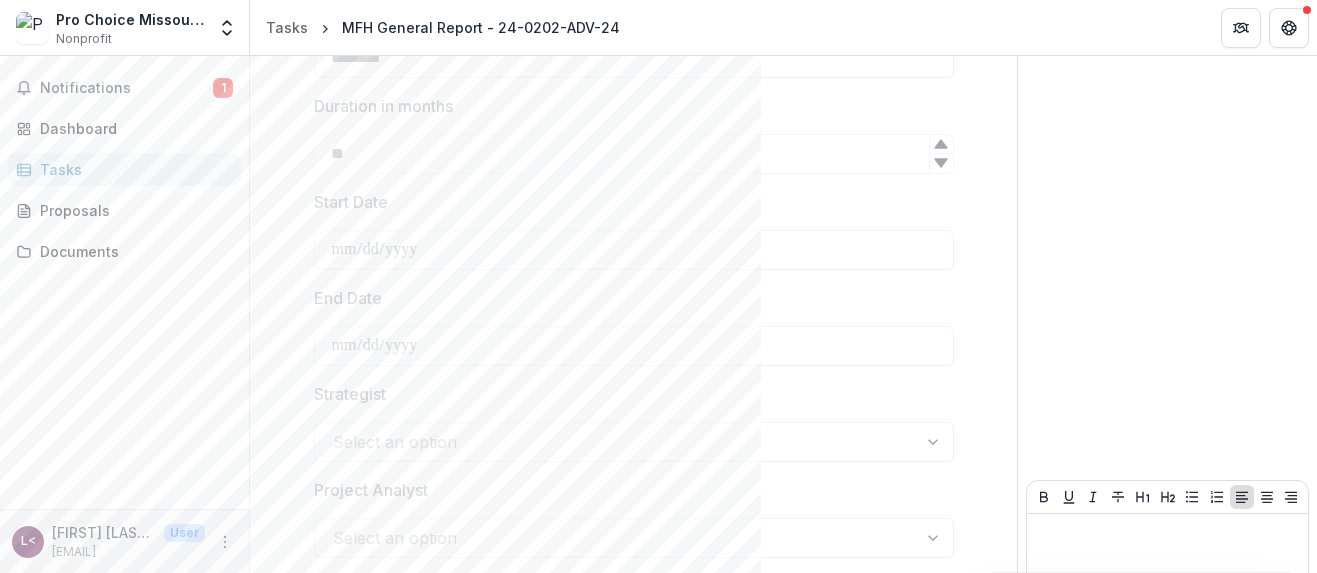 scroll, scrollTop: 874, scrollLeft: 0, axis: vertical 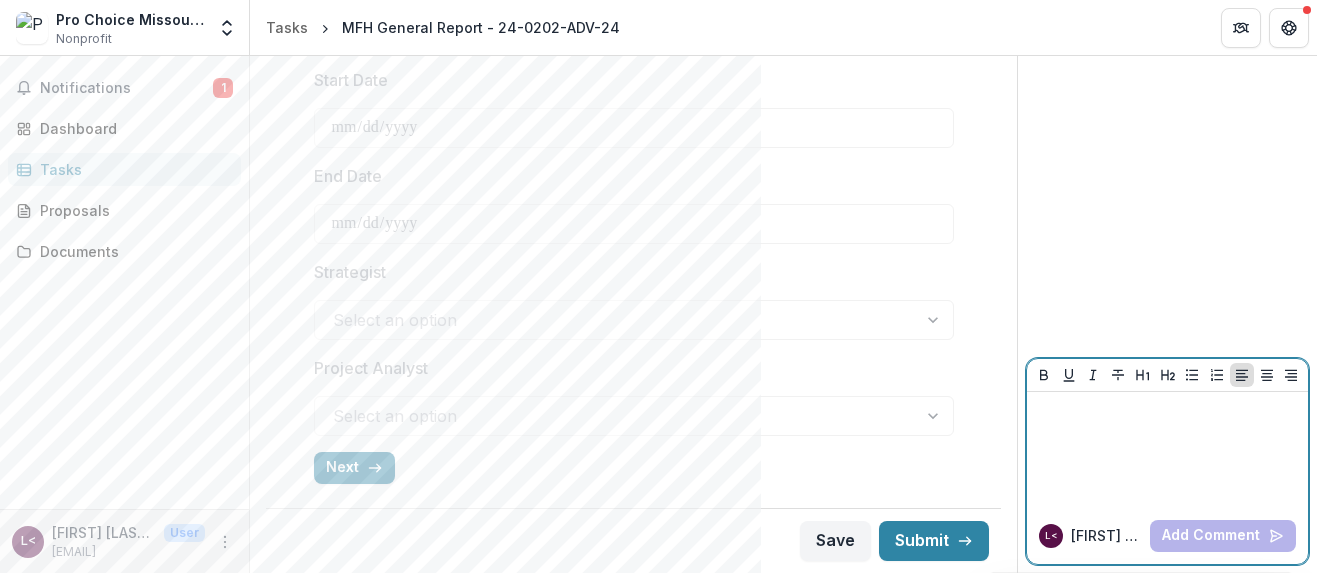 click at bounding box center (1167, 450) 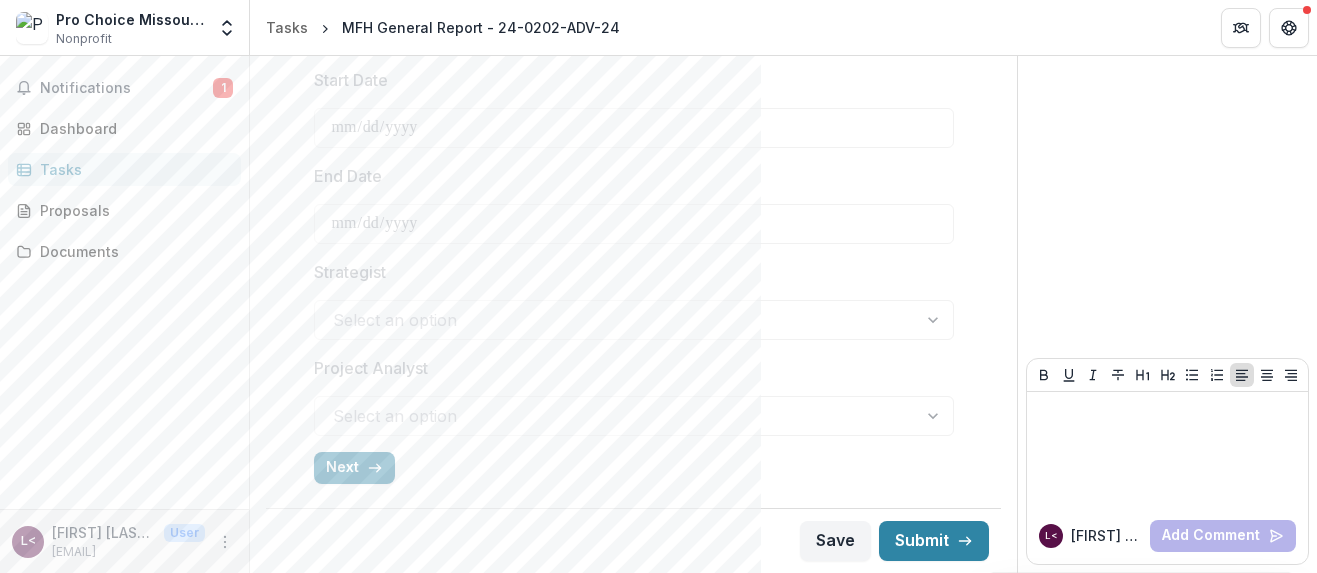 click on "Send comments or questions to   Missouri Foundation for Health  in the box below.   Missouri Foundation for Health  will be notified via email of your comment. Comments 0 No comments yet No comments for this proposal L< [FIRST] [LAST] Add Comment" at bounding box center (1167, -123) 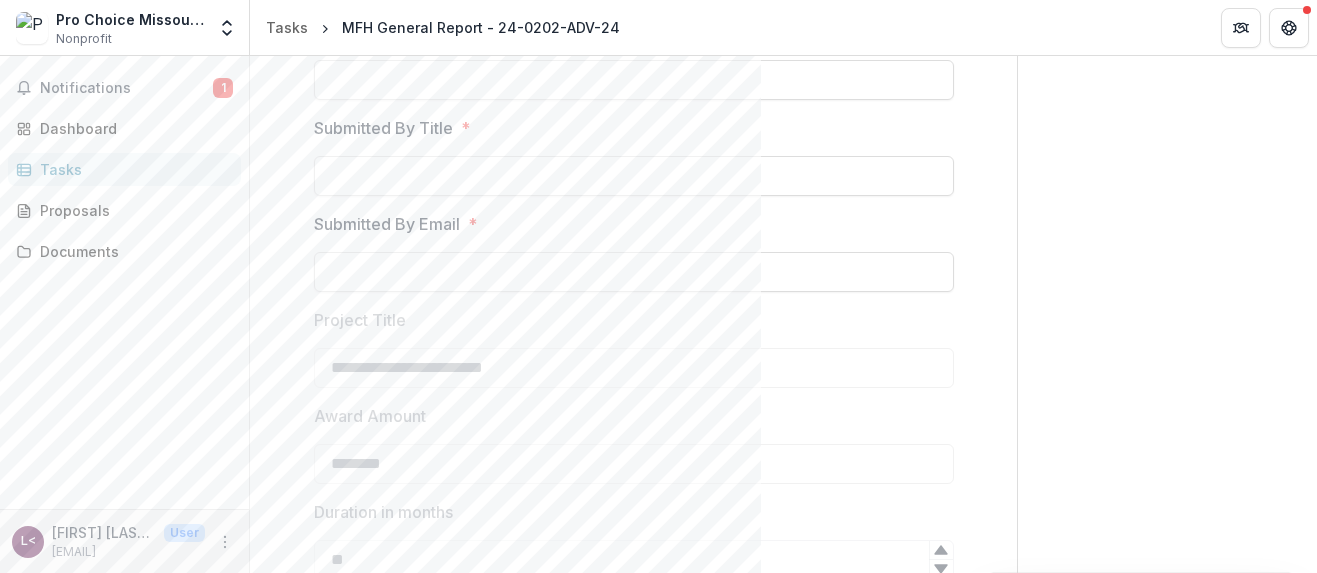 scroll, scrollTop: 0, scrollLeft: 0, axis: both 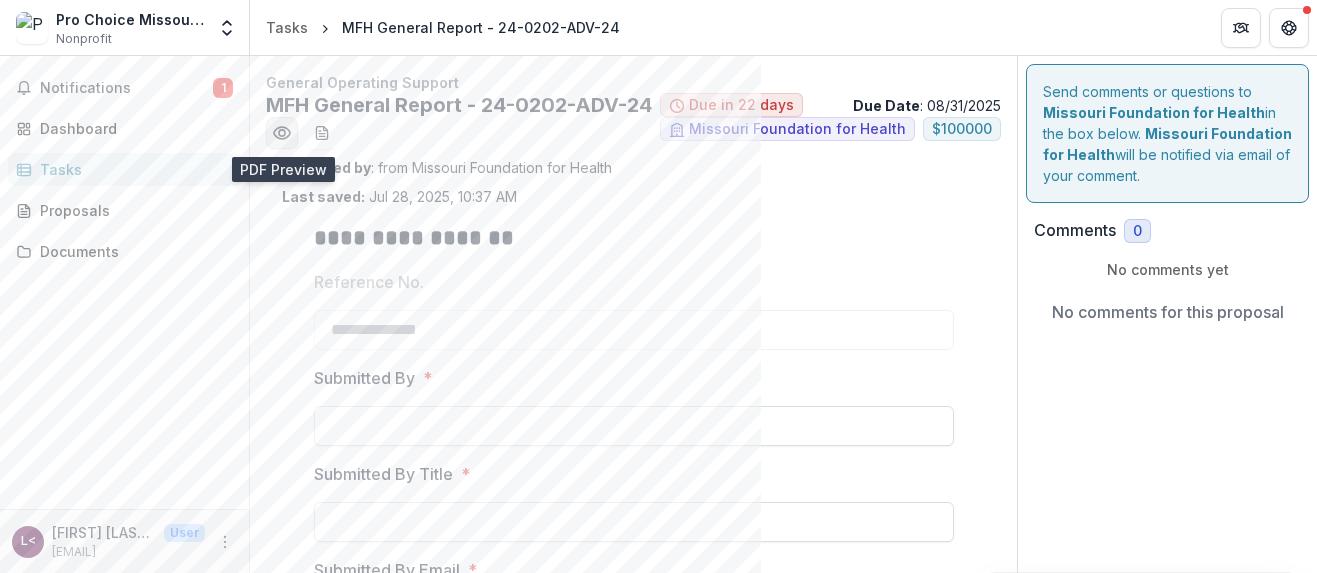 click 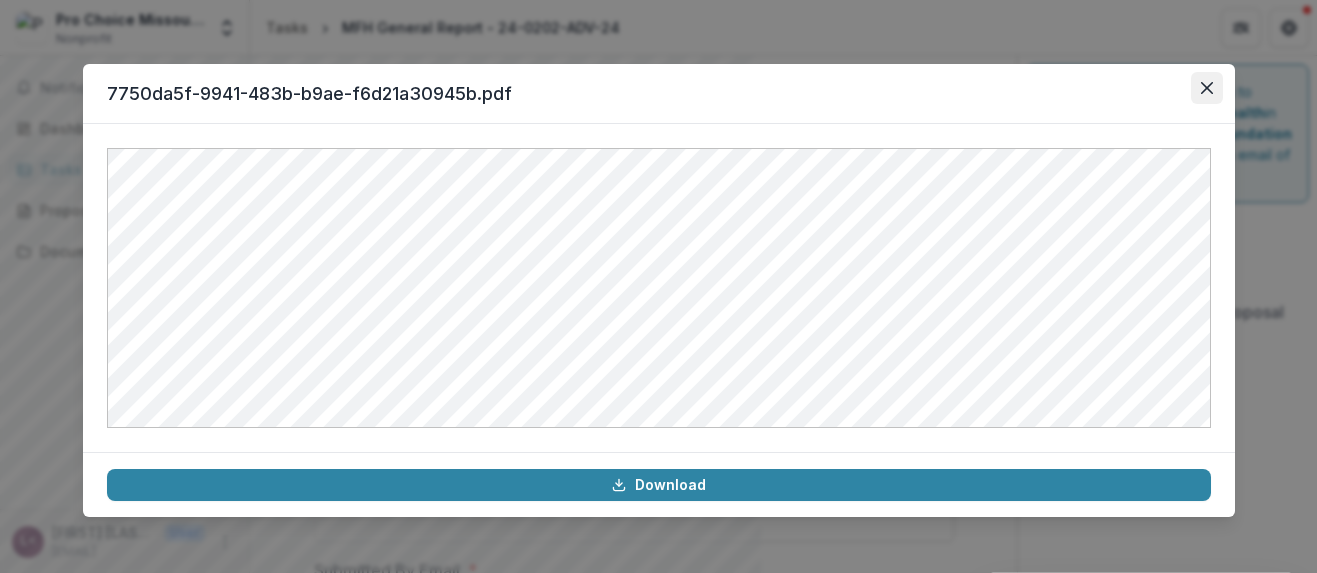 click 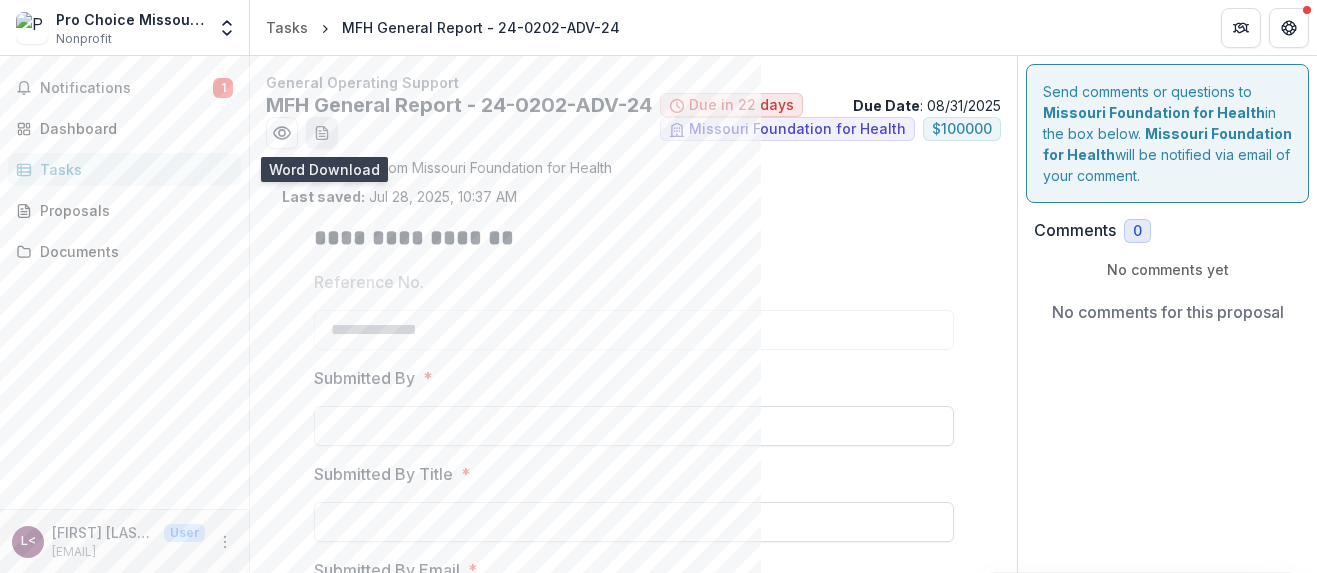 click 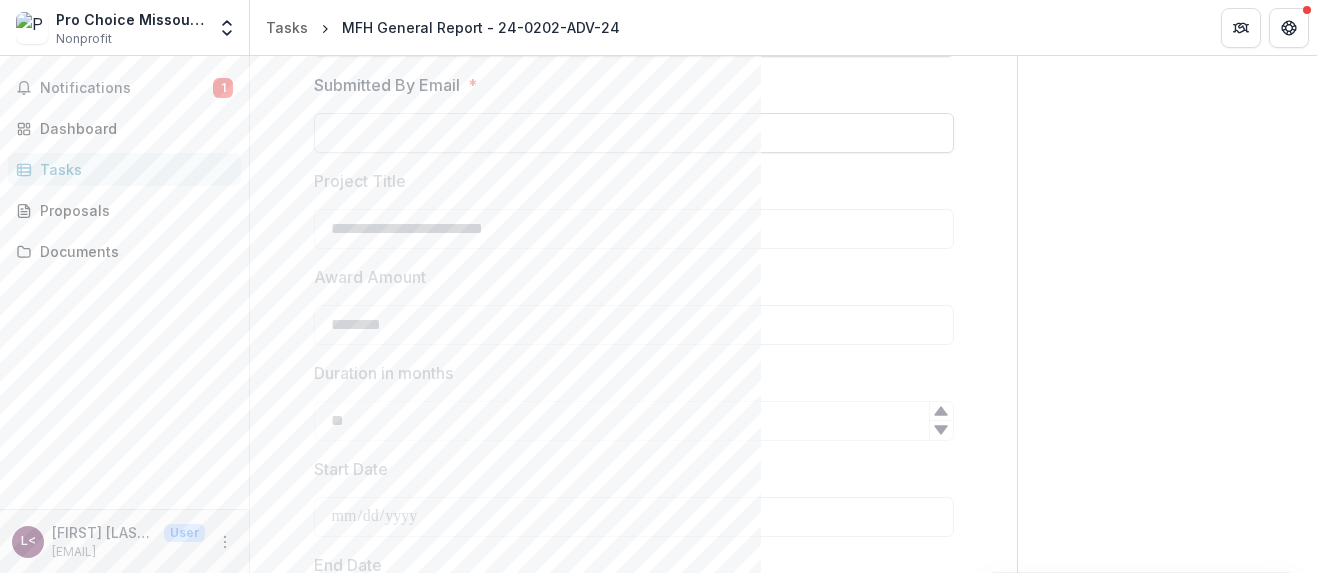 scroll, scrollTop: 0, scrollLeft: 0, axis: both 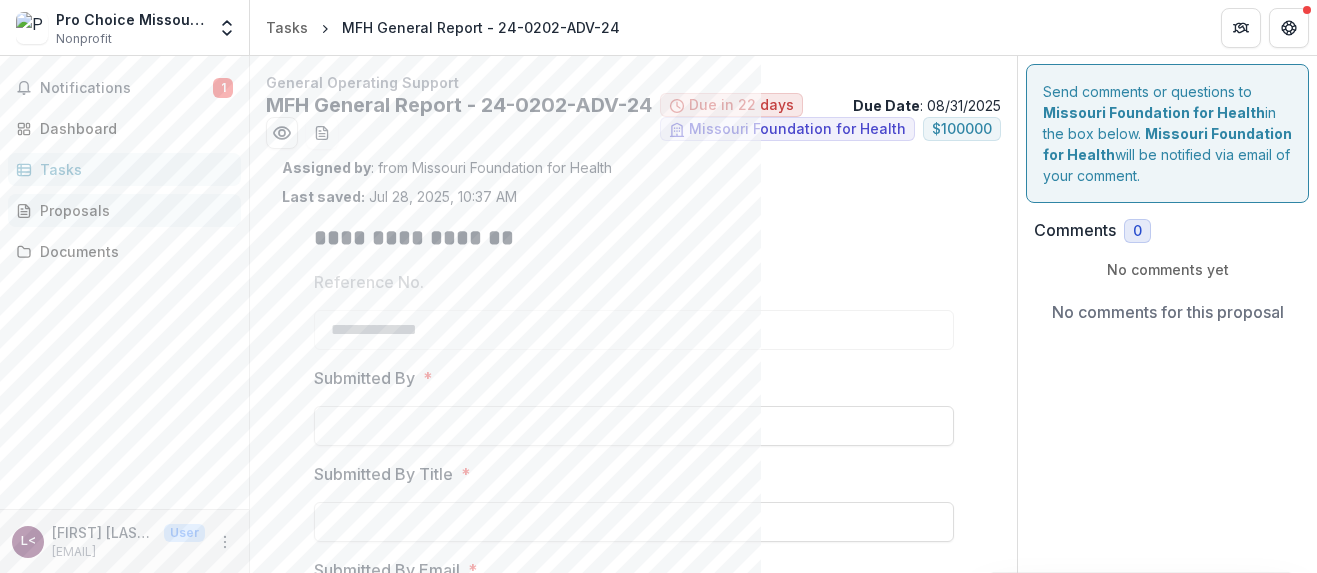 click on "Proposals" at bounding box center [132, 210] 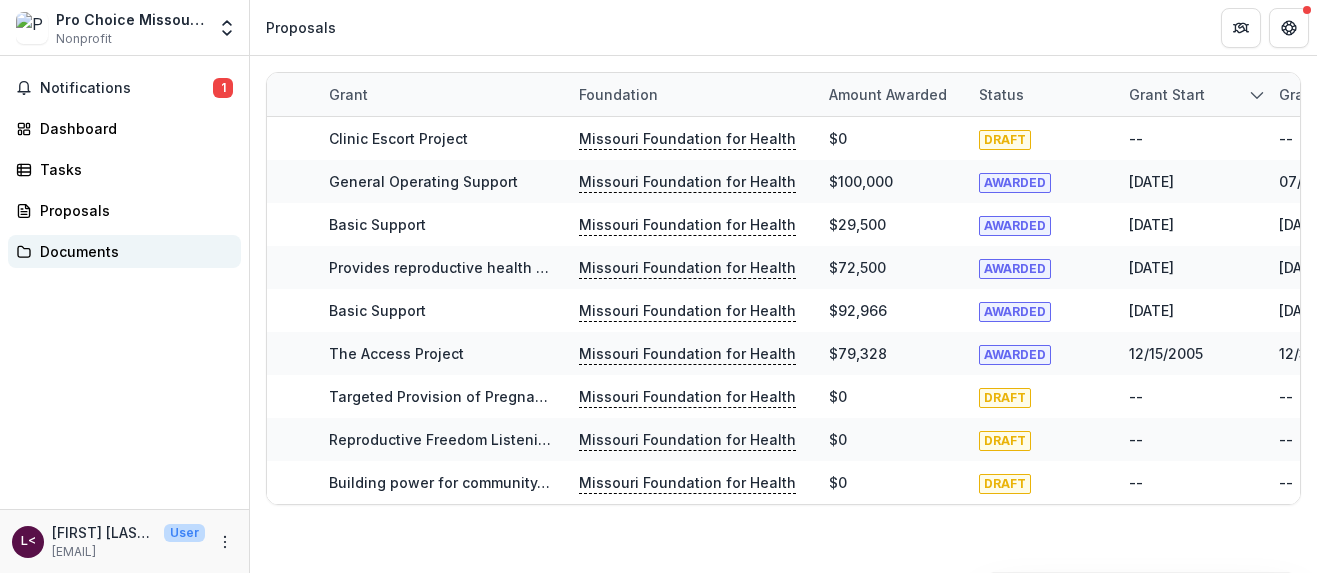 click on "Documents" at bounding box center (132, 251) 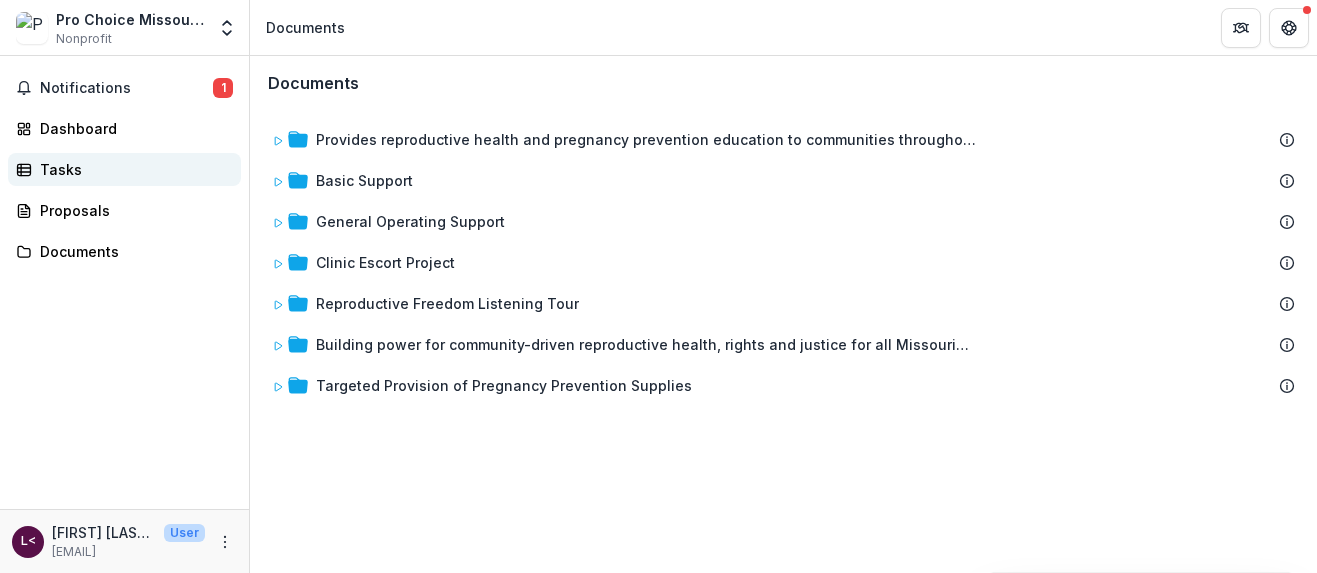click on "Tasks" at bounding box center (132, 169) 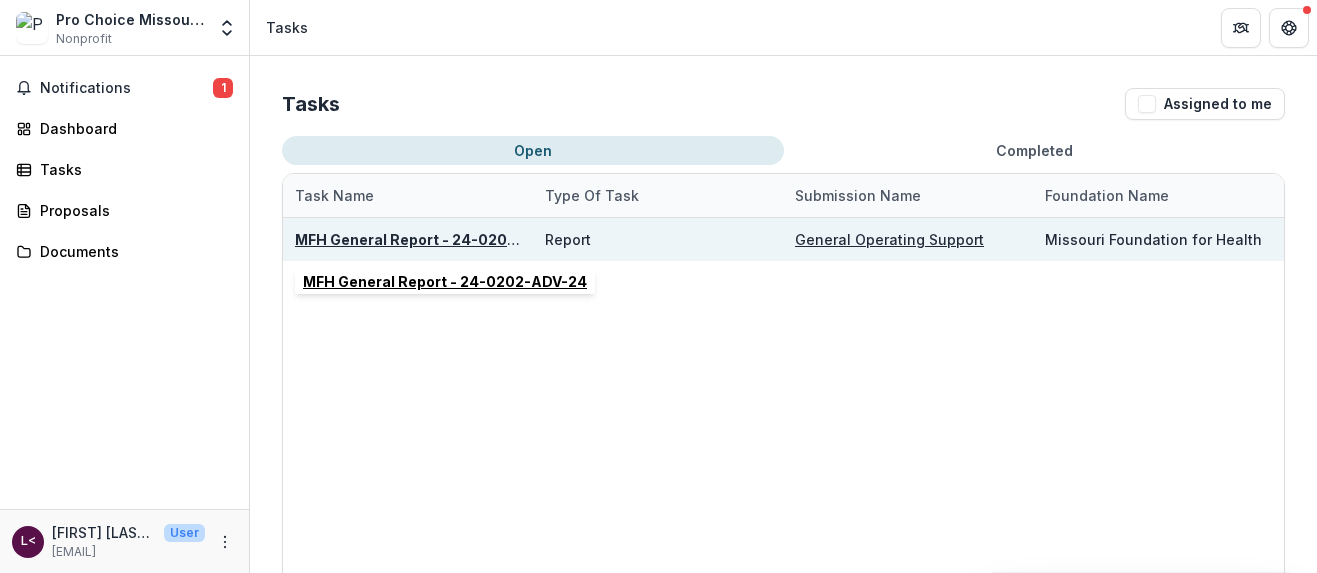 click on "MFH General Report - 24-0202-ADV-24" at bounding box center (437, 239) 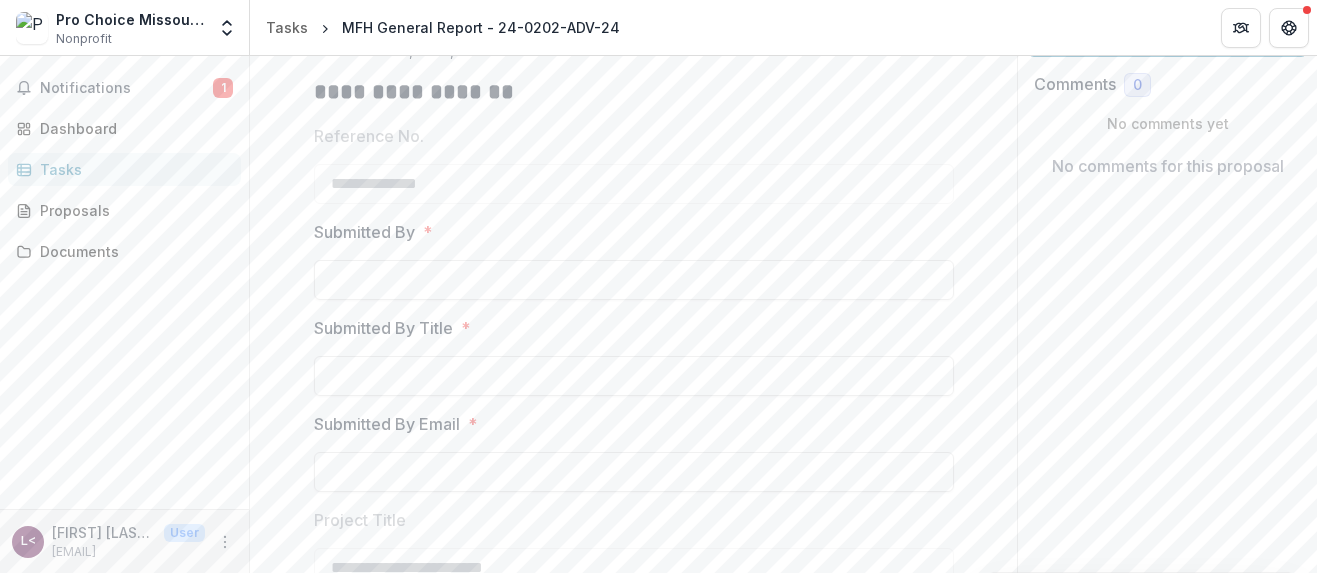 scroll, scrollTop: 151, scrollLeft: 0, axis: vertical 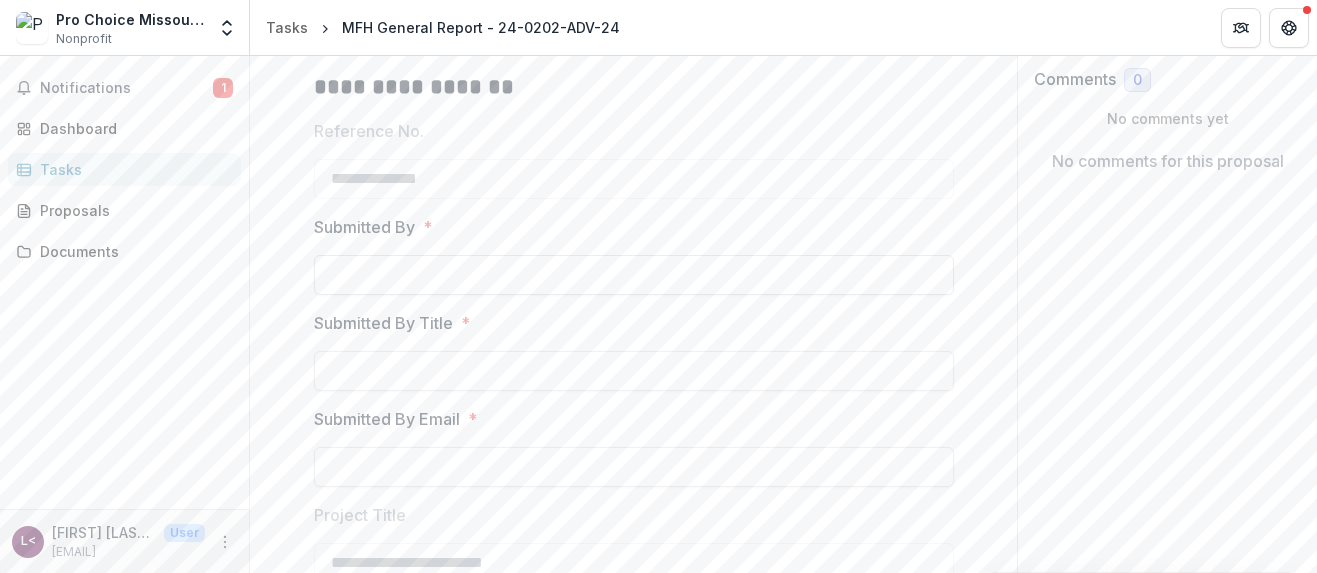 click on "Submitted By *" at bounding box center (634, 275) 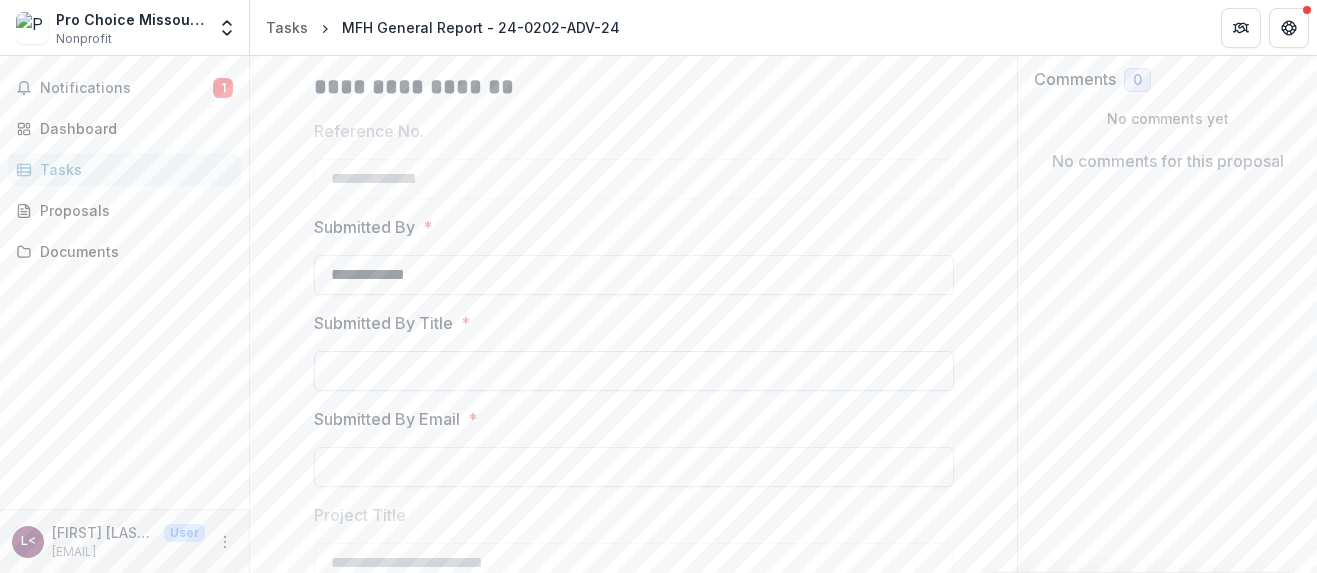 type on "**********" 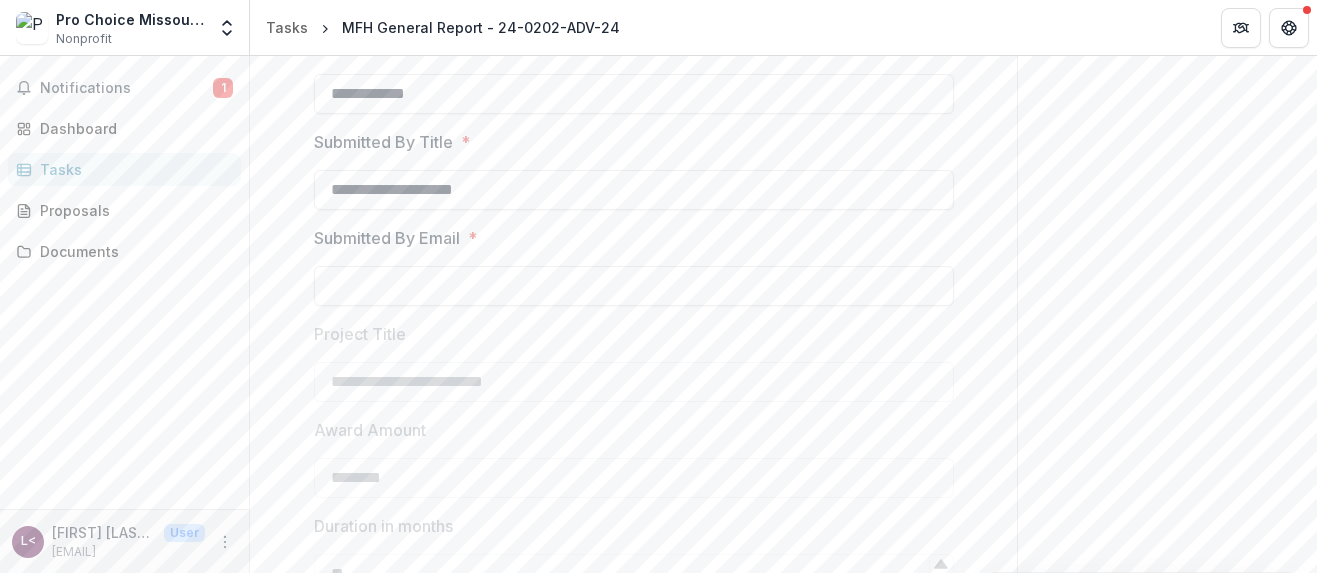 scroll, scrollTop: 353, scrollLeft: 0, axis: vertical 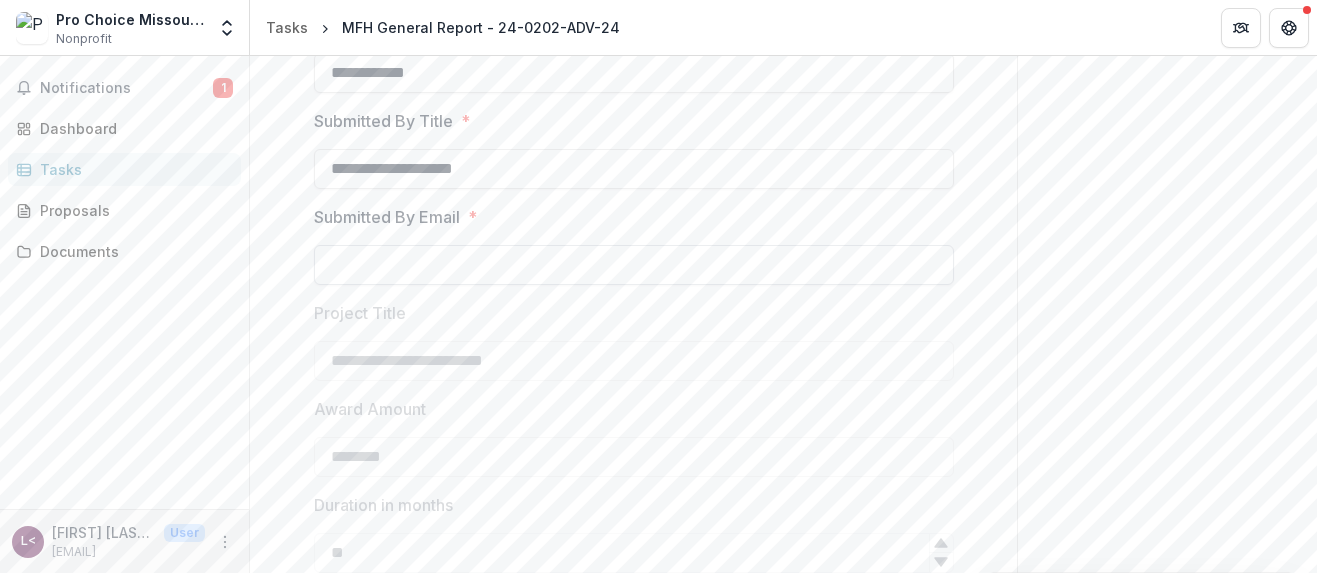 type on "**********" 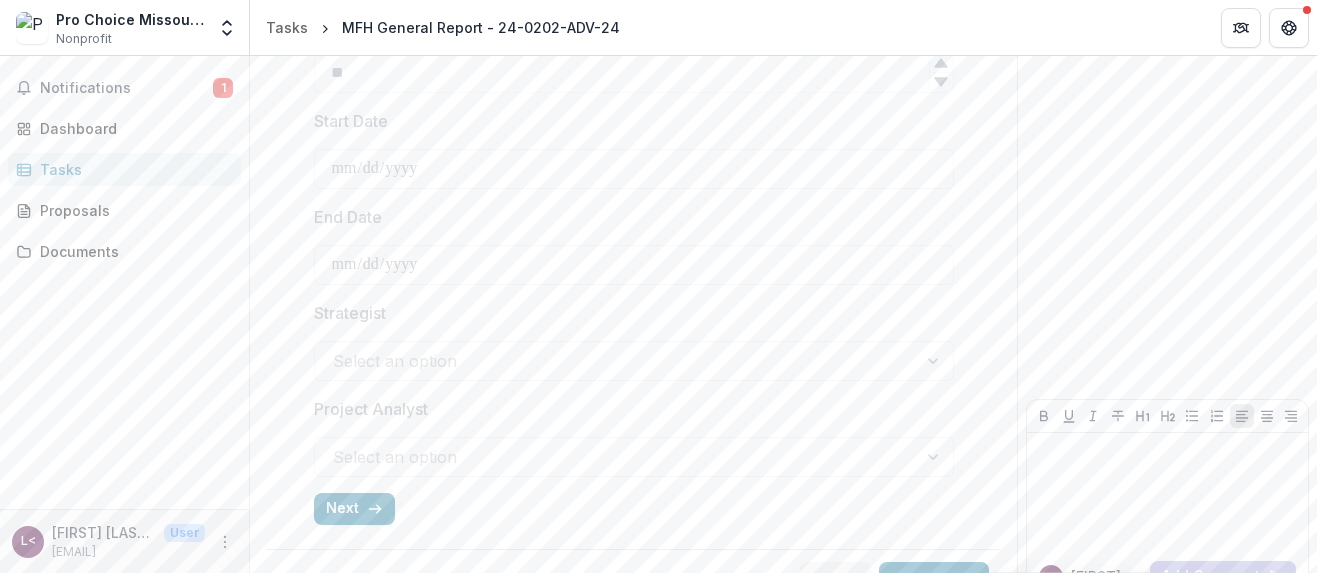 scroll, scrollTop: 842, scrollLeft: 0, axis: vertical 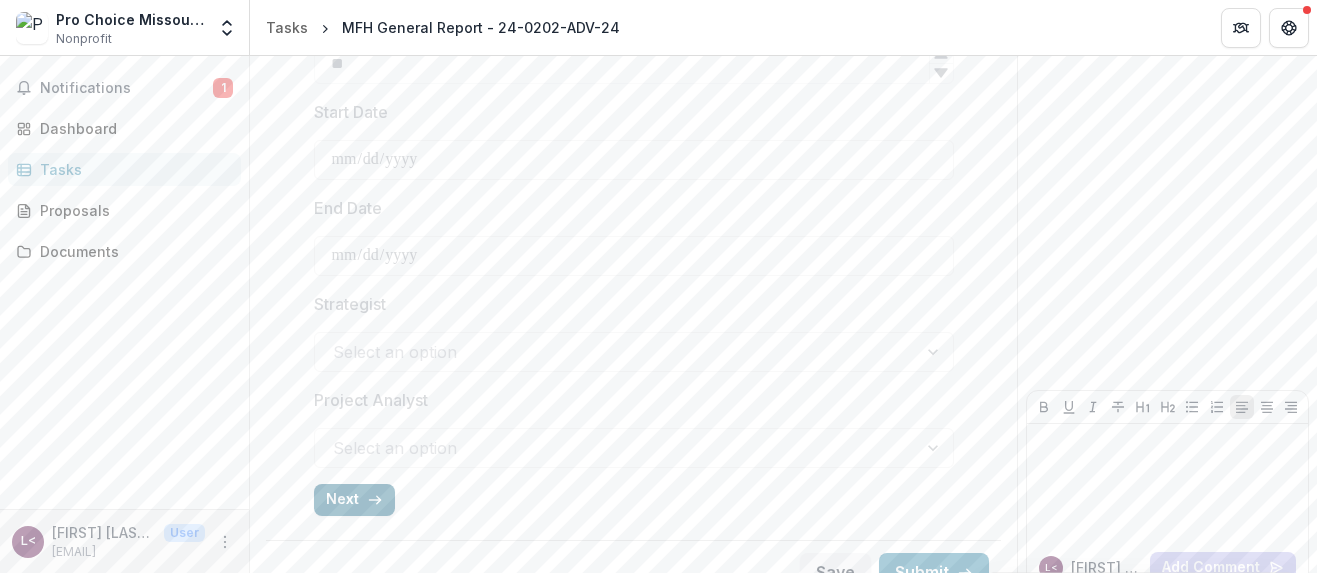 type on "**********" 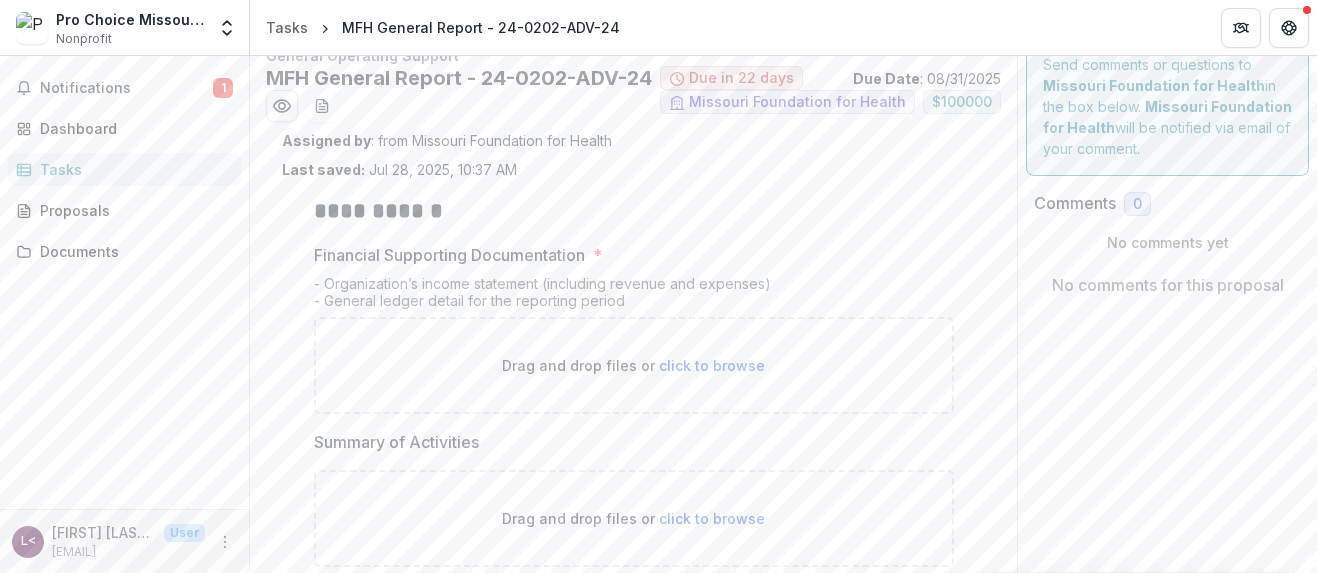 scroll, scrollTop: 0, scrollLeft: 0, axis: both 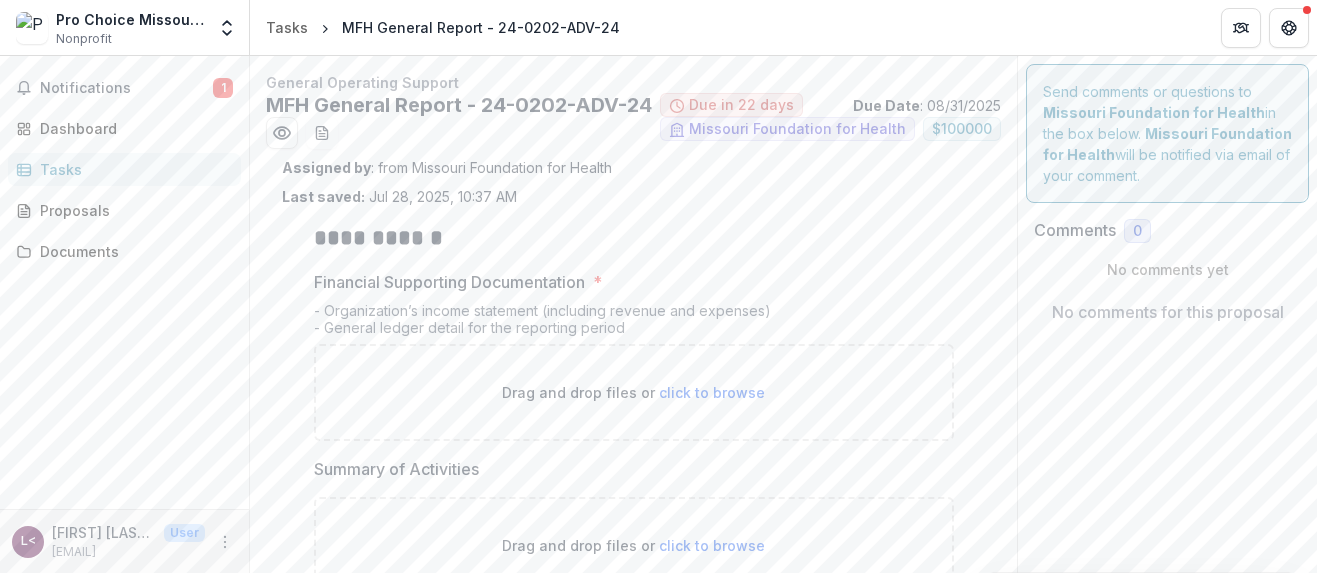 click on "click to browse" at bounding box center (712, 392) 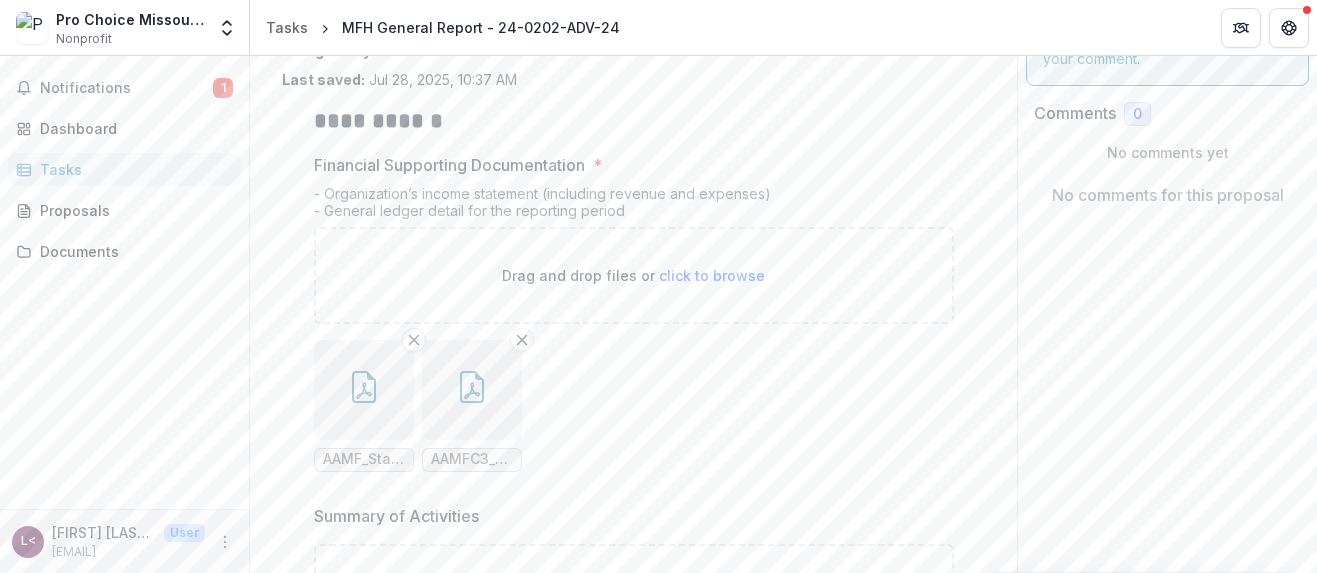 scroll, scrollTop: 115, scrollLeft: 0, axis: vertical 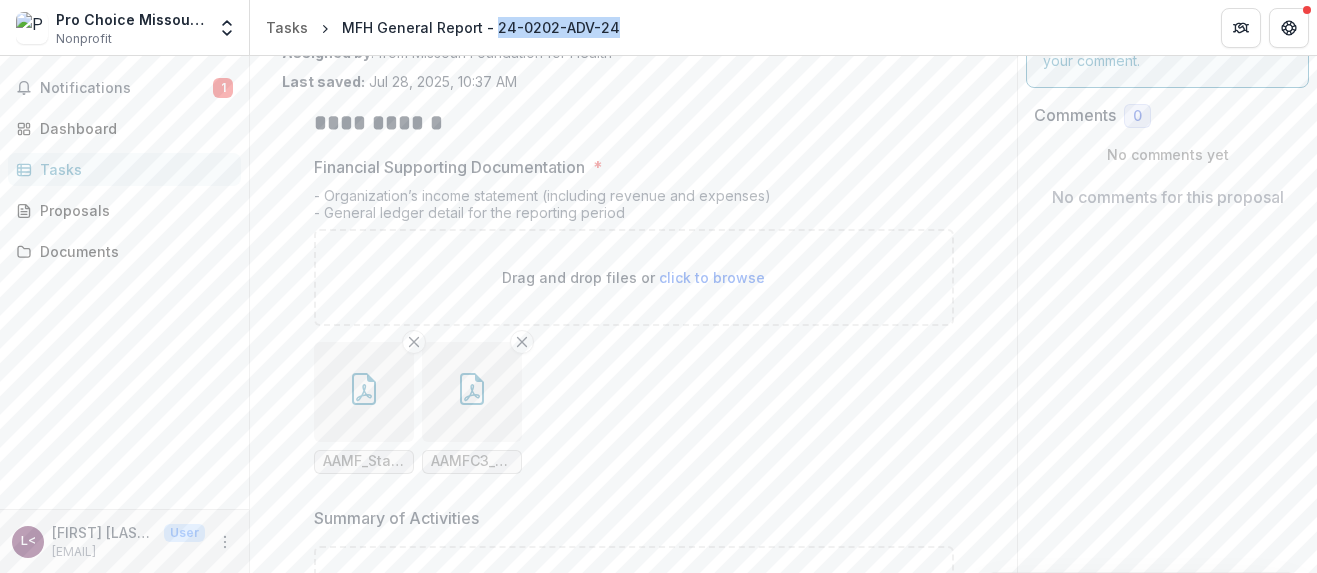 drag, startPoint x: 615, startPoint y: 26, endPoint x: 490, endPoint y: 24, distance: 125.016 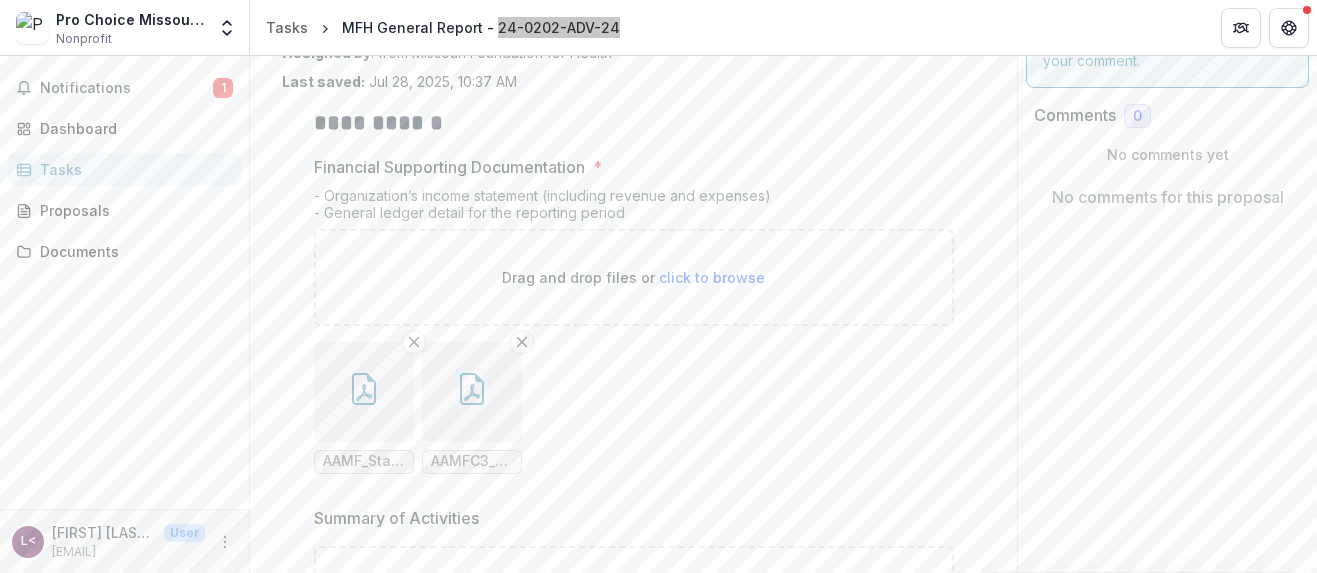 drag, startPoint x: 511, startPoint y: 26, endPoint x: 798, endPoint y: 7, distance: 287.62823 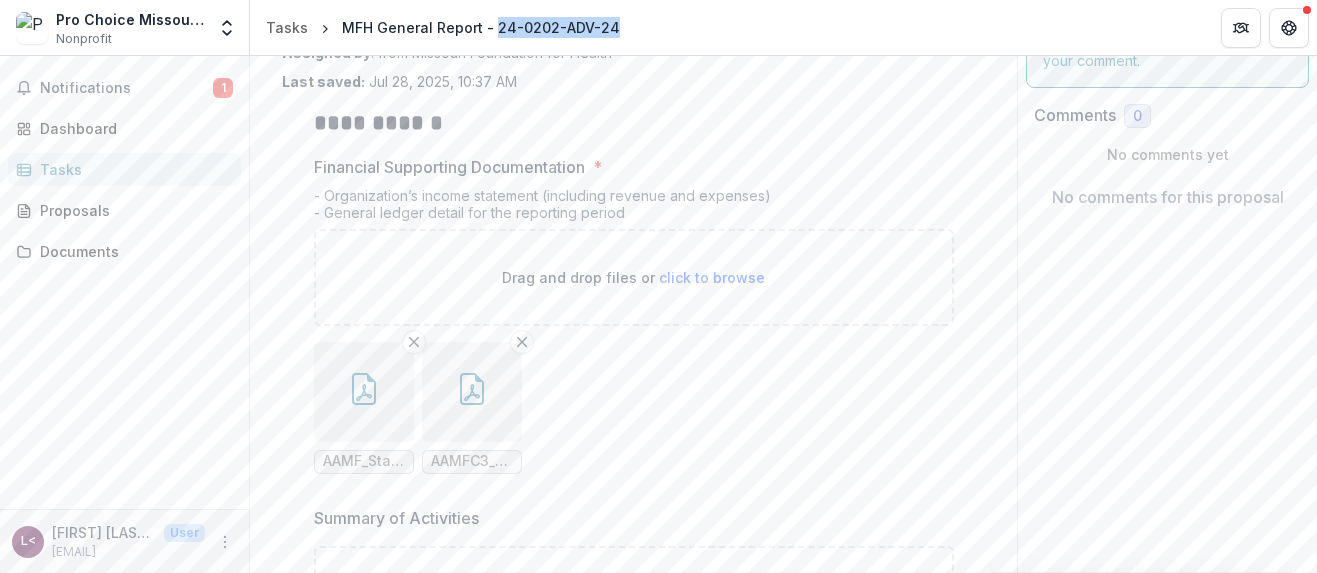 copy on "24-0202-ADV-24" 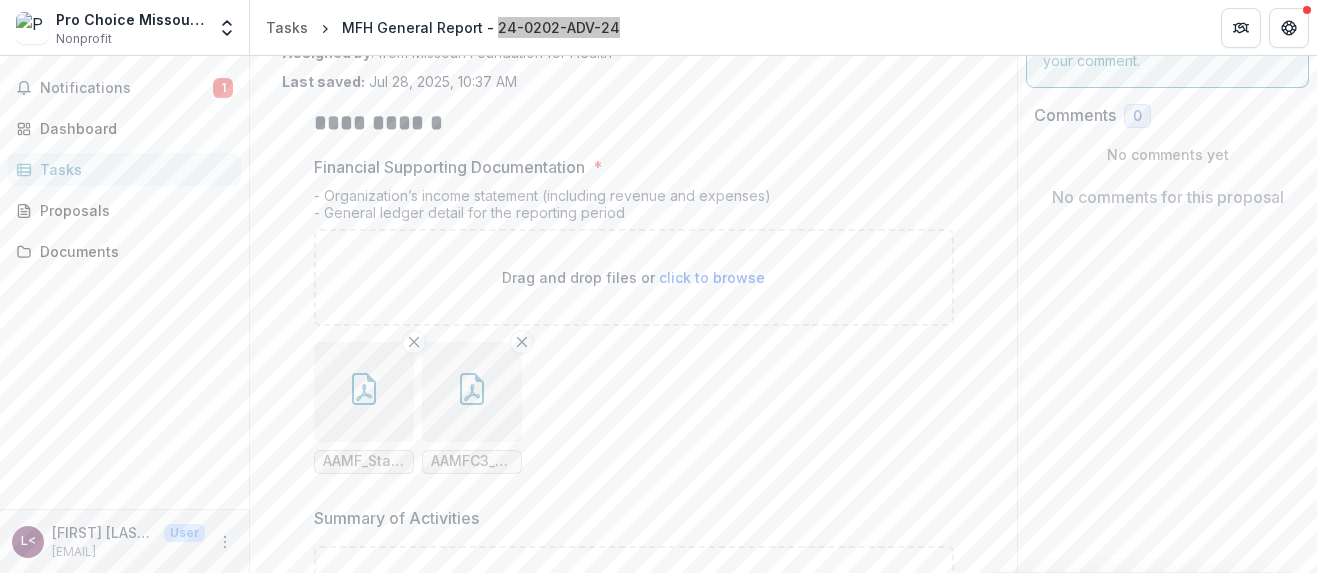 click on "Pro Choice Missouri Foundation Nonprofit Team Settings Settings Tasks MFH General Report - 24-0202-ADV-24" at bounding box center [658, 28] 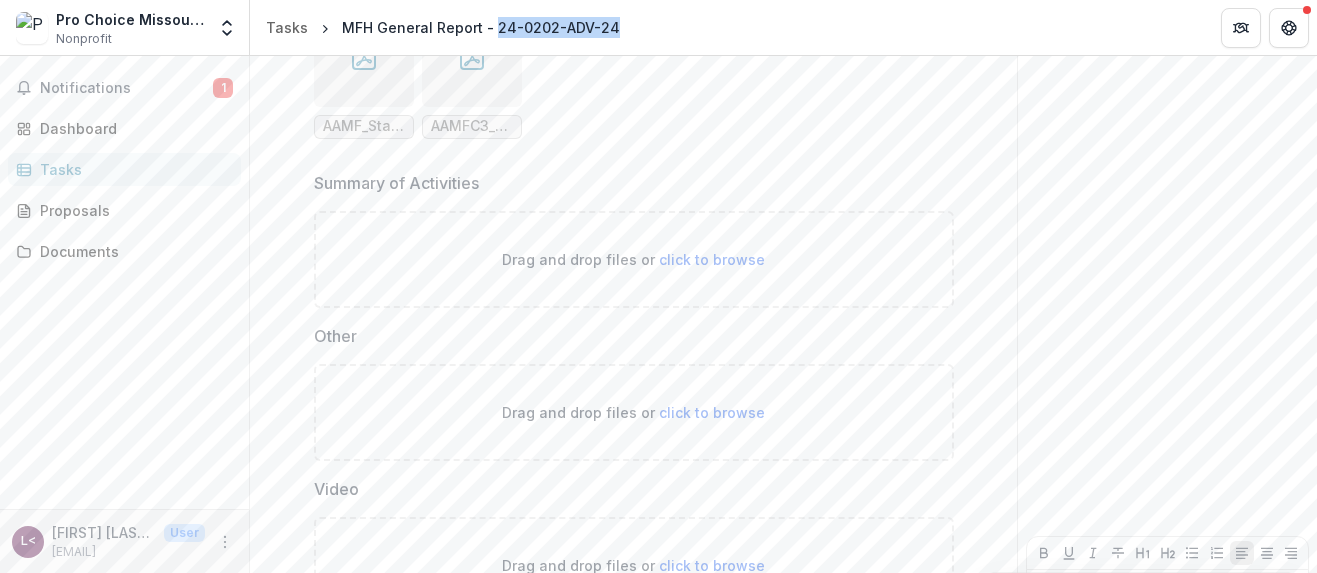 scroll, scrollTop: 451, scrollLeft: 0, axis: vertical 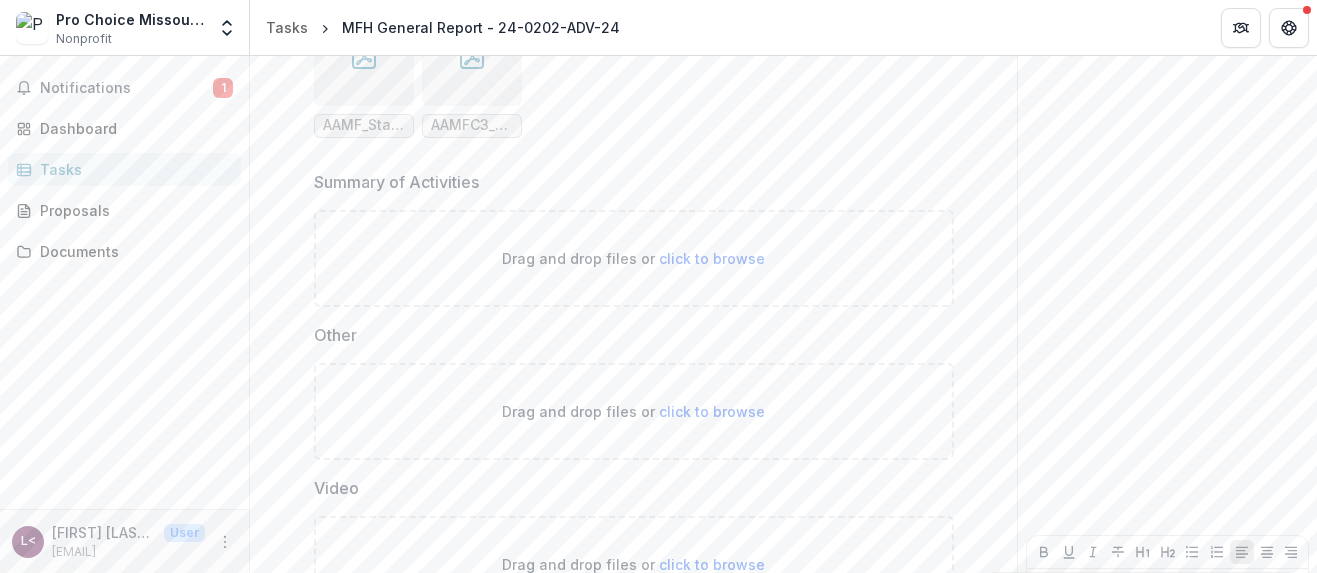 click on "click to browse" at bounding box center (712, 258) 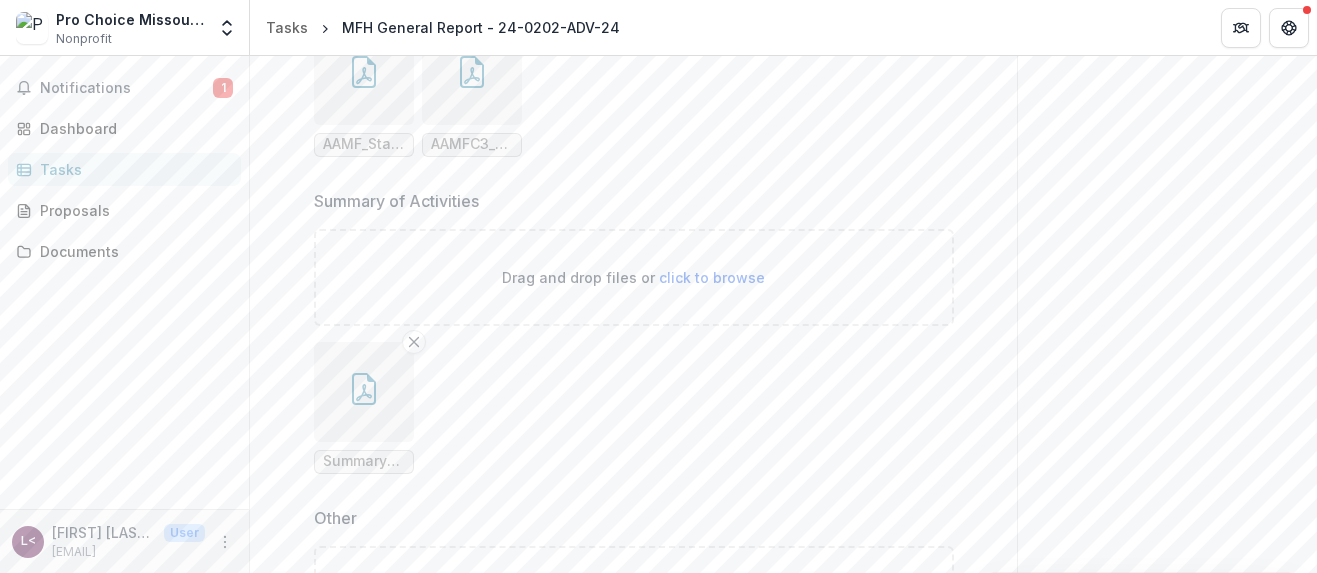 scroll, scrollTop: 792, scrollLeft: 0, axis: vertical 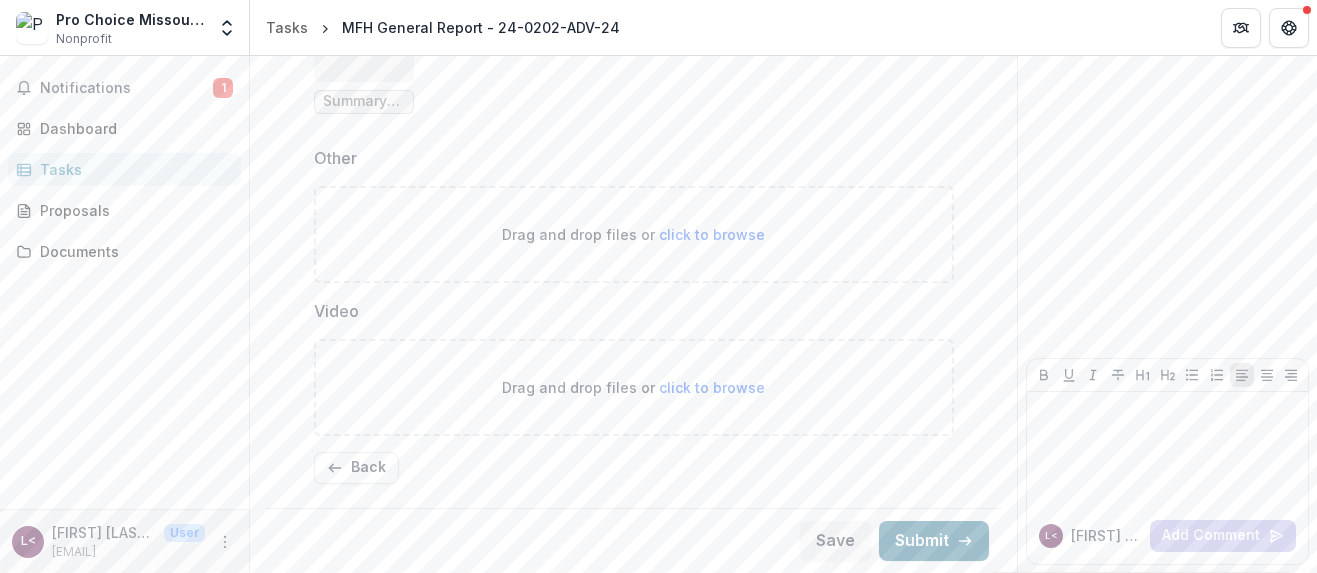 click on "Submit" at bounding box center [934, 541] 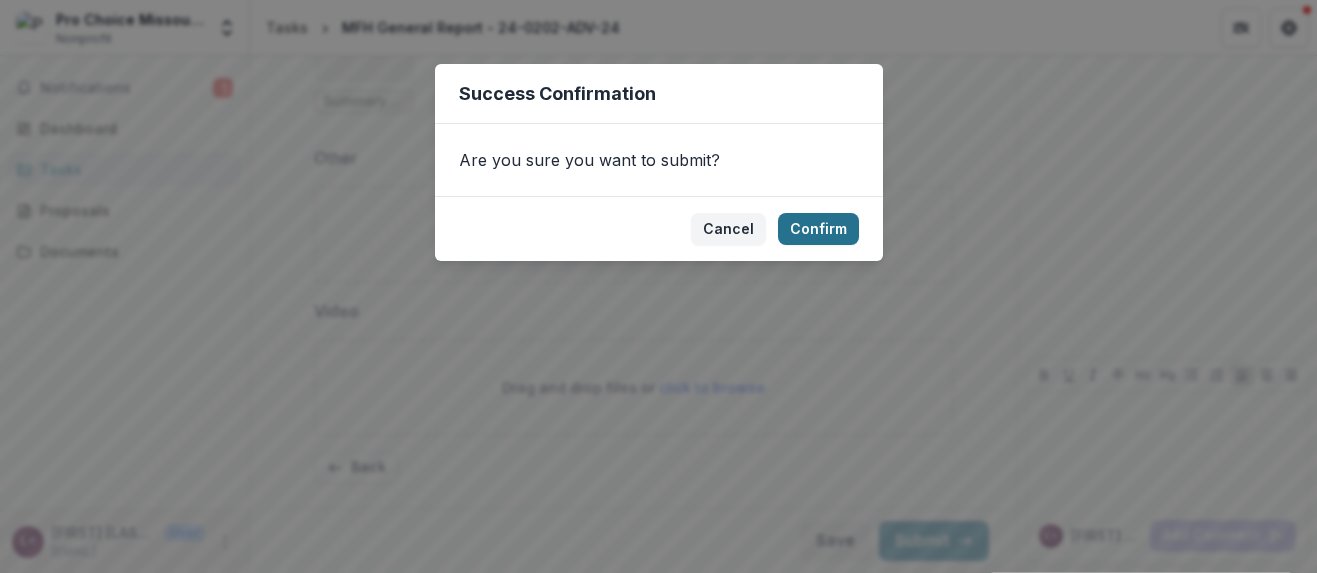 click on "Confirm" at bounding box center (818, 229) 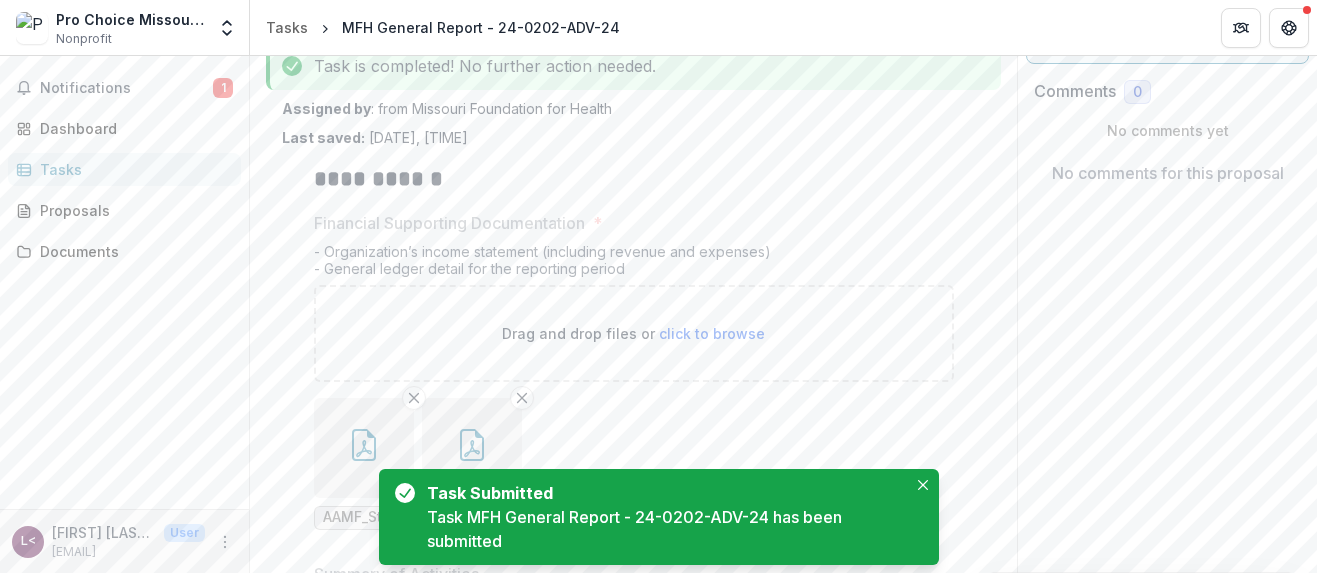 scroll, scrollTop: 0, scrollLeft: 0, axis: both 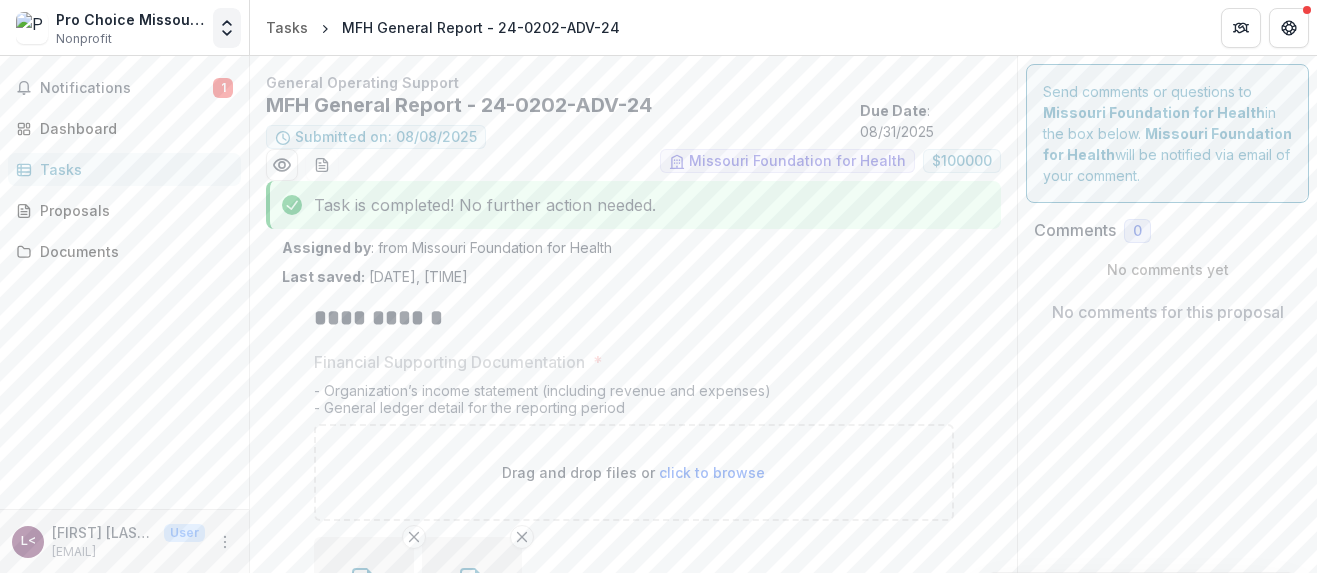 click 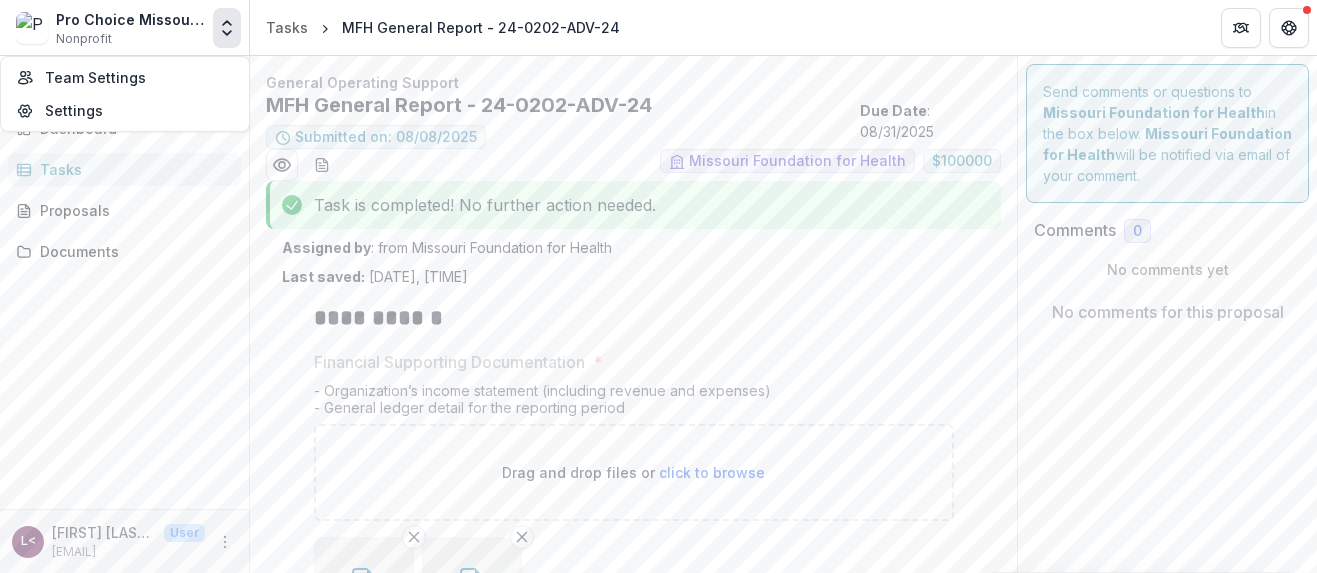 click on "**********" at bounding box center (634, 318) 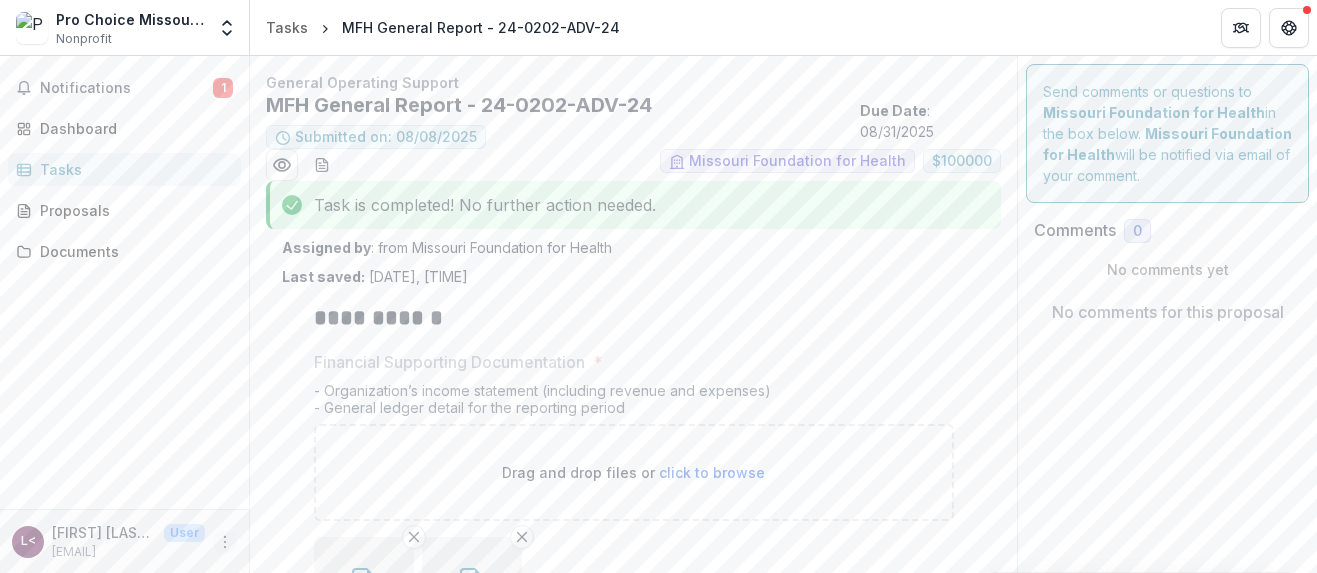 click 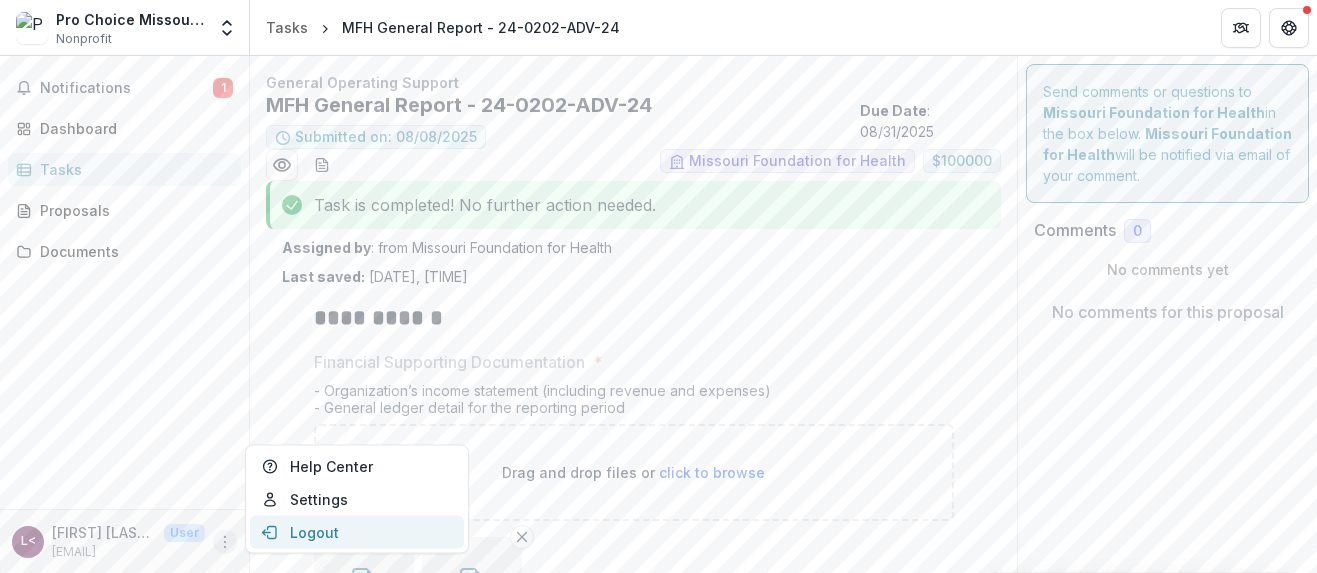 click on "Logout" at bounding box center (357, 532) 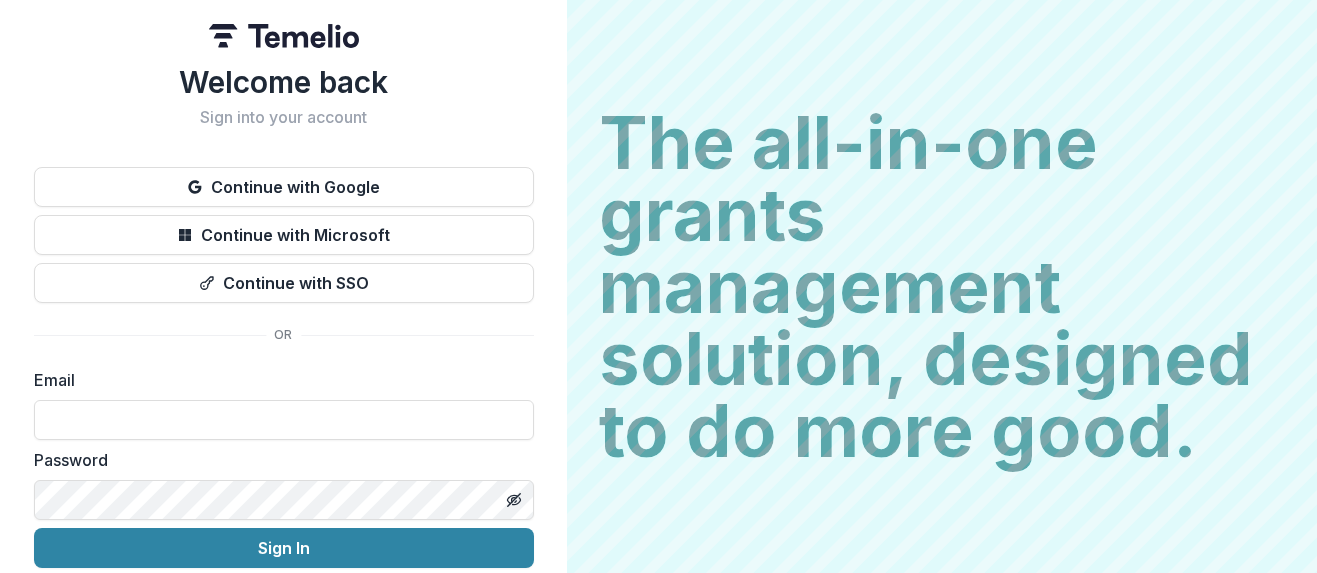 type on "**********" 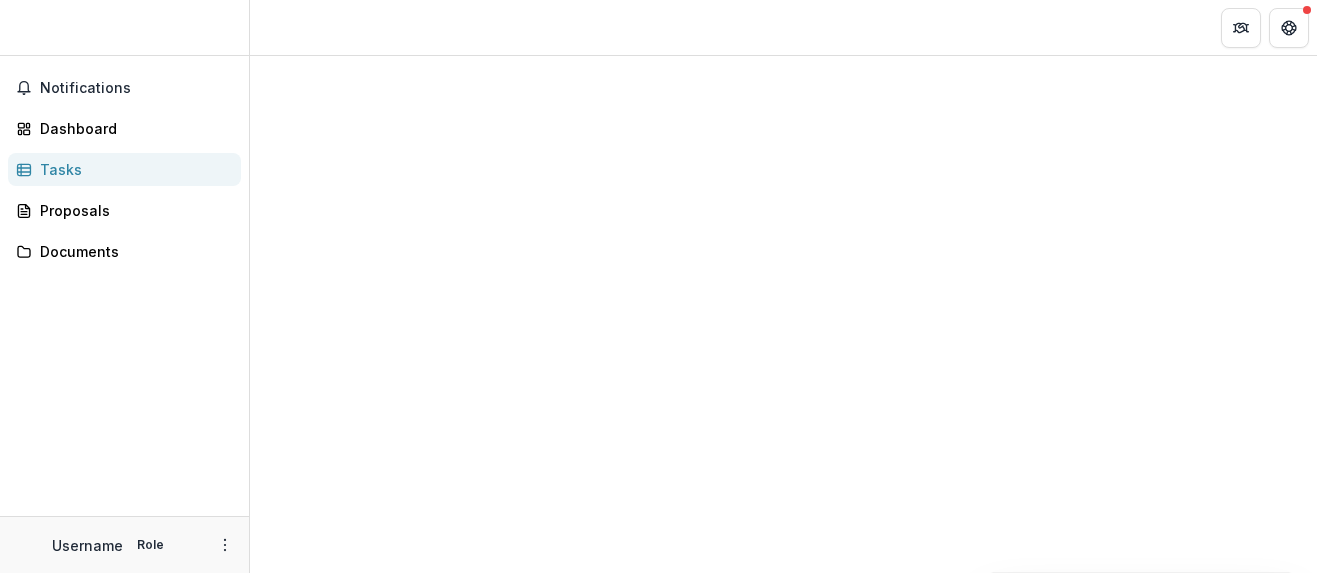 scroll, scrollTop: 0, scrollLeft: 0, axis: both 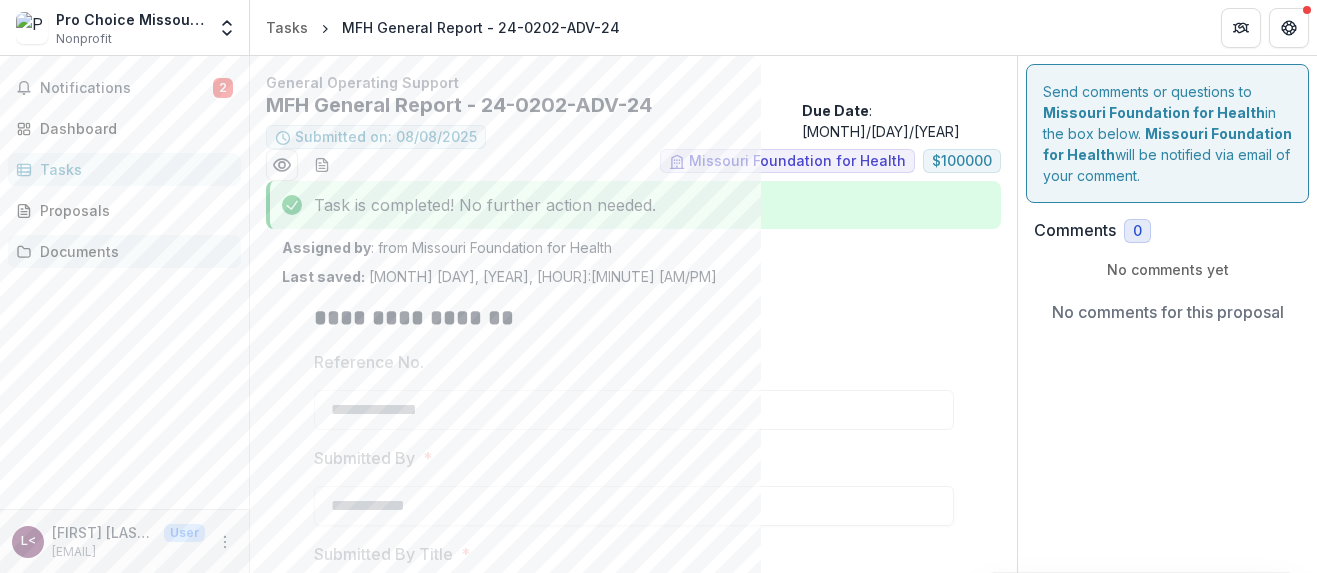 click on "Documents" at bounding box center [132, 251] 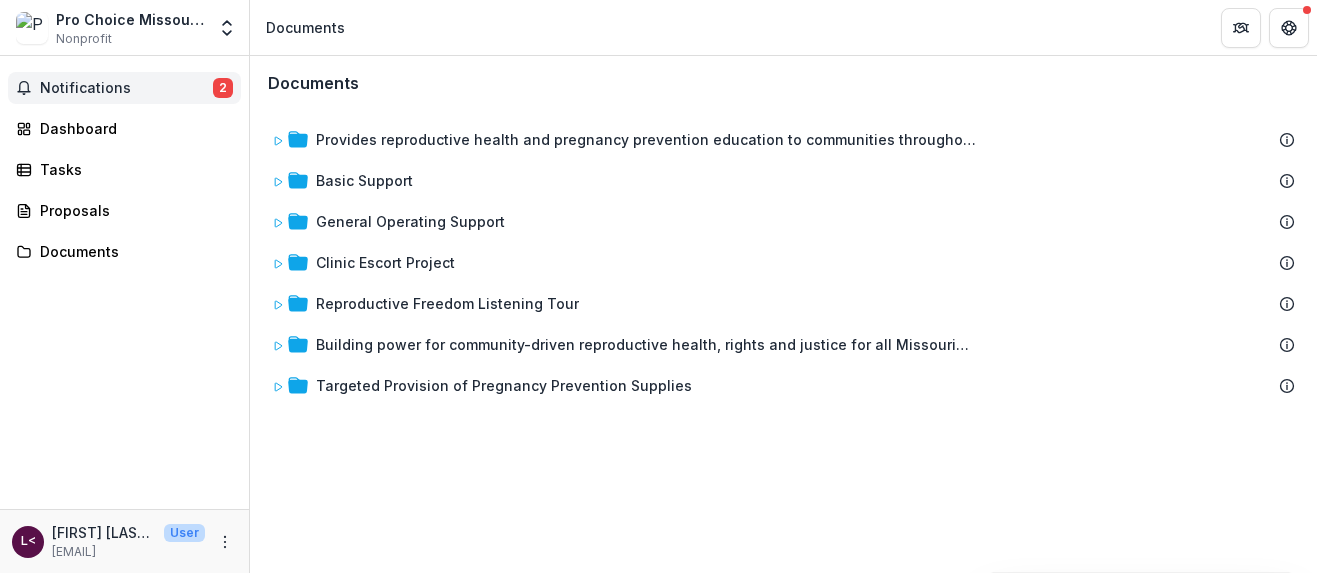 click on "Notifications 2" at bounding box center (124, 88) 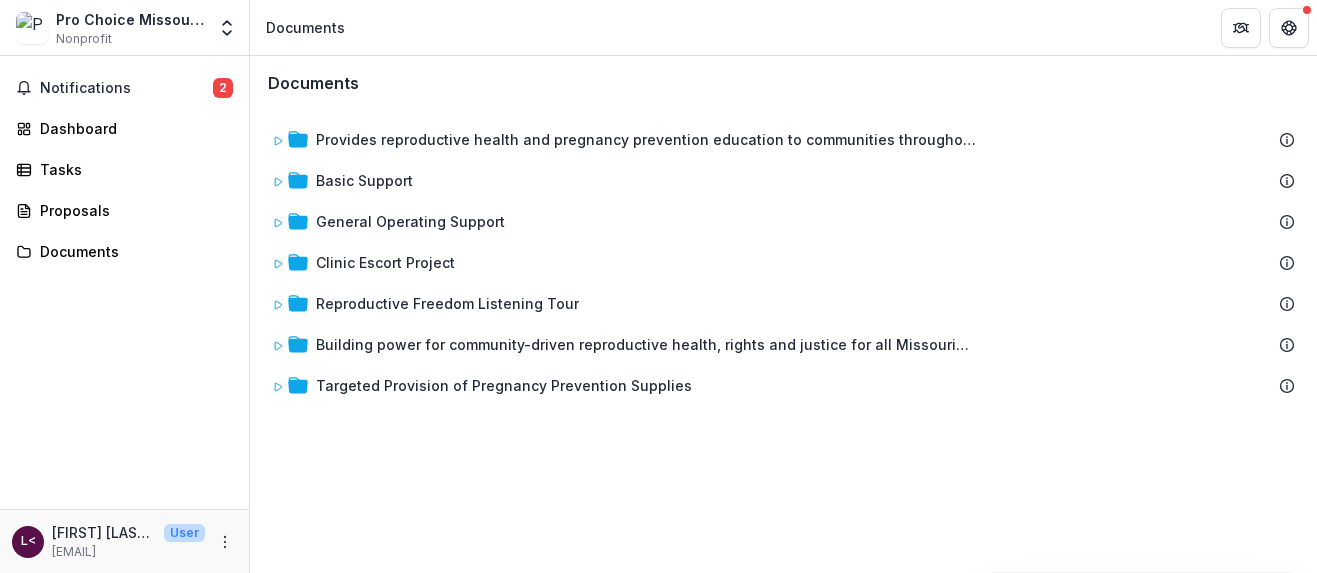 click on "Documents Provides reproductive health and pregnancy prevention education to communities throughout Missouri. Basic Support General Operating Support Clinic Escort Project Reproductive Freedom Listening Tour Building power for community-driven reproductive health, rights and justice for all Missourians Targeted Provision of Pregnancy Prevention Supplies
To pick up a draggable item, press the space bar.
While dragging, use the arrow keys to move the item.
Press space again to drop the item in its new position, or press escape to cancel." at bounding box center (783, 314) 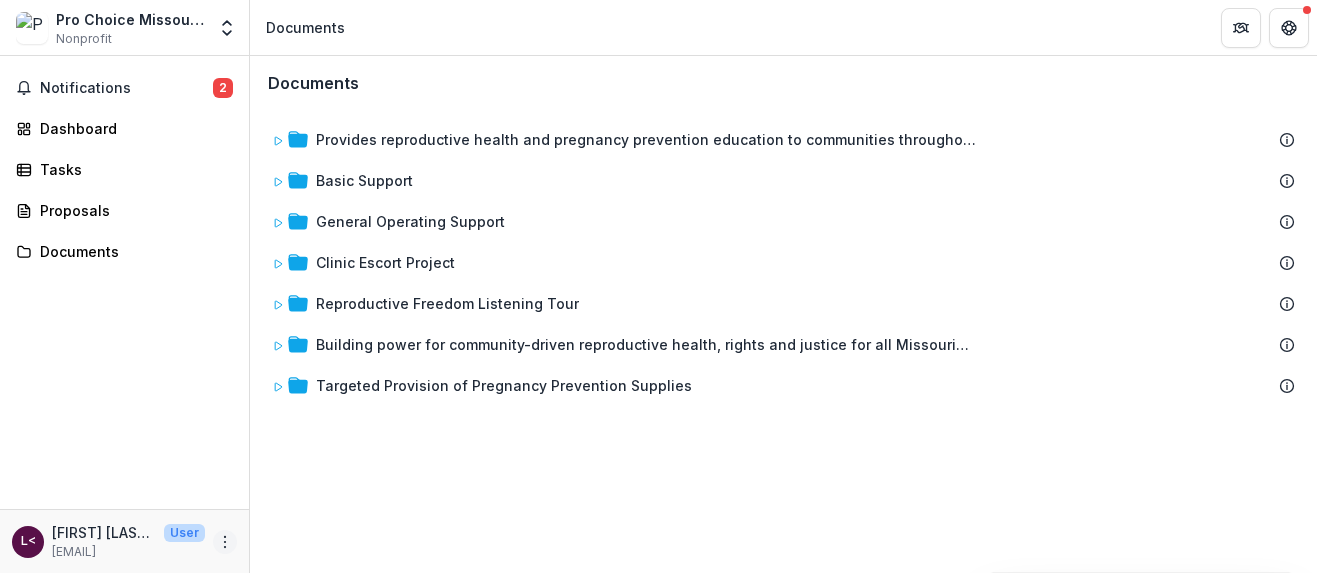 click 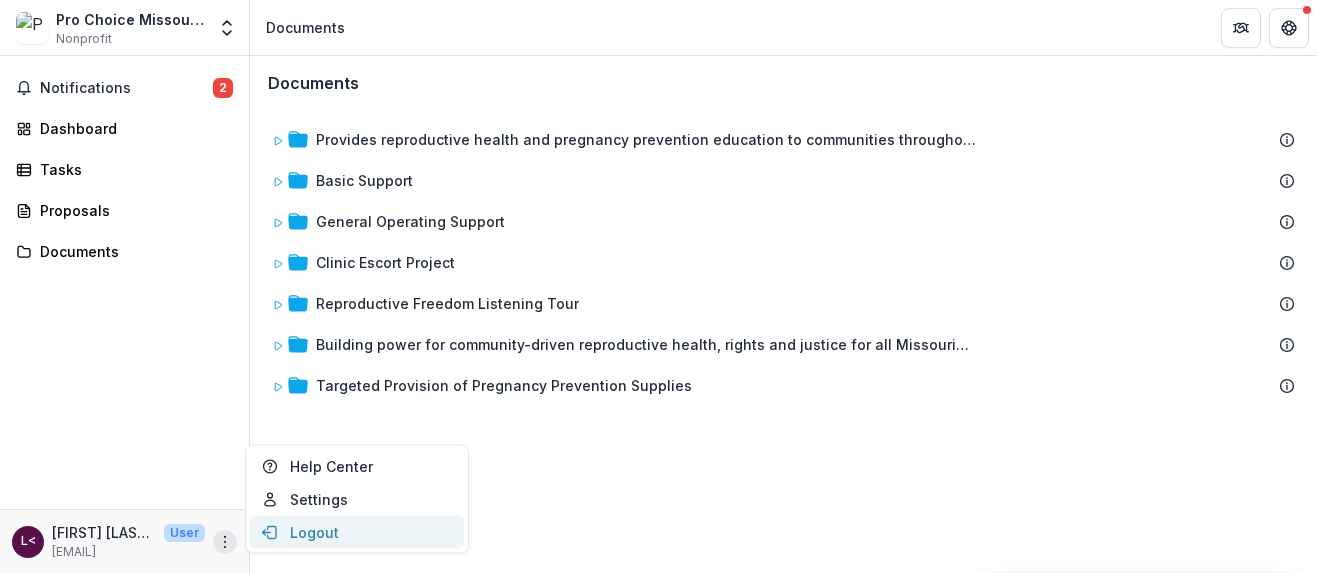 click on "Logout" at bounding box center [357, 532] 